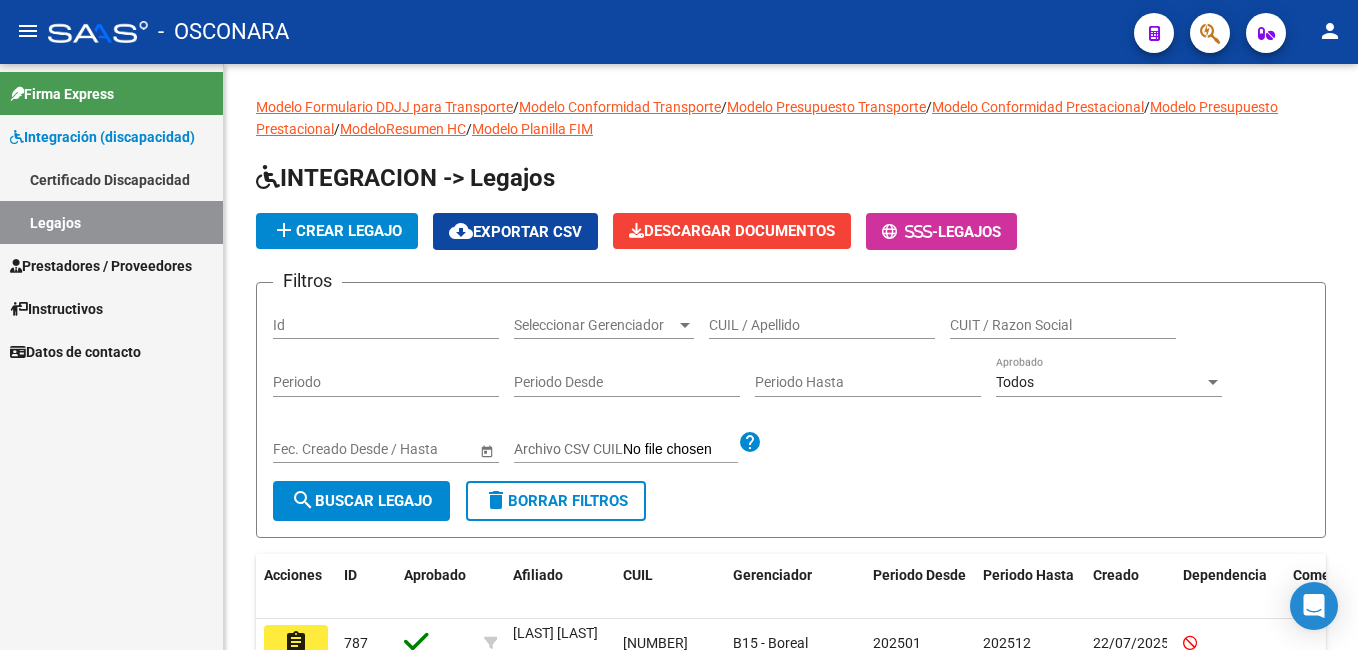 scroll, scrollTop: 0, scrollLeft: 0, axis: both 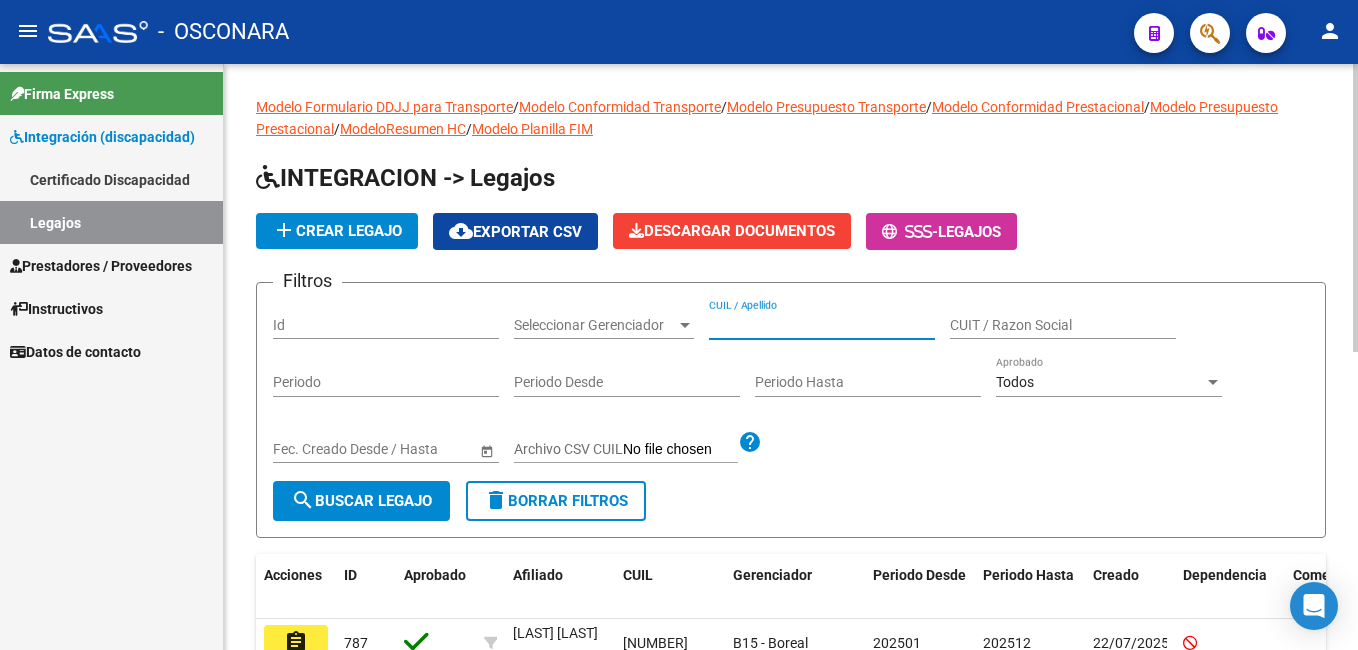 click on "CUIL / Apellido" at bounding box center (822, 325) 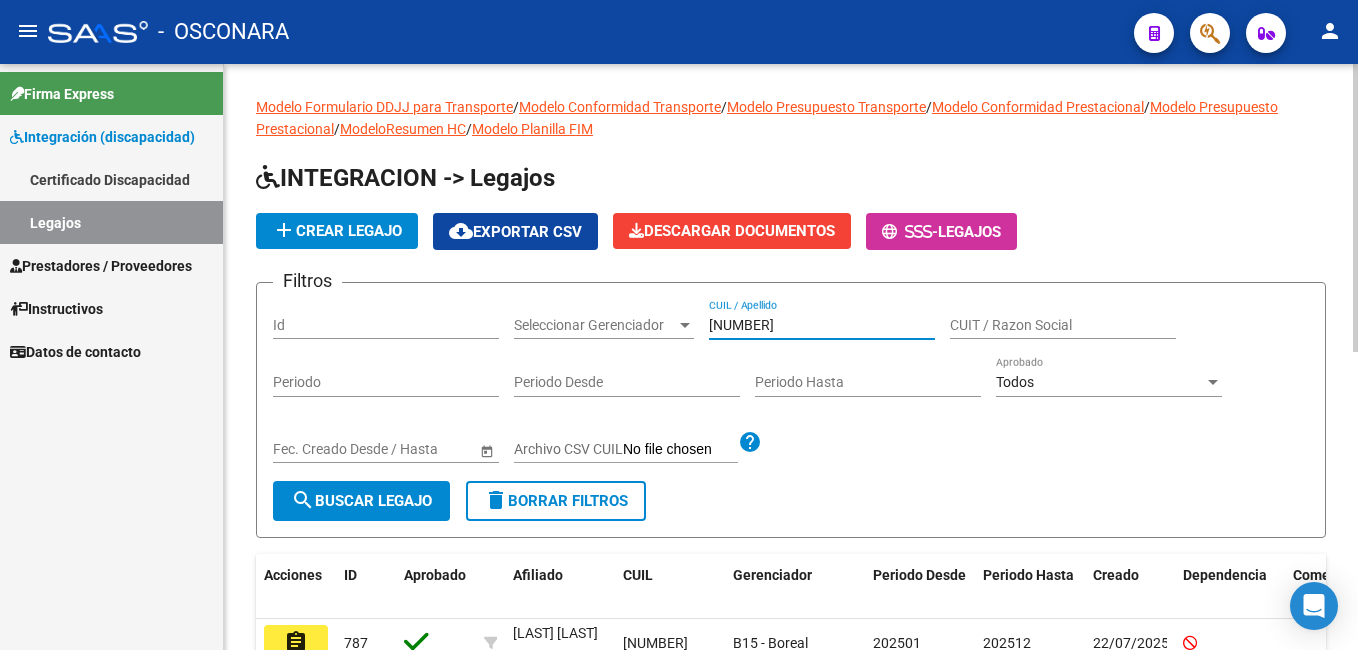 type on "[NUMBER]" 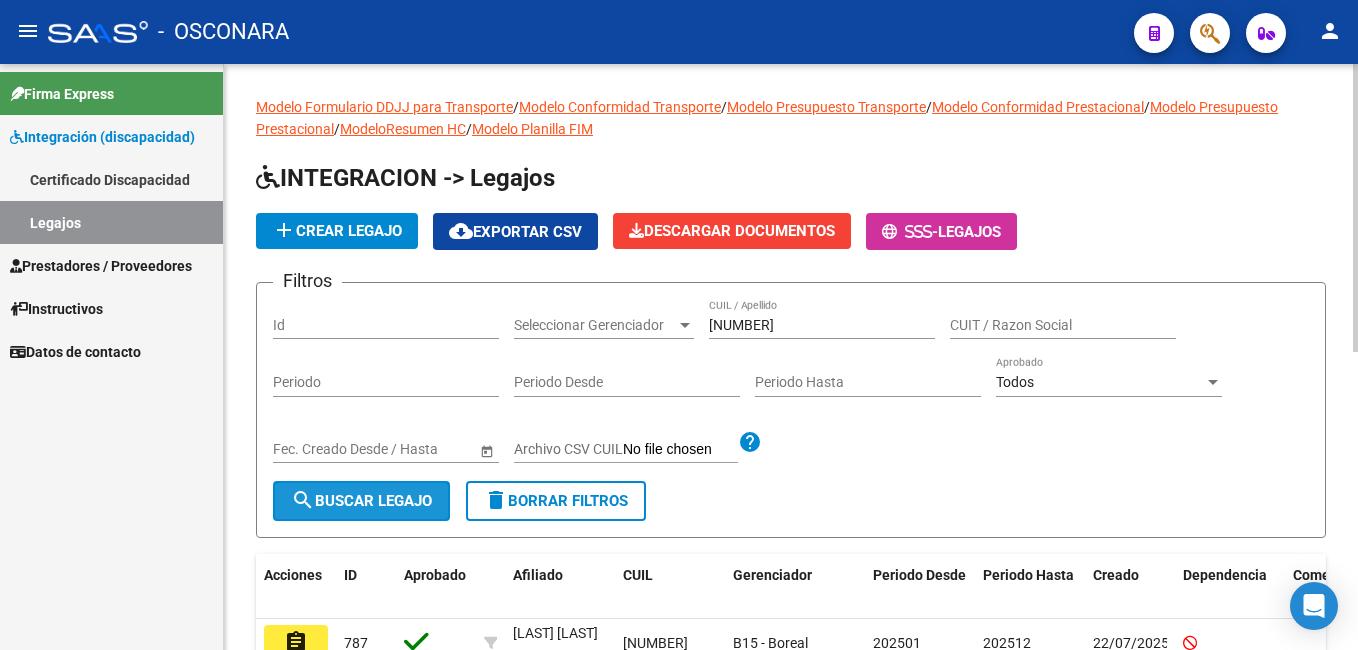 click on "search  Buscar Legajo" 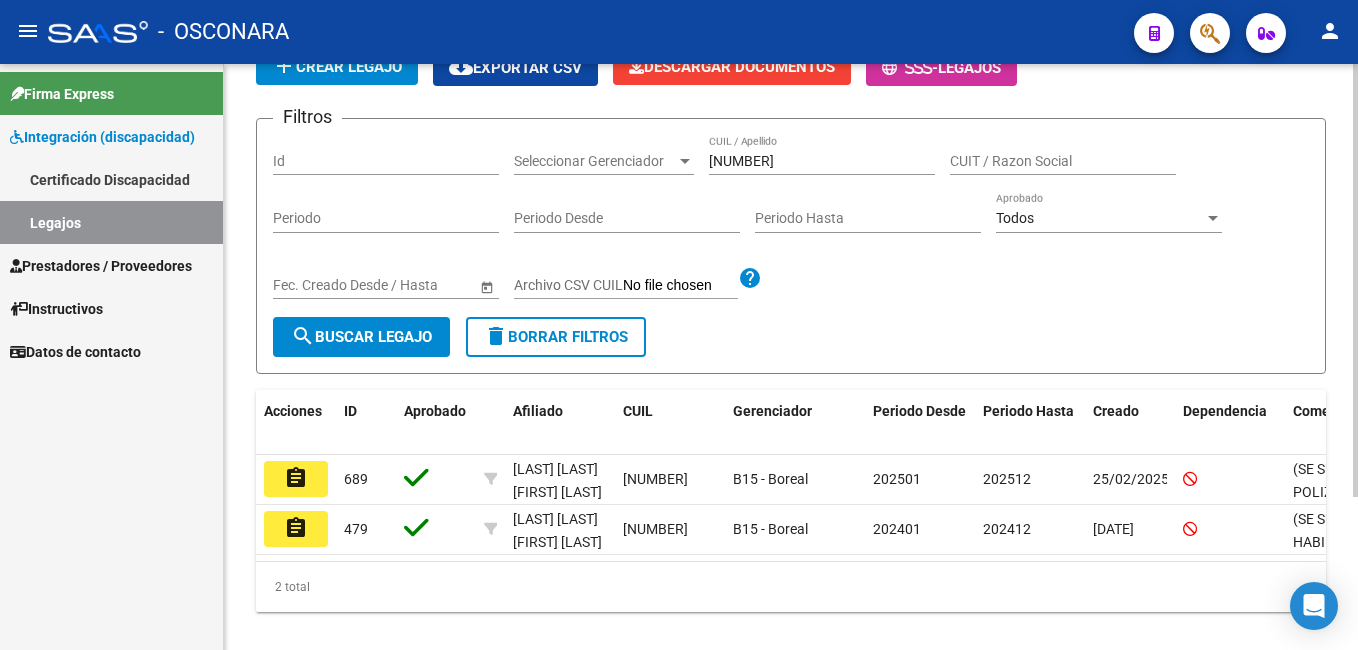 click on "menu -   OSCONARA  person    Firma Express     Integración (discapacidad) Certificado Discapacidad Legajos    Prestadores / Proveedores Facturas - Listado/Carga Facturas - Documentación Facturas Recibidas ARCA Pagos x Transferencia Auditorías - Listado Auditorías - Comentarios Auditorías - Cambios Área Auditoría - Ítems Prestadores - Listado Prestadores - Docu. Otros Ingresos Geren.    Instructivos    Datos de contacto Modelo Formulario DDJJ para Transporte  /  Modelo Conformidad Transporte  /  Modelo Presupuesto Transporte  /  Modelo Conformidad Prestacional  /  Modelo Presupuesto Prestacional  /  ModeloResumen HC  /  Modelo Planilla FIM  INTEGRACION -> Legajos add  Crear Legajo
cloud_download  Exportar CSV  Descargar Documentos
-  Legajos Filtros Id Seleccionar Gerenciador Seleccionar Gerenciador [NUMBER] CUIL / Apellido CUIT / Razon Social Periodo Periodo Desde Periodo Hasta Todos Aprobado Start date – End date Fec. Creado Desde / Hasta Archivo CSV CUIL help search delete" at bounding box center (679, 325) 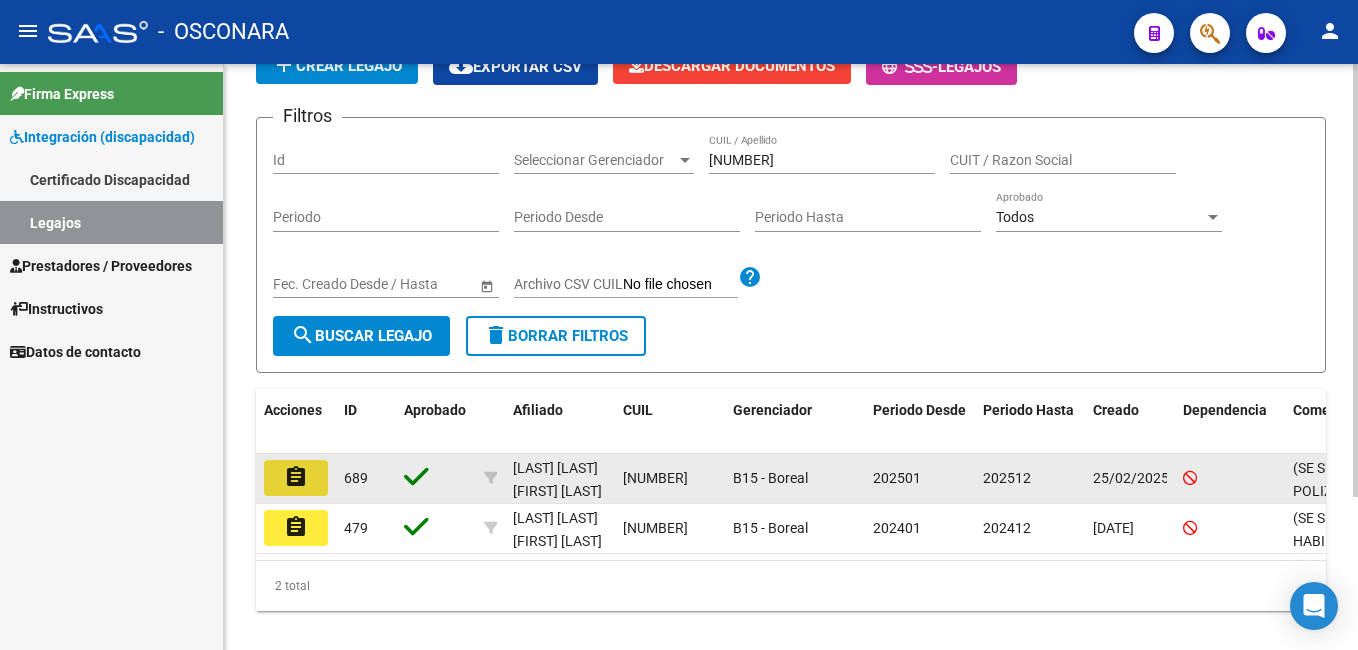 click on "assignment" 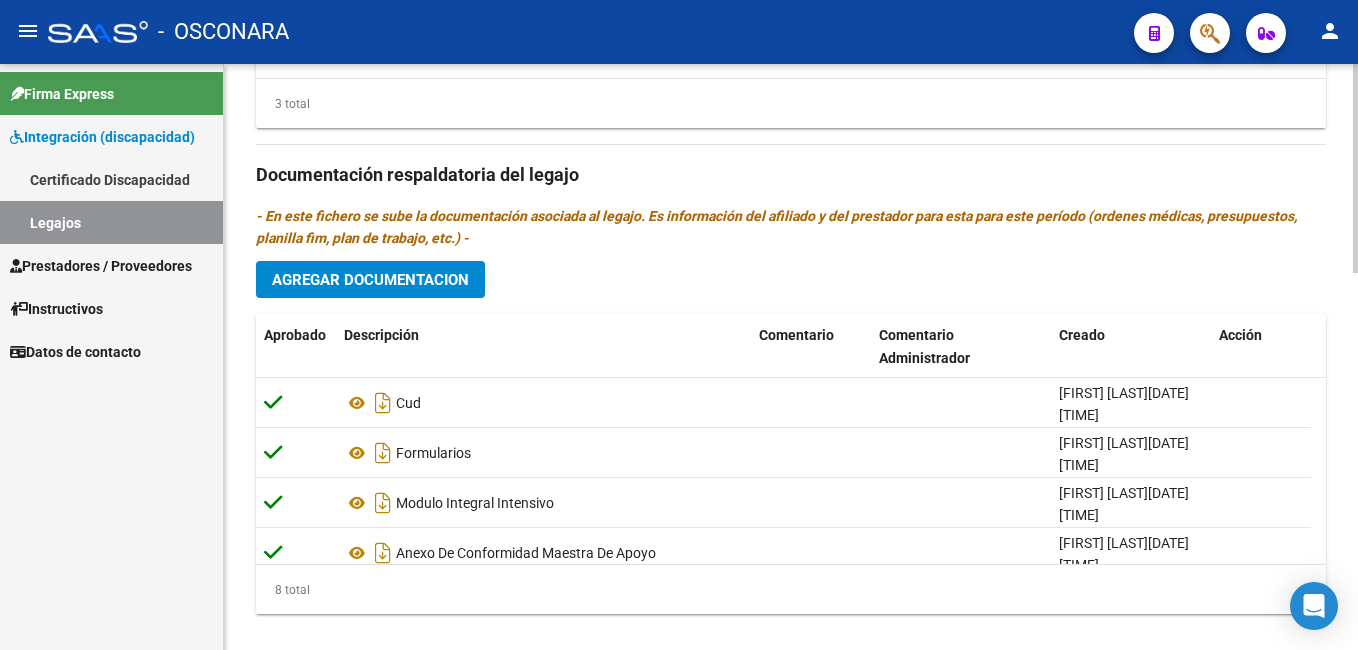 scroll, scrollTop: 1060, scrollLeft: 0, axis: vertical 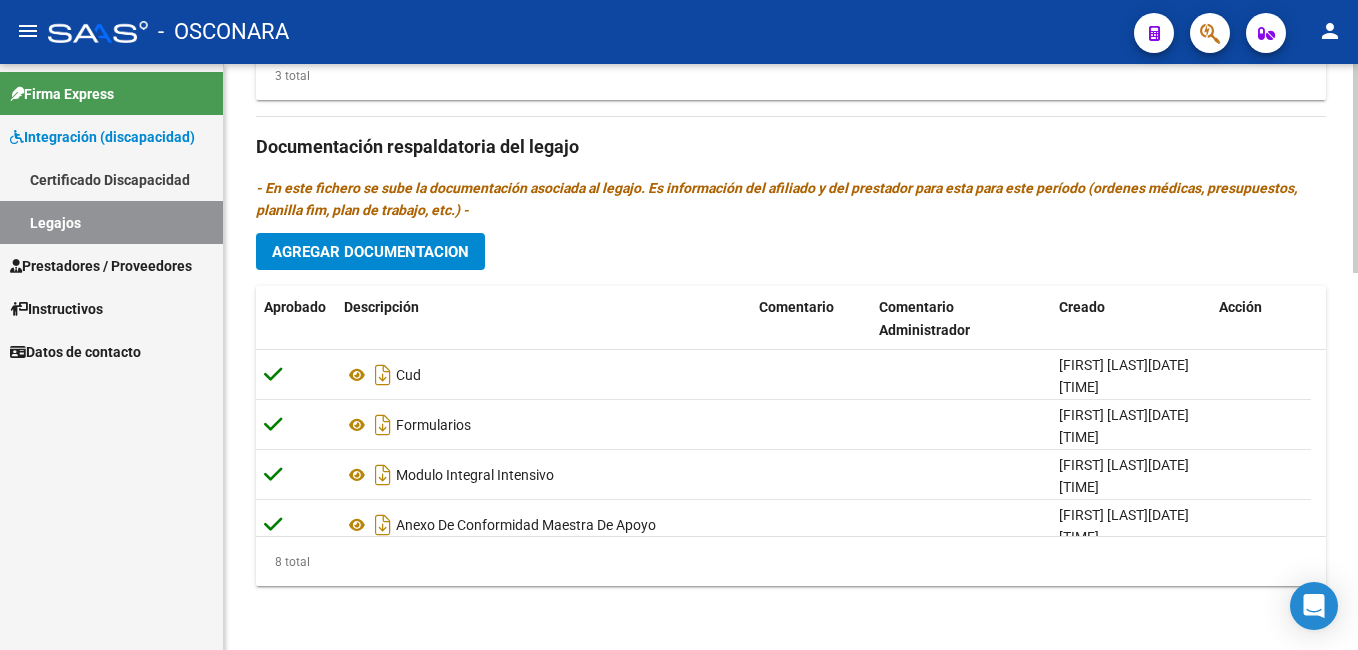 click on "menu -   OSCONARA  person    Firma Express     Integración (discapacidad) Certificado Discapacidad Legajos    Prestadores / Proveedores Facturas - Listado/Carga Facturas - Documentación Facturas Recibidas ARCA Pagos x Transferencia Auditorías - Listado Auditorías - Comentarios Auditorías - Cambios Área Auditoría - Ítems Prestadores - Listado Prestadores - Docu. Otros Ingresos Geren.    Instructivos    Datos de contacto arrow_backEditar 689    save Guardar cambios Legajo de Integración Modelo Formulario DDJJ para Transporte  /  Modelo Conformidad Transporte  /  Modelo Presupuesto Transporte  /  Modelo Conformidad Prestacional  /  Modelo Presupuesto Prestacional  /  ModeloResumen HC  /  Modelo Planilla FIM  Legajo Aprobado.  CUIL  *   [CUIL] Ingresar CUIL  [LAST] [LAST] [FIRST] [LAST]     Análisis Afiliado    Certificado Discapacidad ARCA Padrón Nombre Afiliado  *   [LAST] [LAST] [FIRST] [LAST] Ingresar el nombre  Periodo Desde  *   202501 Ej: 202203  Periodo Hasta  *" at bounding box center (679, 325) 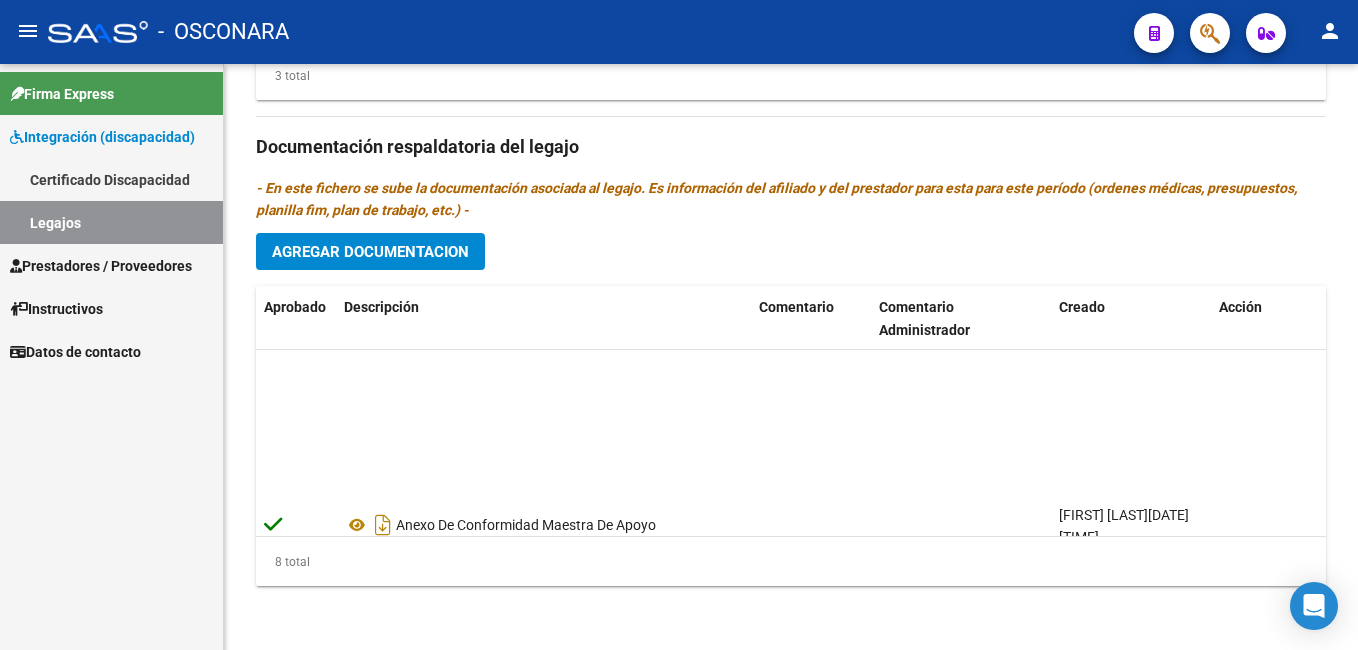 scroll, scrollTop: 221, scrollLeft: 0, axis: vertical 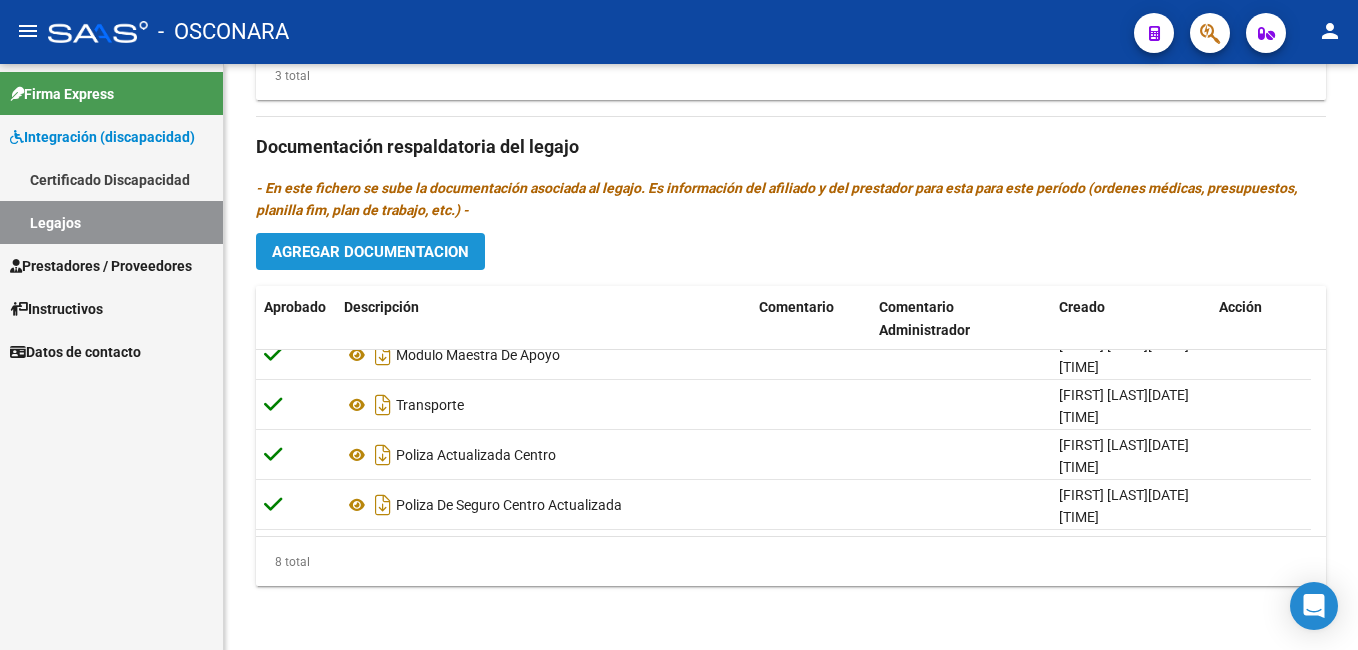 click on "Agregar Documentacion" 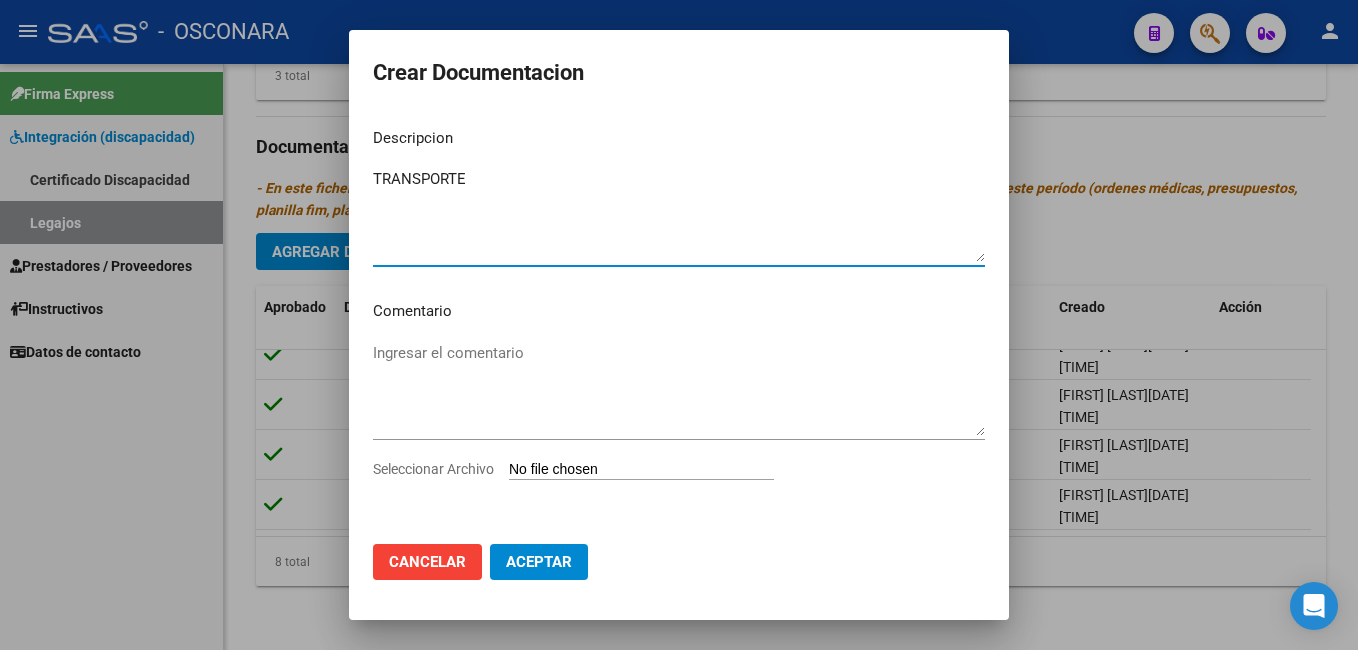 type on "TRANSPORTE" 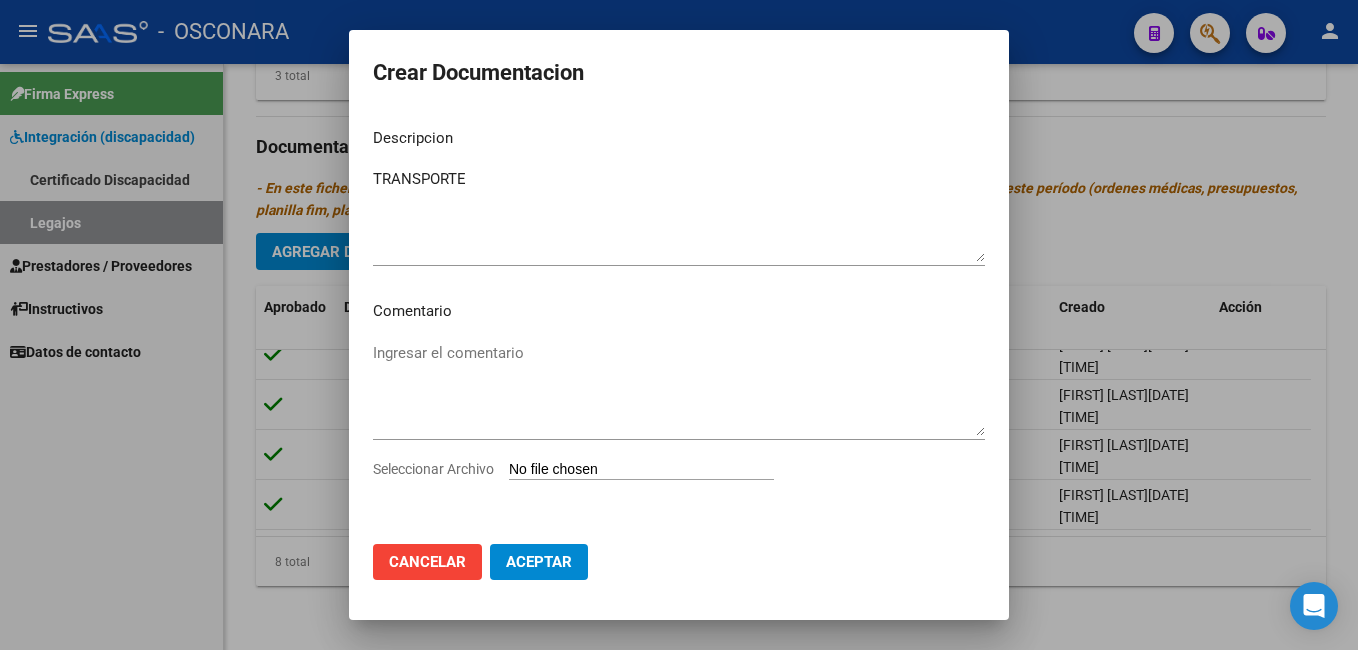 click on "Seleccionar Archivo" at bounding box center [641, 470] 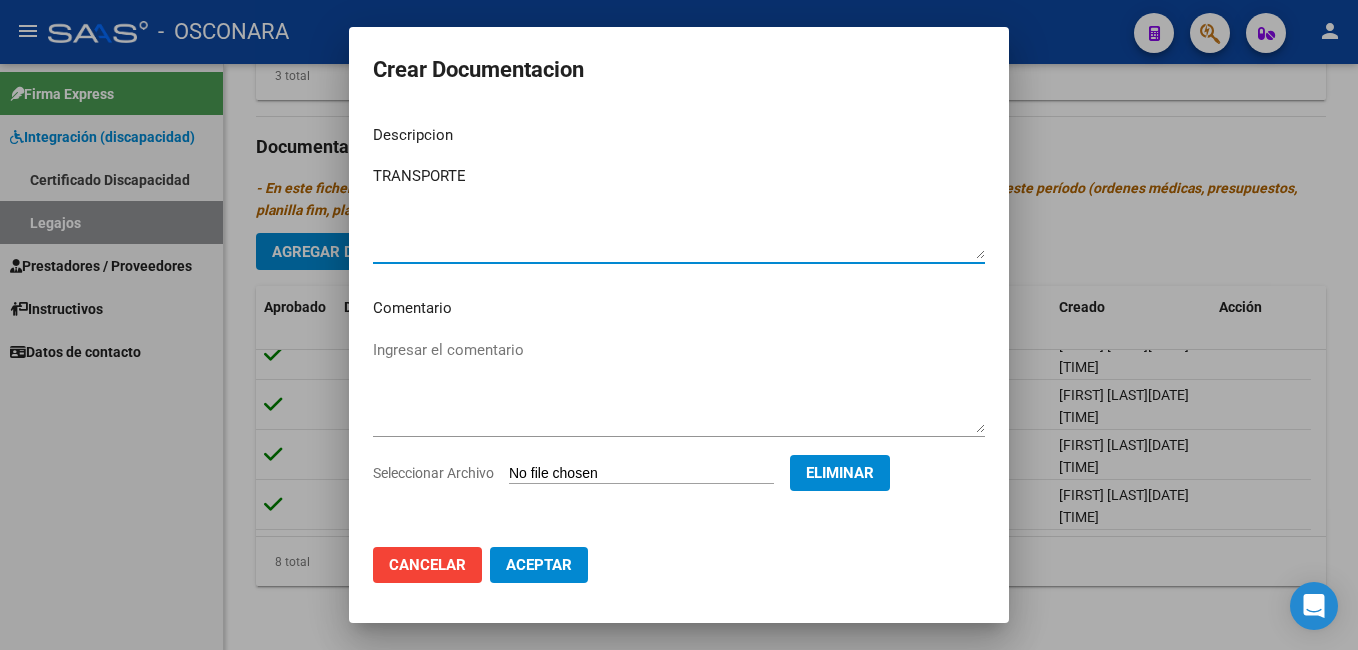 click on "TRANSPORTE" at bounding box center [679, 212] 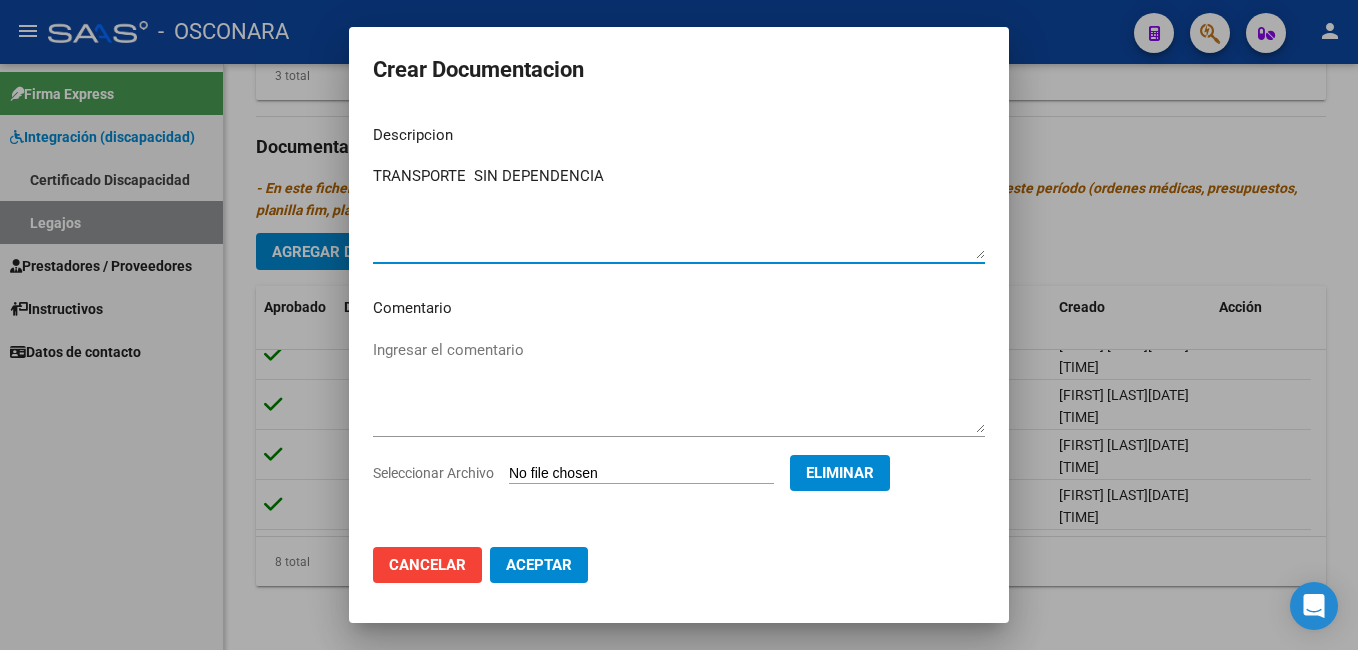 type on "TRANSPORTE  SIN DEPENDENCIA" 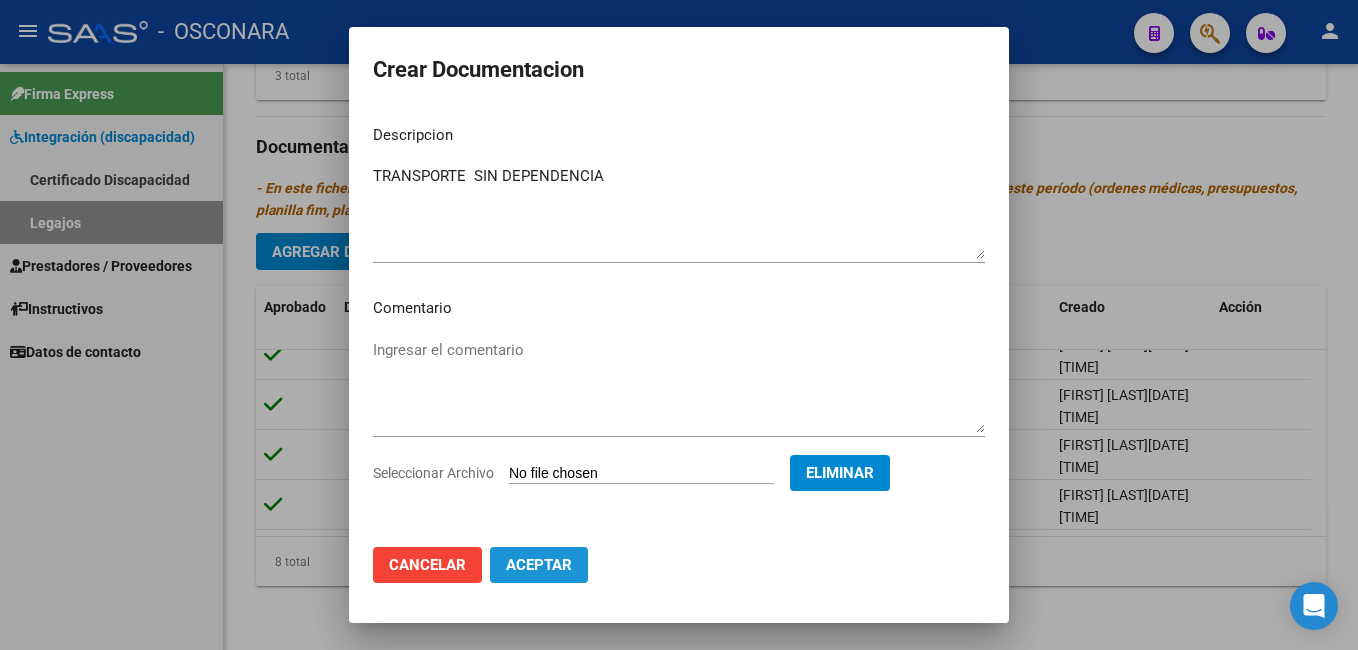 click on "Aceptar" 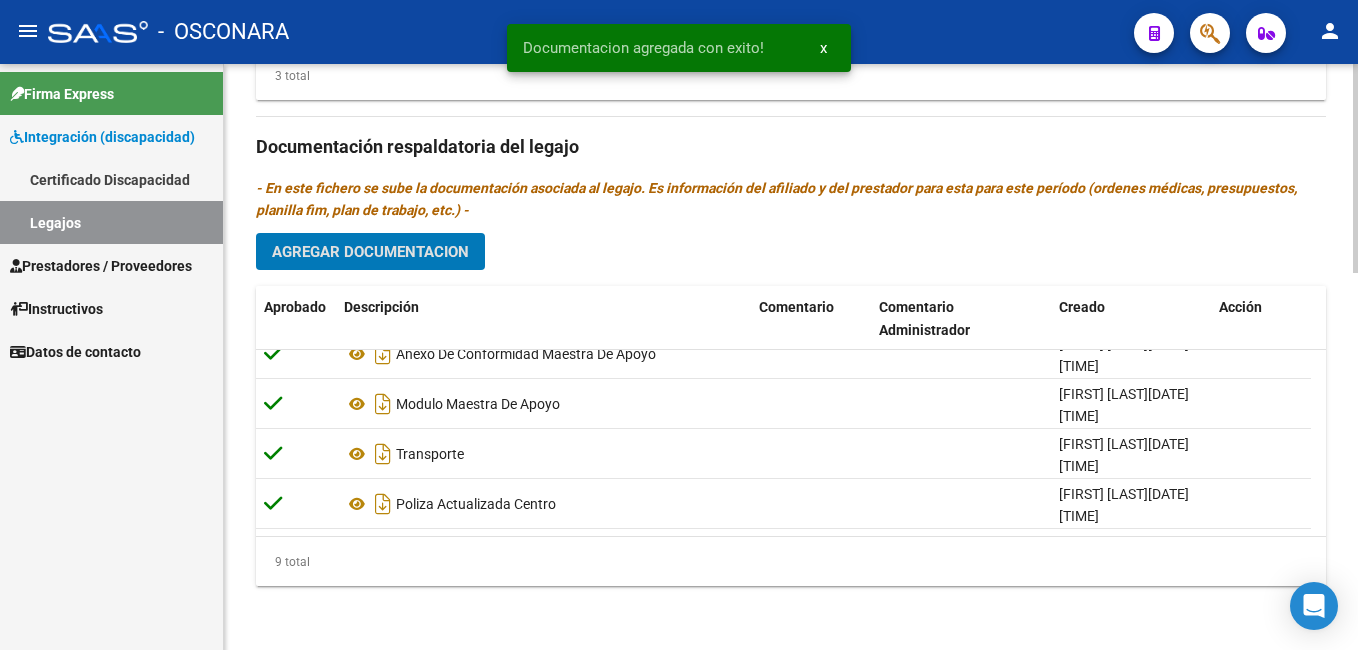 scroll, scrollTop: 0, scrollLeft: 0, axis: both 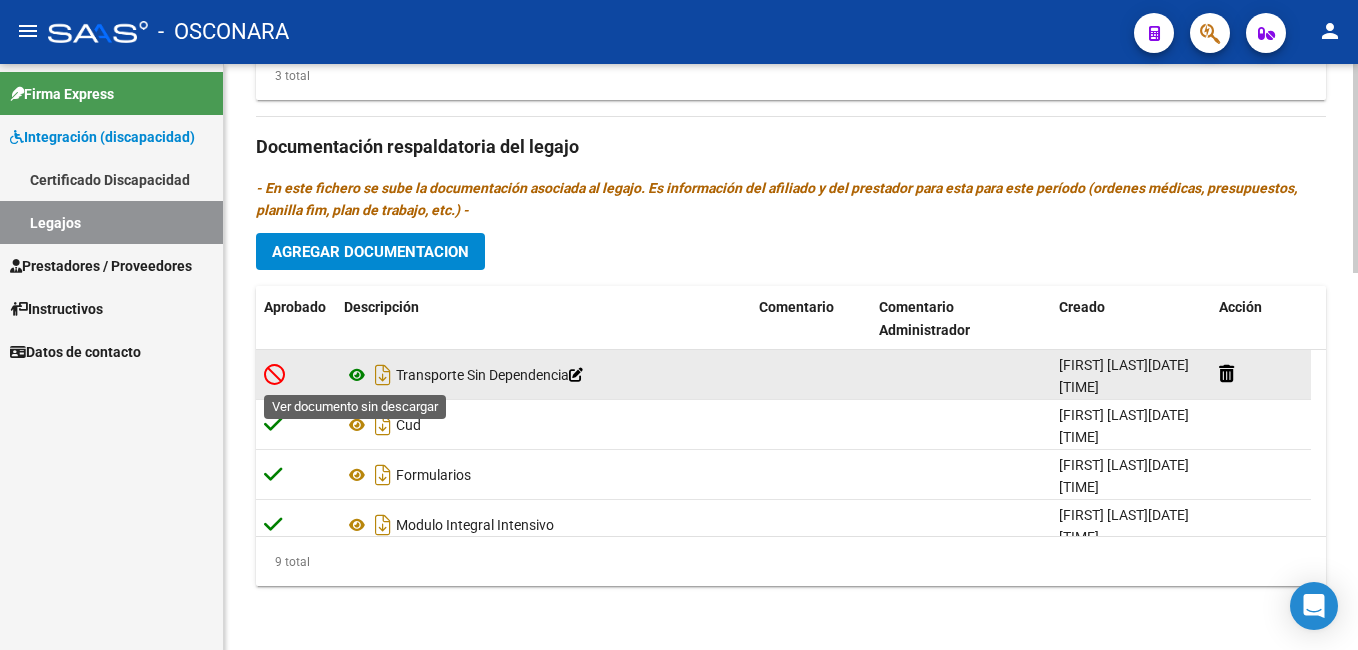 click 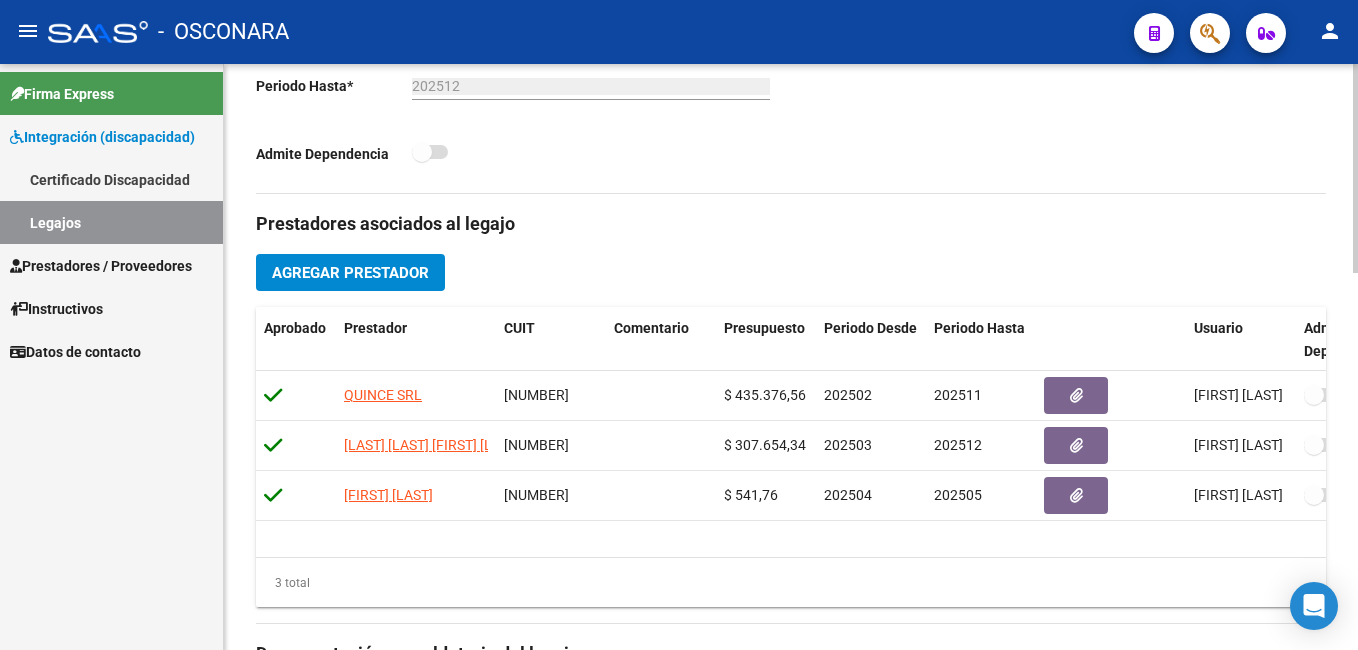 scroll, scrollTop: 560, scrollLeft: 0, axis: vertical 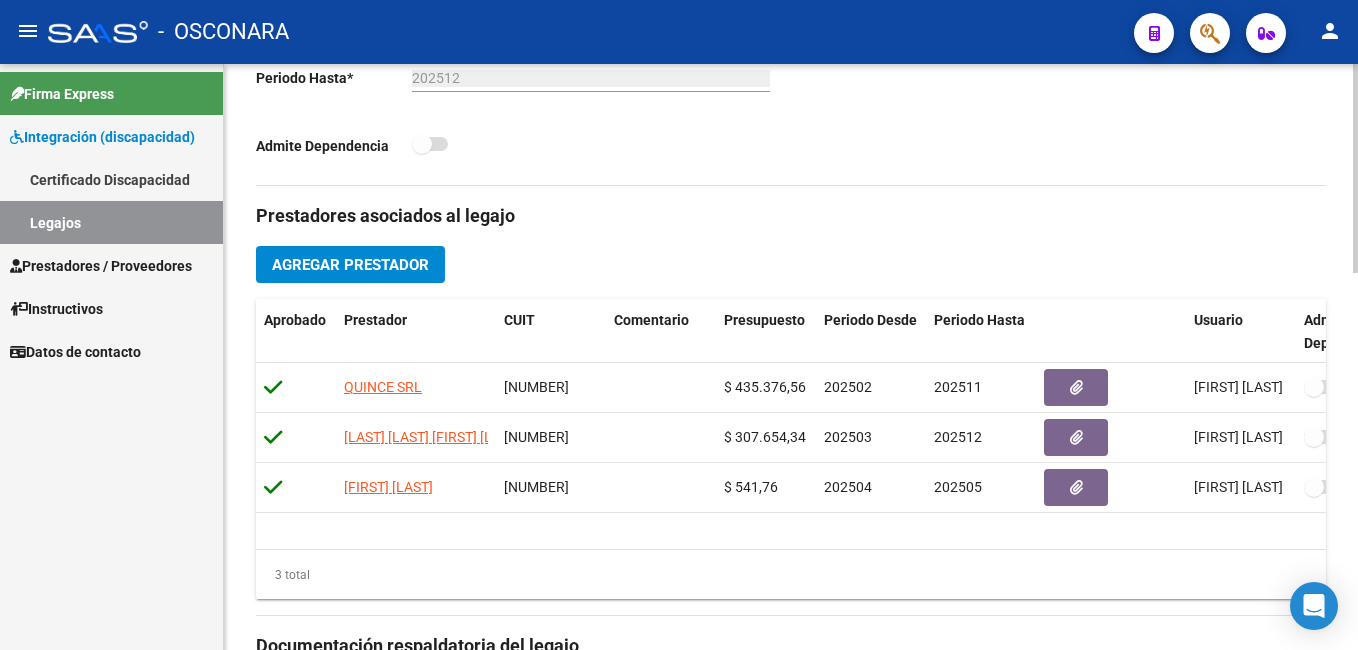 click on "menu -   OSCONARA  person    Firma Express     Integración (discapacidad) Certificado Discapacidad Legajos    Prestadores / Proveedores Facturas - Listado/Carga Facturas - Documentación Facturas Recibidas ARCA Pagos x Transferencia Auditorías - Listado Auditorías - Comentarios Auditorías - Cambios Área Auditoría - Ítems Prestadores - Listado Prestadores - Docu. Otros Ingresos Geren.    Instructivos    Datos de contacto arrow_backEditar 689    save Guardar cambios Legajo de Integración Modelo Formulario DDJJ para Transporte  /  Modelo Conformidad Transporte  /  Modelo Presupuesto Transporte  /  Modelo Conformidad Prestacional  /  Modelo Presupuesto Prestacional  /  ModeloResumen HC  /  Modelo Planilla FIM  Legajo Aprobado.  CUIL  *   [CUIL] Ingresar CUIL  [LAST] [LAST] [FIRST] [LAST]     Análisis Afiliado    Certificado Discapacidad ARCA Padrón Nombre Afiliado  *   [LAST] [LAST] [FIRST] [LAST] Ingresar el nombre  Periodo Desde  *   202501 Ej: 202203  Periodo Hasta  *" at bounding box center (679, 325) 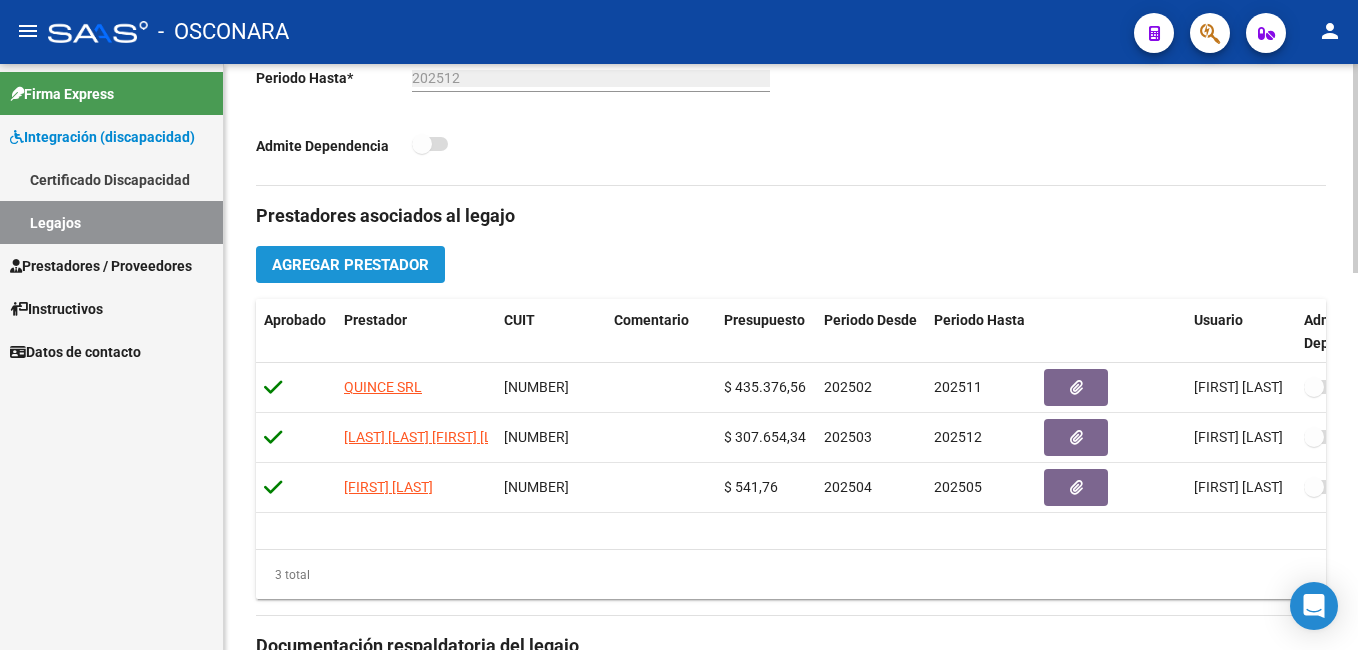click on "Agregar Prestador" 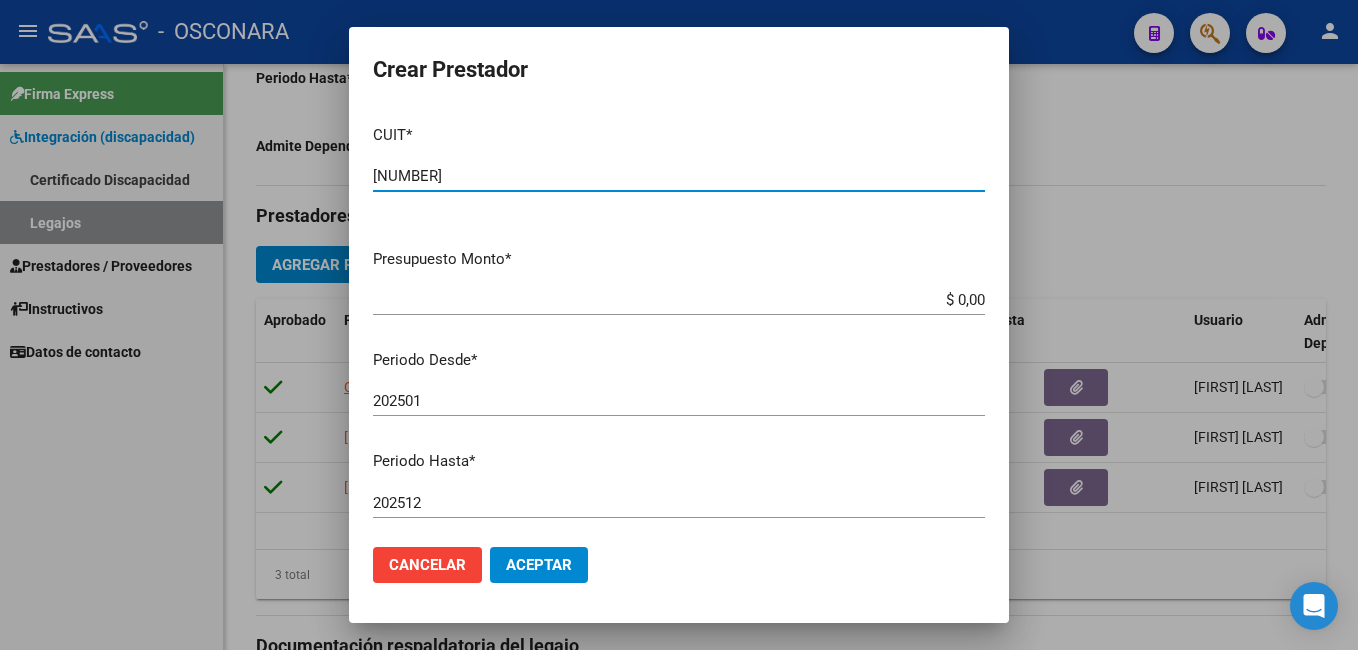 type on "[NUMBER]" 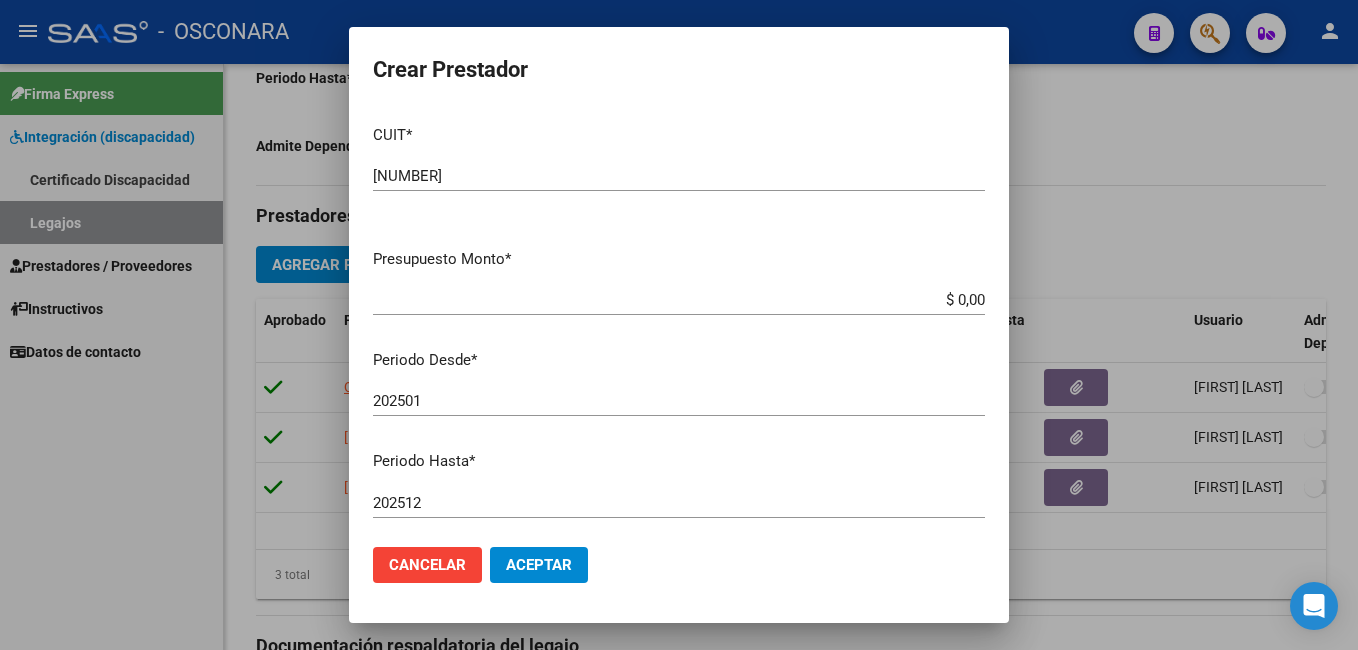 click on "Presupuesto Monto  *   $ 0,00 Ingresar el monto" at bounding box center [687, 279] 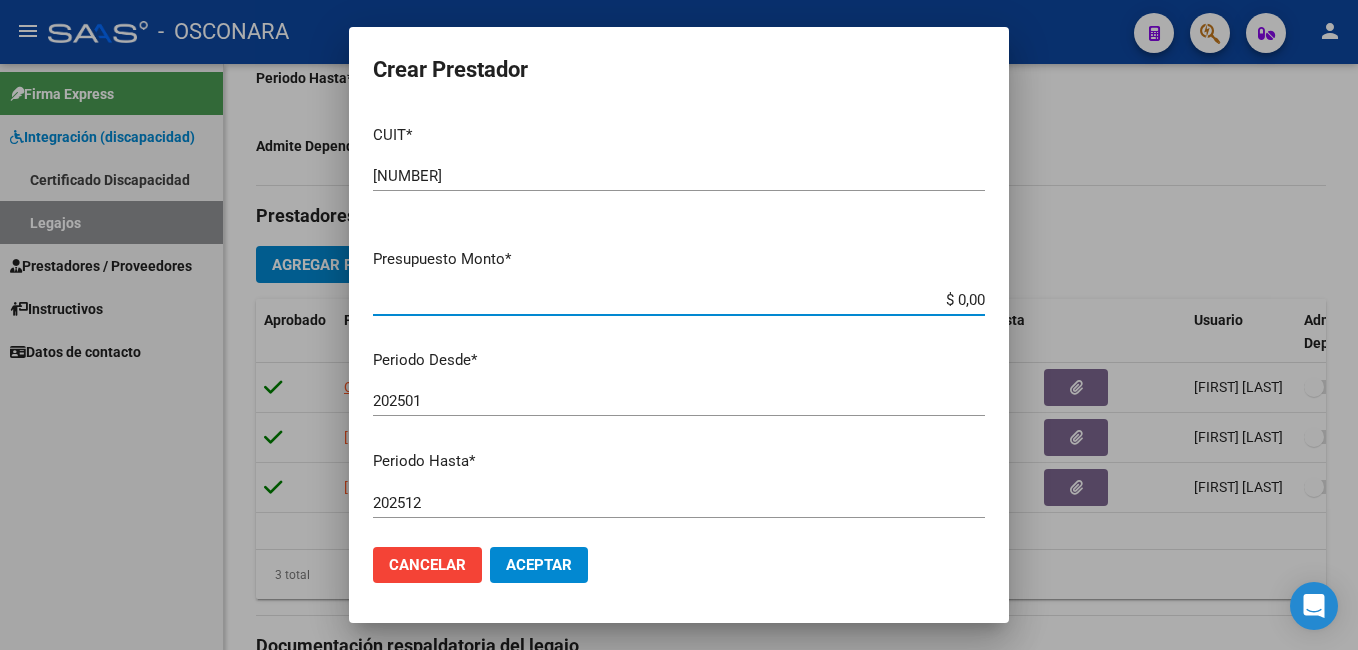 click on "$ 0,00" at bounding box center (679, 300) 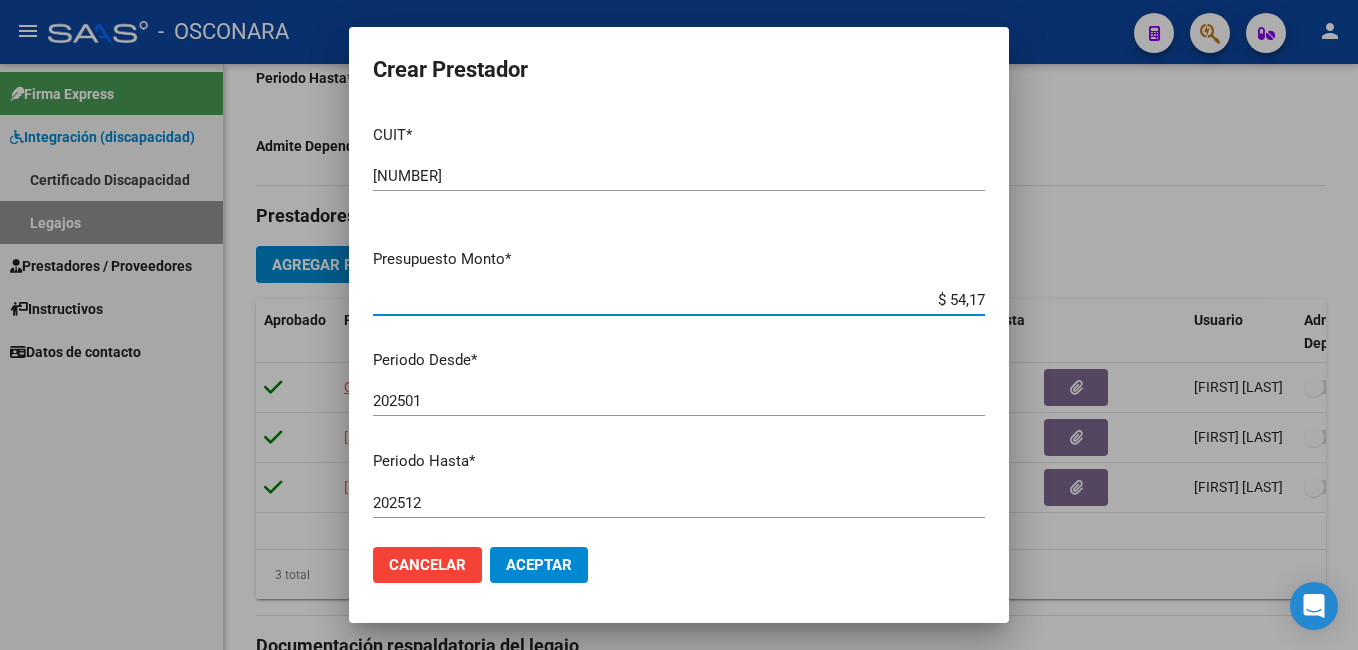 type on "$ 541,76" 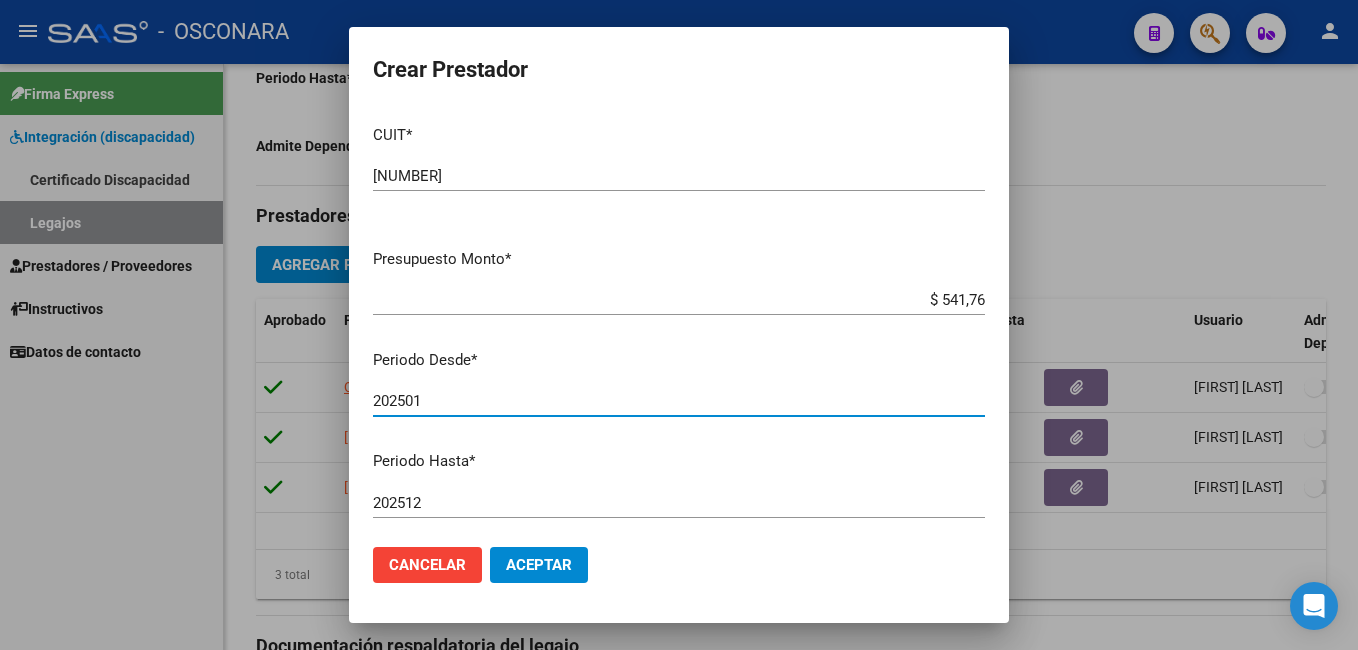 click on "202501" at bounding box center [679, 401] 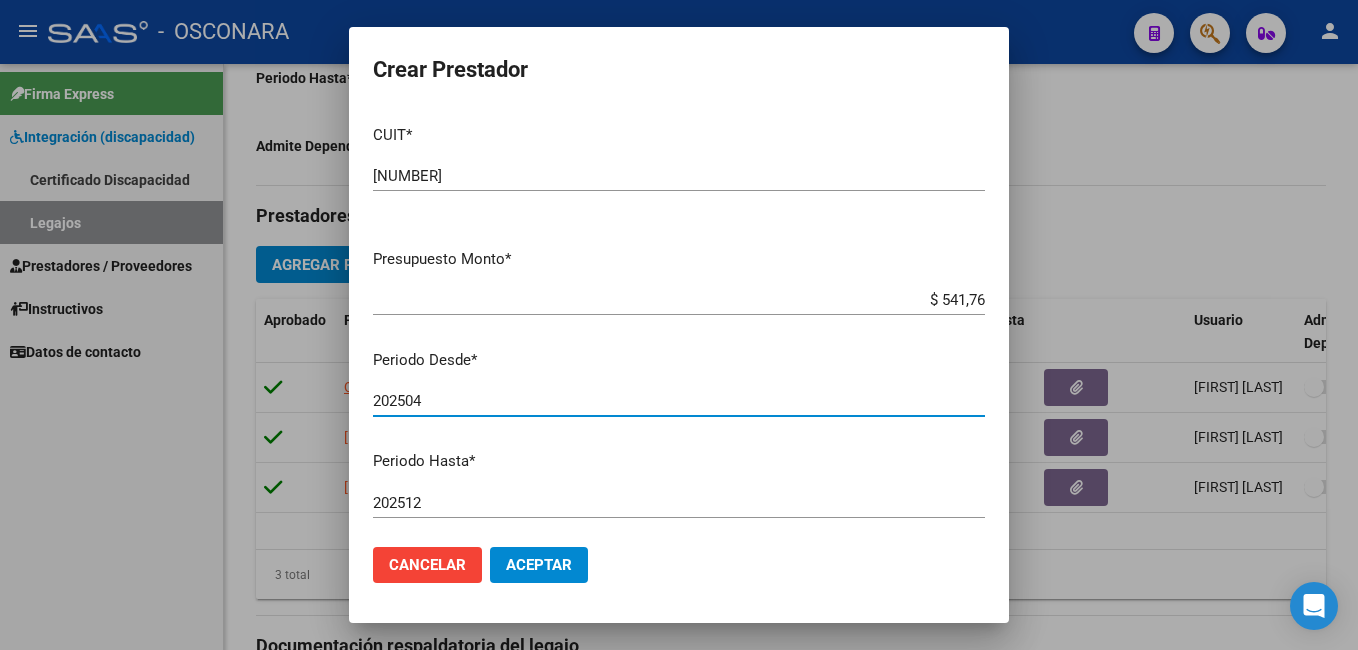 type on "202504" 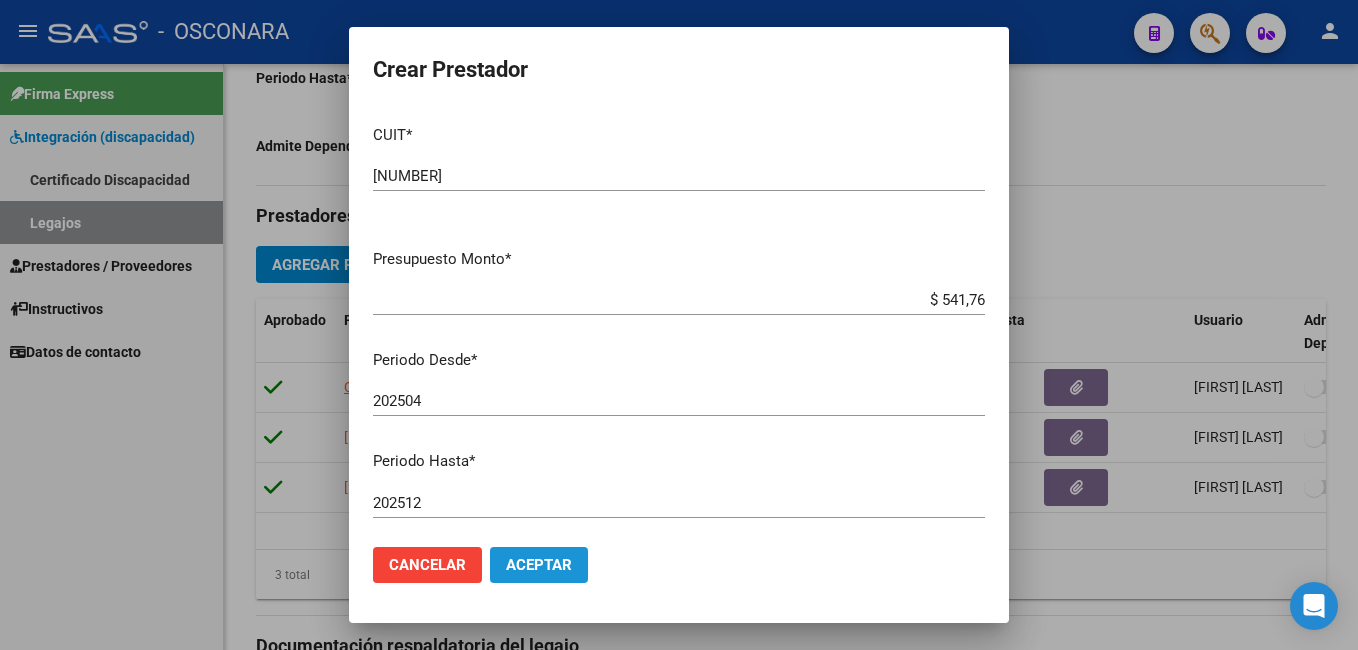 click on "Aceptar" 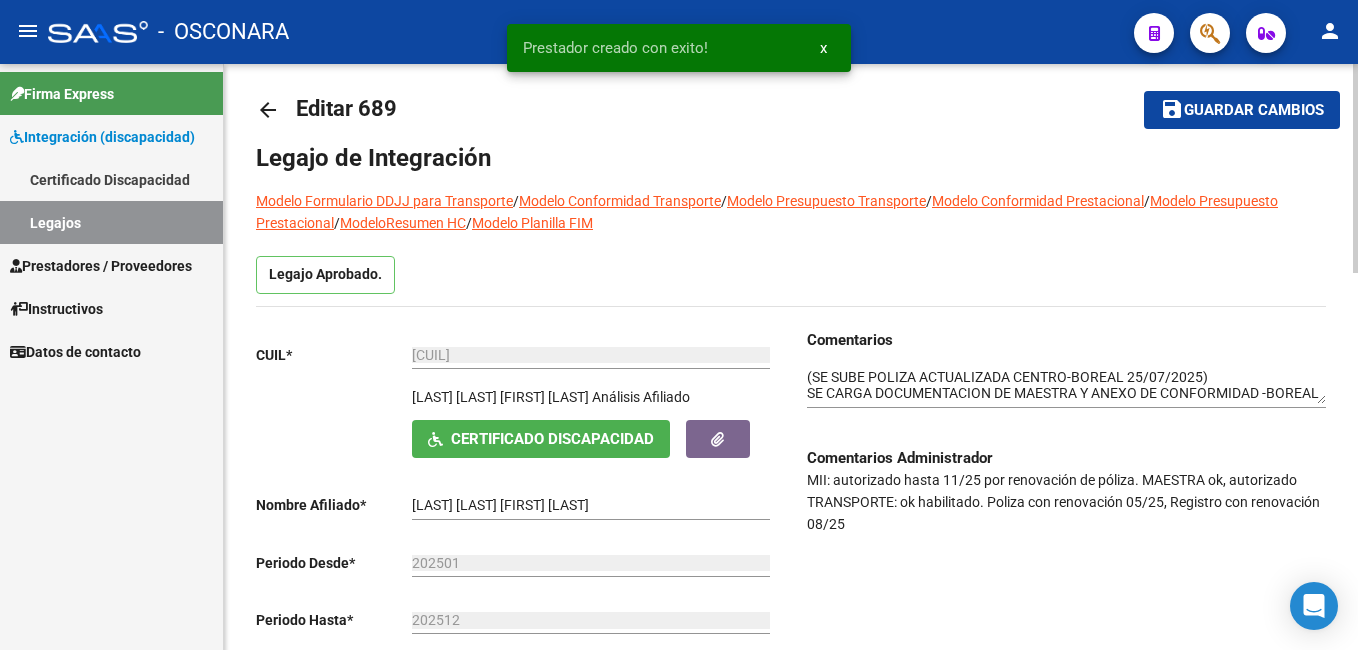 scroll, scrollTop: 0, scrollLeft: 0, axis: both 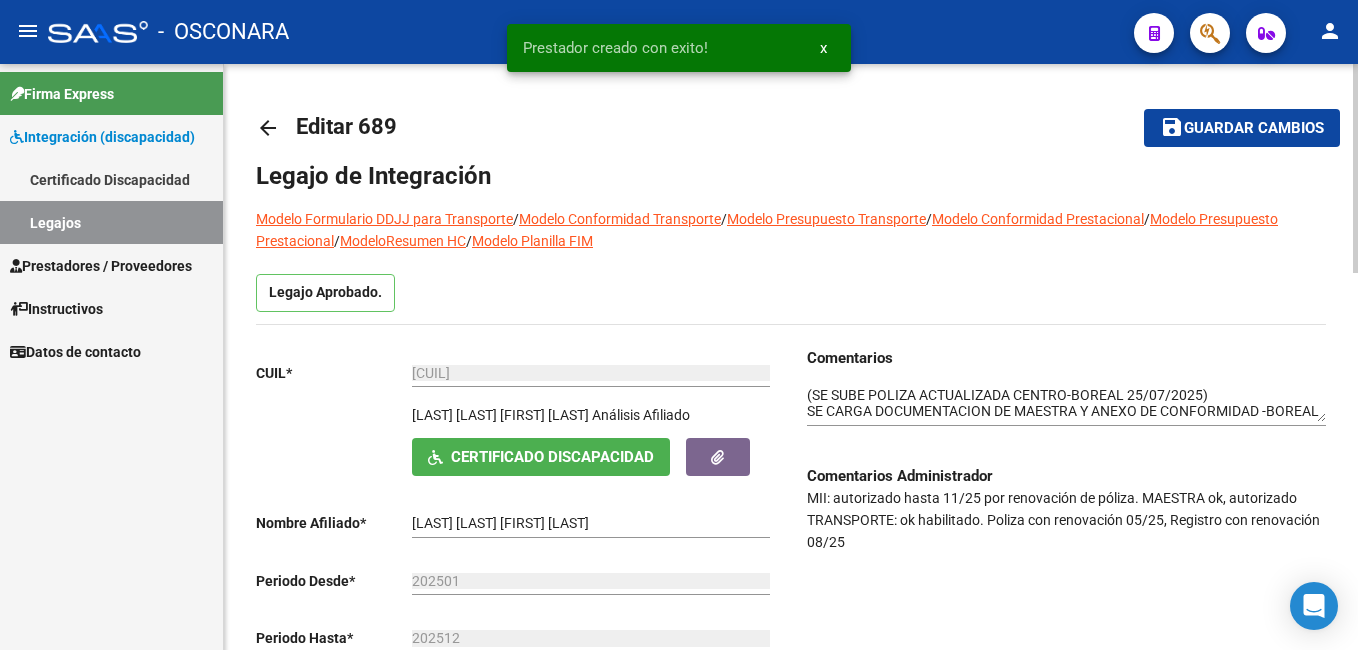 click on "menu -   OSCONARA  person    Firma Express     Integración (discapacidad) Certificado Discapacidad Legajos    Prestadores / Proveedores Facturas - Listado/Carga Facturas - Documentación Facturas Recibidas ARCA Pagos x Transferencia Auditorías - Listado Auditorías - Comentarios Auditorías - Cambios Área Auditoría - Ítems Prestadores - Listado Prestadores - Docu. Otros Ingresos Geren.    Instructivos    Datos de contacto arrow_backEditar 689    save Guardar cambios Legajo de Integración Modelo Formulario DDJJ para Transporte  /  Modelo Conformidad Transporte  /  Modelo Presupuesto Transporte  /  Modelo Conformidad Prestacional  /  Modelo Presupuesto Prestacional  /  ModeloResumen HC  /  Modelo Planilla FIM  Legajo Aprobado.  CUIL  *   [CUIL] Ingresar CUIL  [LAST] [LAST] [FIRST] [LAST]     Análisis Afiliado    Certificado Discapacidad ARCA Padrón Nombre Afiliado  *   [LAST] [LAST] [FIRST] [LAST] Ingresar el nombre  Periodo Desde  *   202501 Ej: 202203  Periodo Hasta  *" at bounding box center (679, 325) 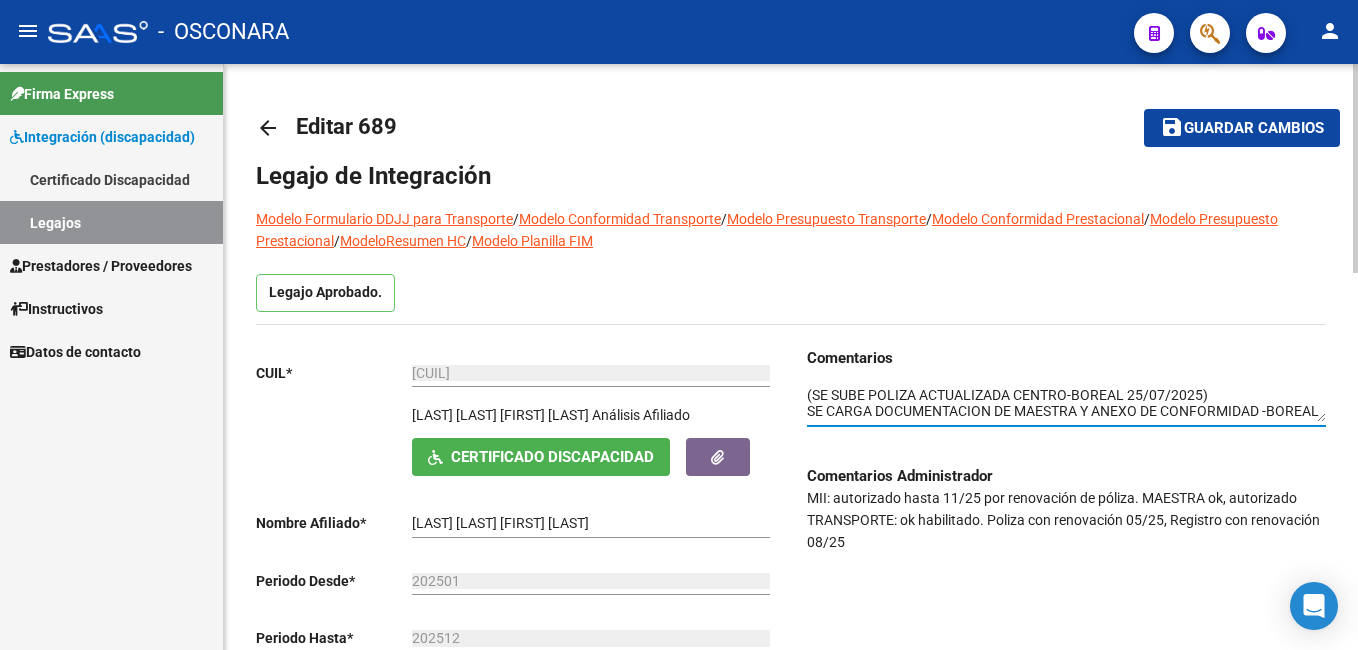 click at bounding box center (1066, 404) 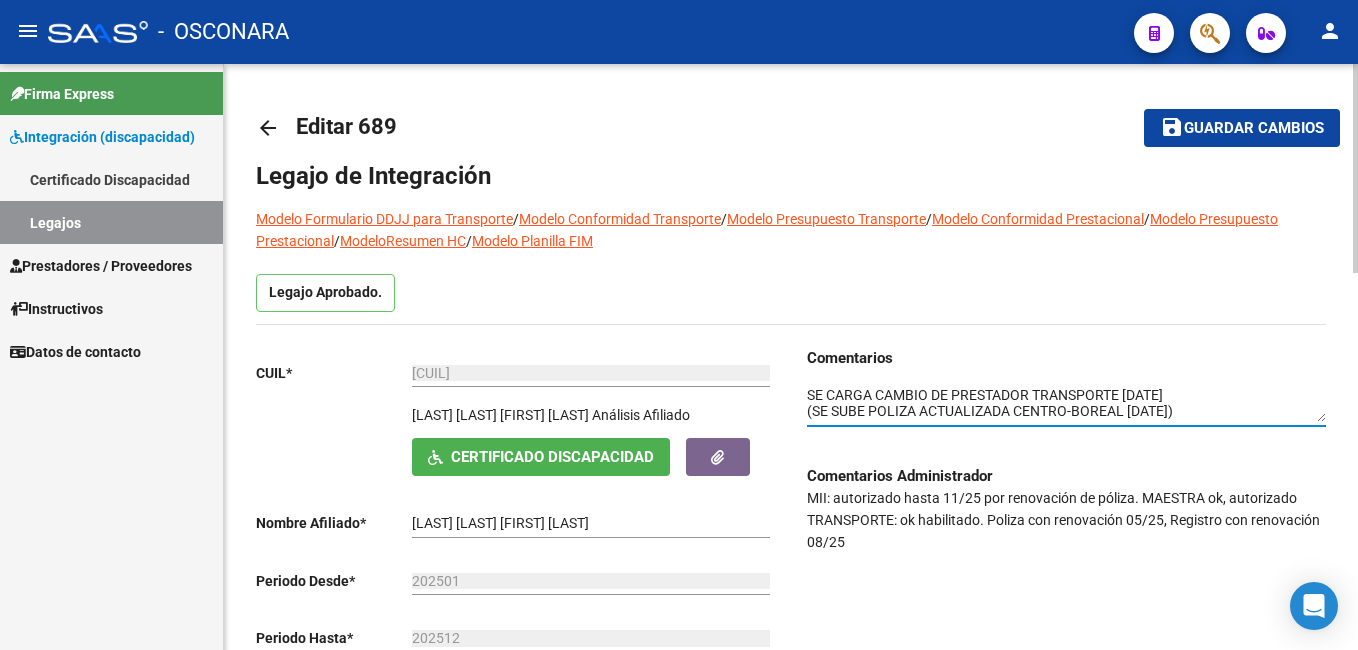type on "SE CARGA CAMBIO DE PRESTADOR TRANSPORTE [DATE]
(SE SUBE POLIZA ACTUALIZADA CENTRO-BOREAL [DATE])
SE CARGA DOCUMENTACION DE MAESTRA Y ANEXO DE CONFORMIDAD -BOREAL
SE CARGA DOCUMENTACION DE TRANSPORTE-BOREAL" 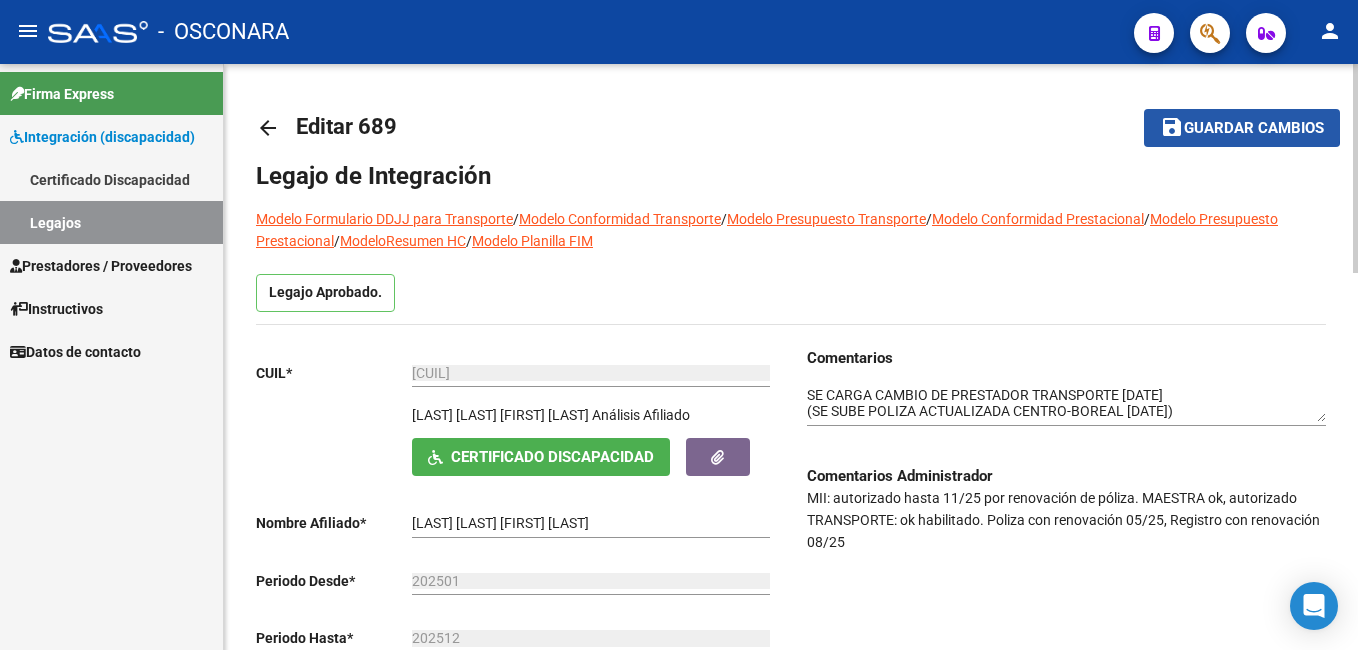 click on "Guardar cambios" 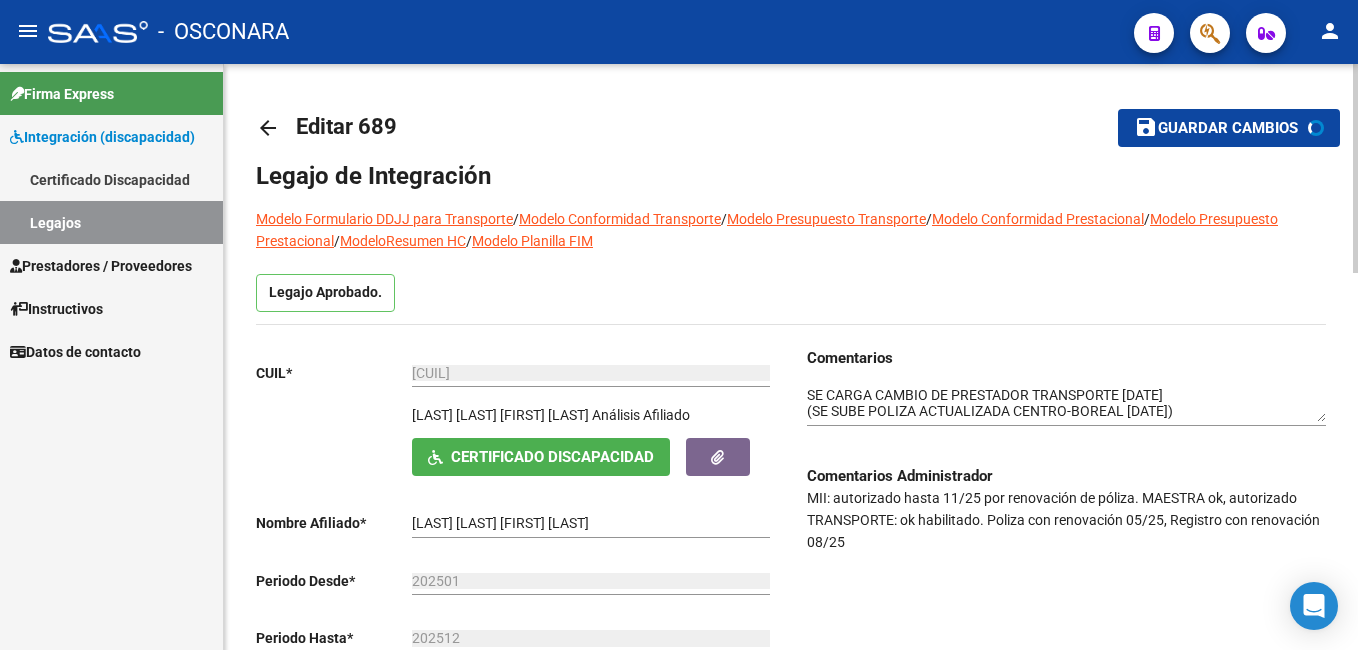 click on "Guardar cambios" 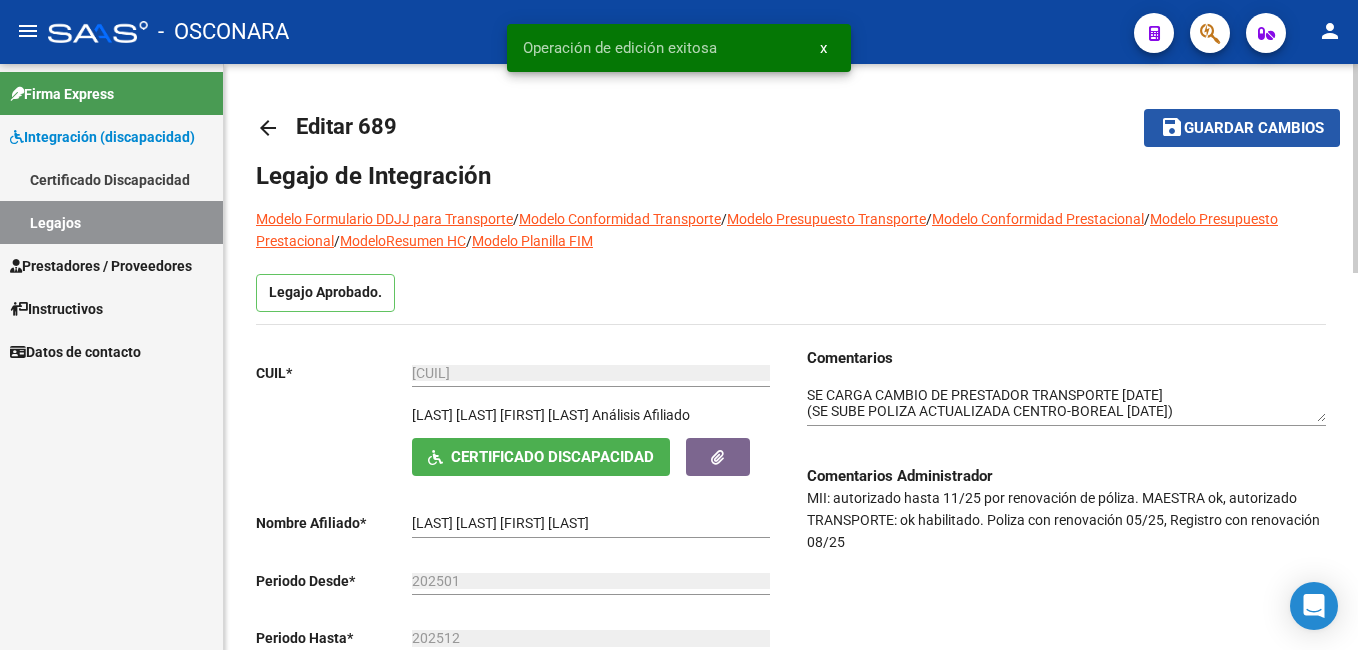 click on "Guardar cambios" 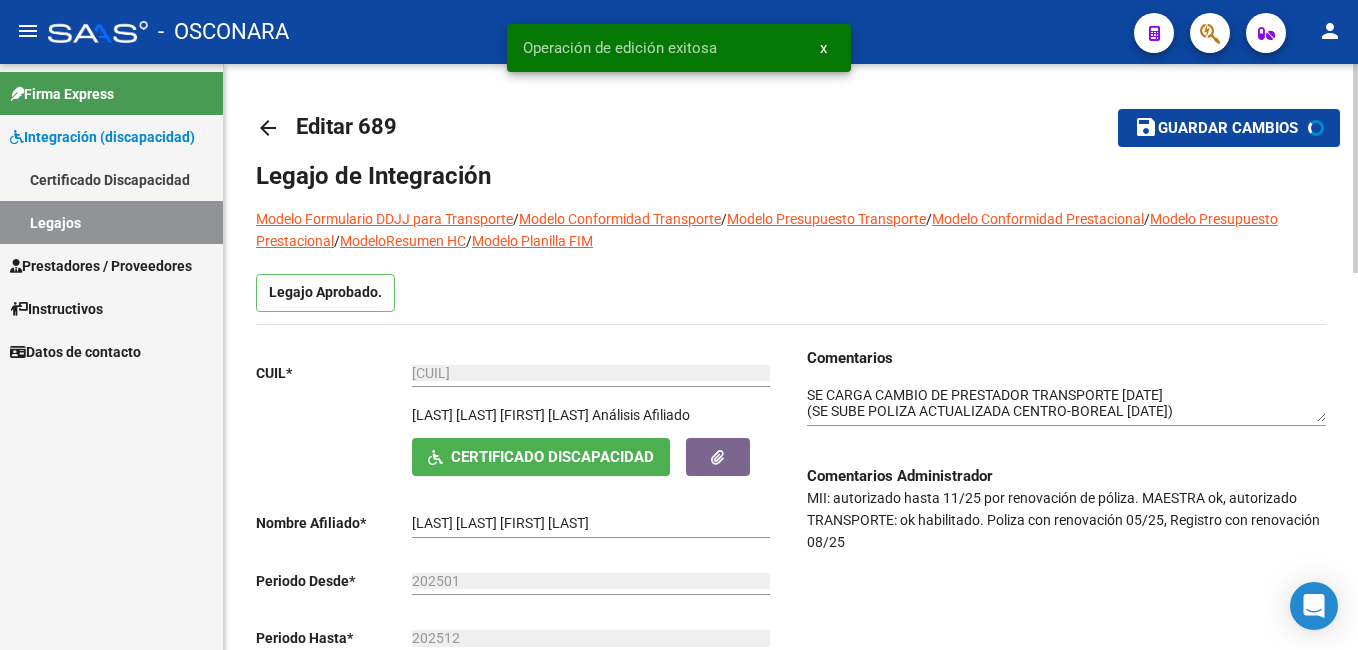 click on "Guardar cambios" 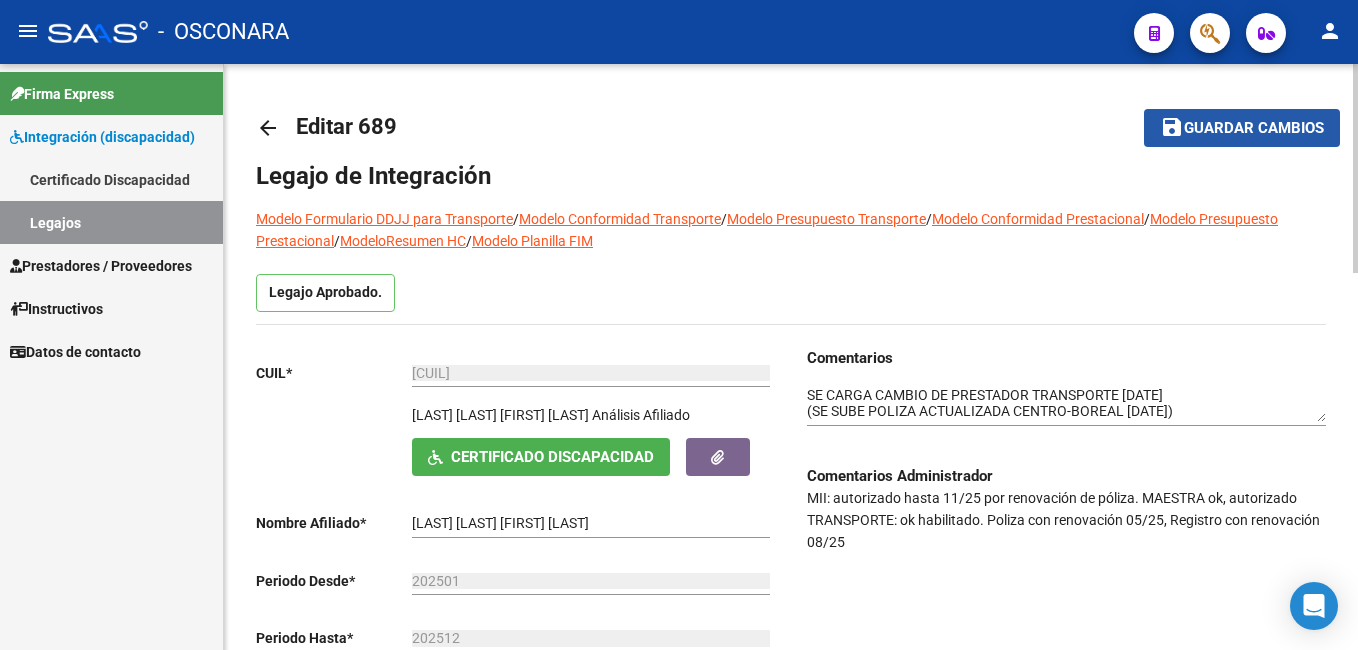 click on "Guardar cambios" 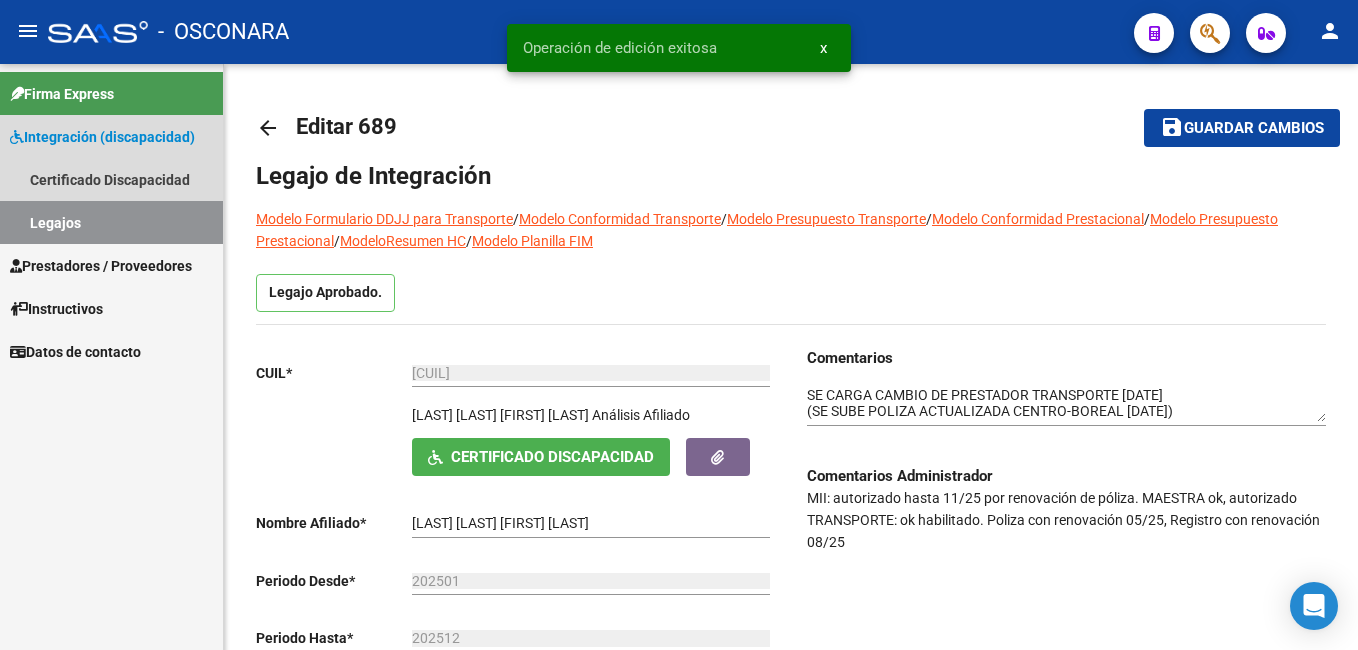 click on "Legajos" at bounding box center [111, 222] 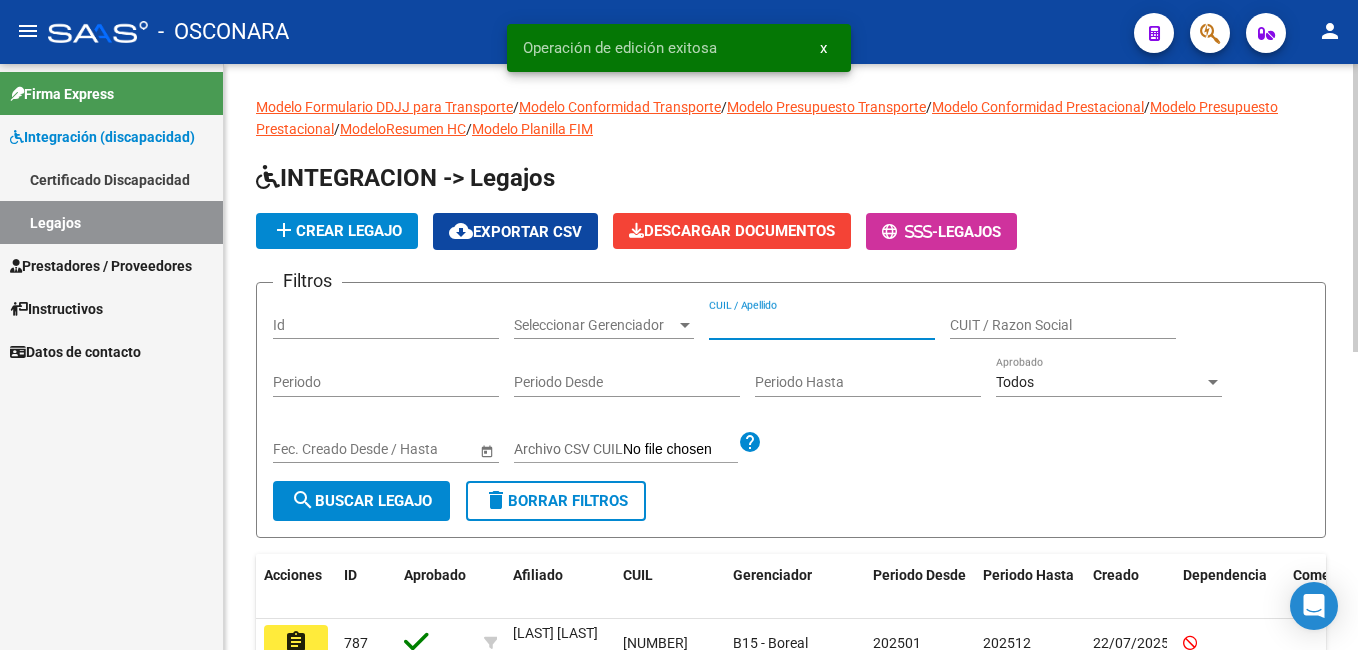click on "CUIL / Apellido" at bounding box center (822, 325) 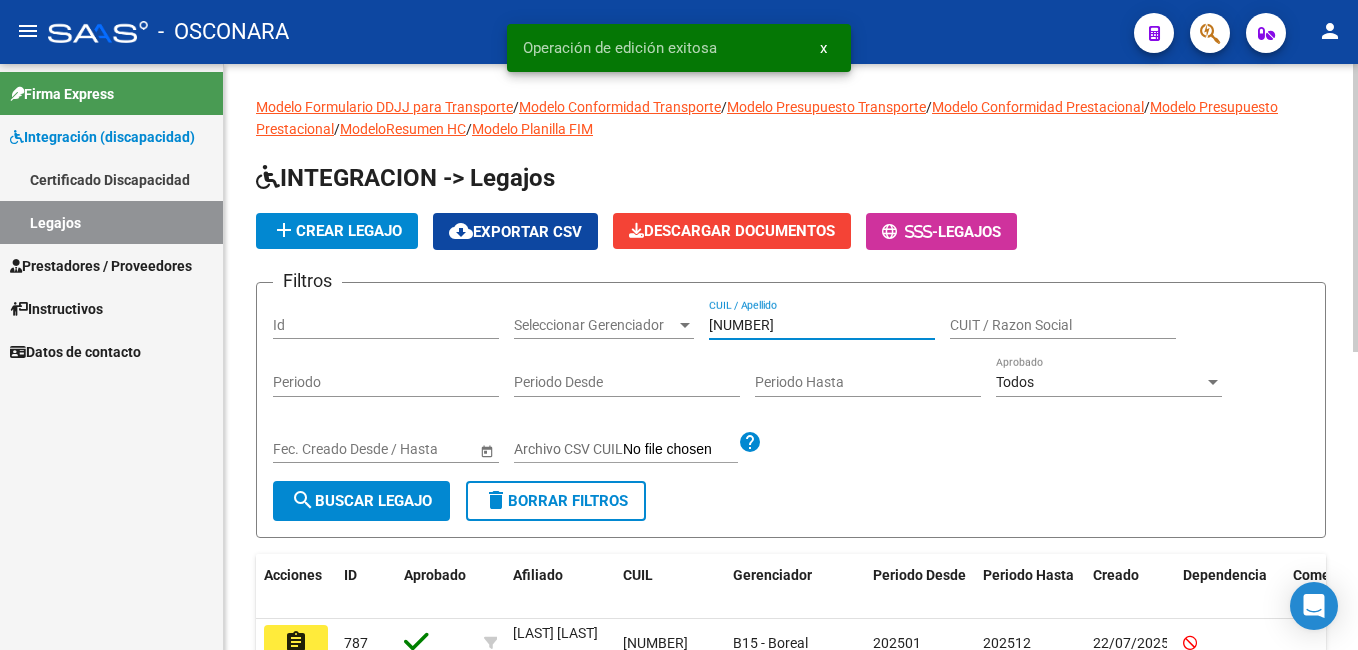 type on "[NUMBER]" 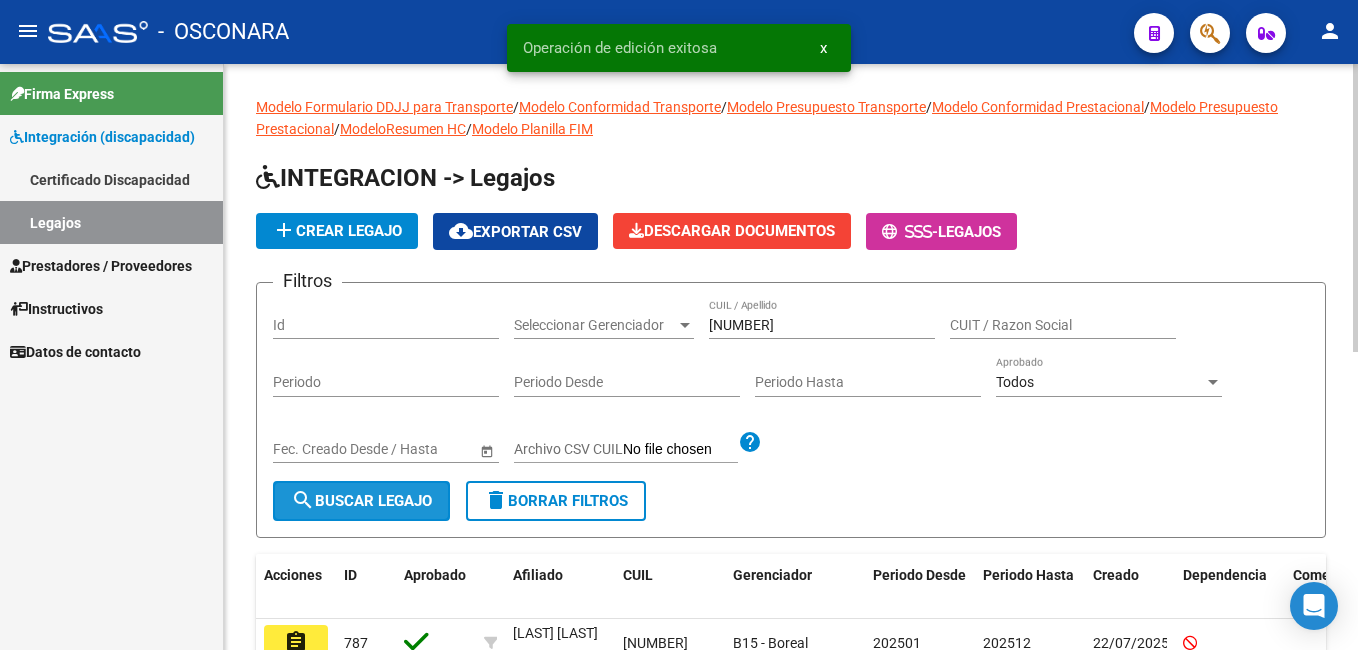 click on "search  Buscar Legajo" 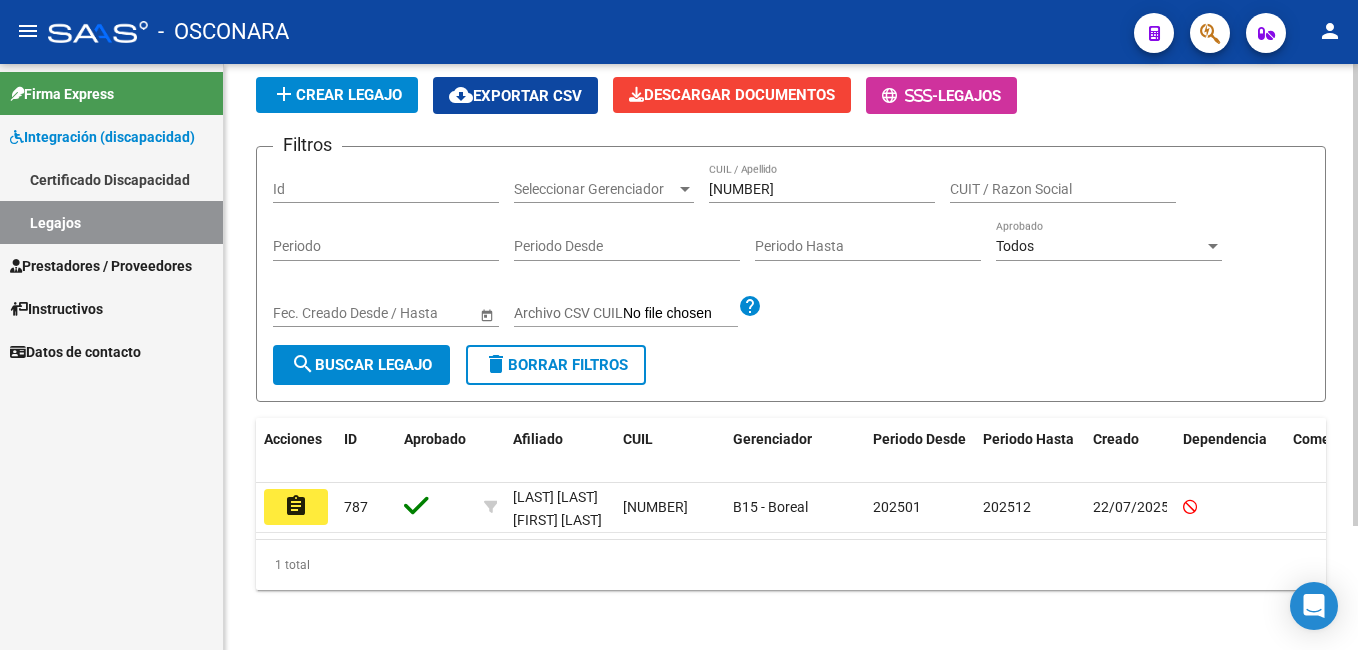 scroll, scrollTop: 157, scrollLeft: 0, axis: vertical 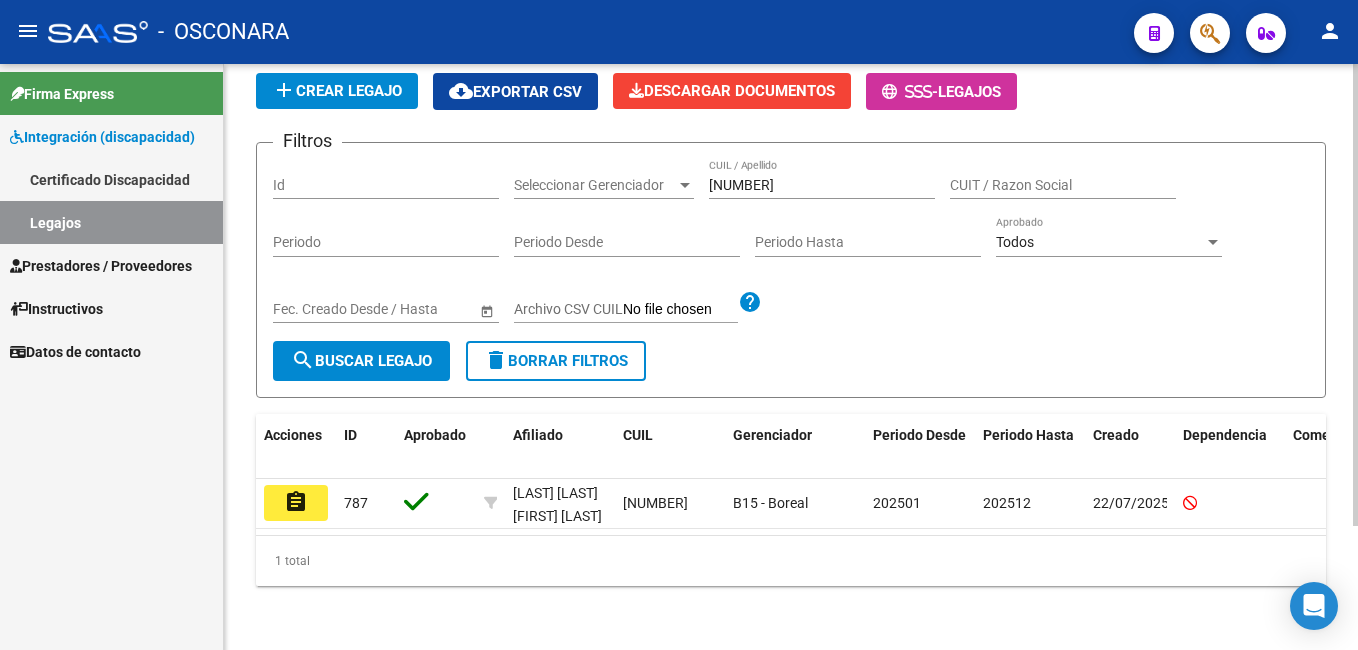 click on "menu -   OSCONARA  person    Firma Express     Integración (discapacidad) Certificado Discapacidad Legajos    Prestadores / Proveedores Facturas - Listado/Carga Facturas - Documentación Facturas Recibidas ARCA Pagos x Transferencia Auditorías - Listado Auditorías - Comentarios Auditorías - Cambios Área Auditoría - Ítems Prestadores - Listado Prestadores - Docu. Otros Ingresos Geren.    Instructivos    Datos de contacto Modelo Formulario DDJJ para Transporte  /  Modelo Conformidad Transporte  /  Modelo Presupuesto Transporte  /  Modelo Conformidad Prestacional  /  Modelo Presupuesto Prestacional  /  ModeloResumen HC  /  Modelo Planilla FIM  INTEGRACION -> Legajos add  Crear Legajo
cloud_download  Exportar CSV  Descargar Documentos
-  Legajos Filtros Id Seleccionar Gerenciador Seleccionar Gerenciador [NUMBER] CUIL / Apellido CUIT / Razon Social Periodo Periodo Desde Periodo Hasta Todos Aprobado Start date – End date Fec. Creado Desde / Hasta Archivo CSV CUIL help search delete" at bounding box center (679, 325) 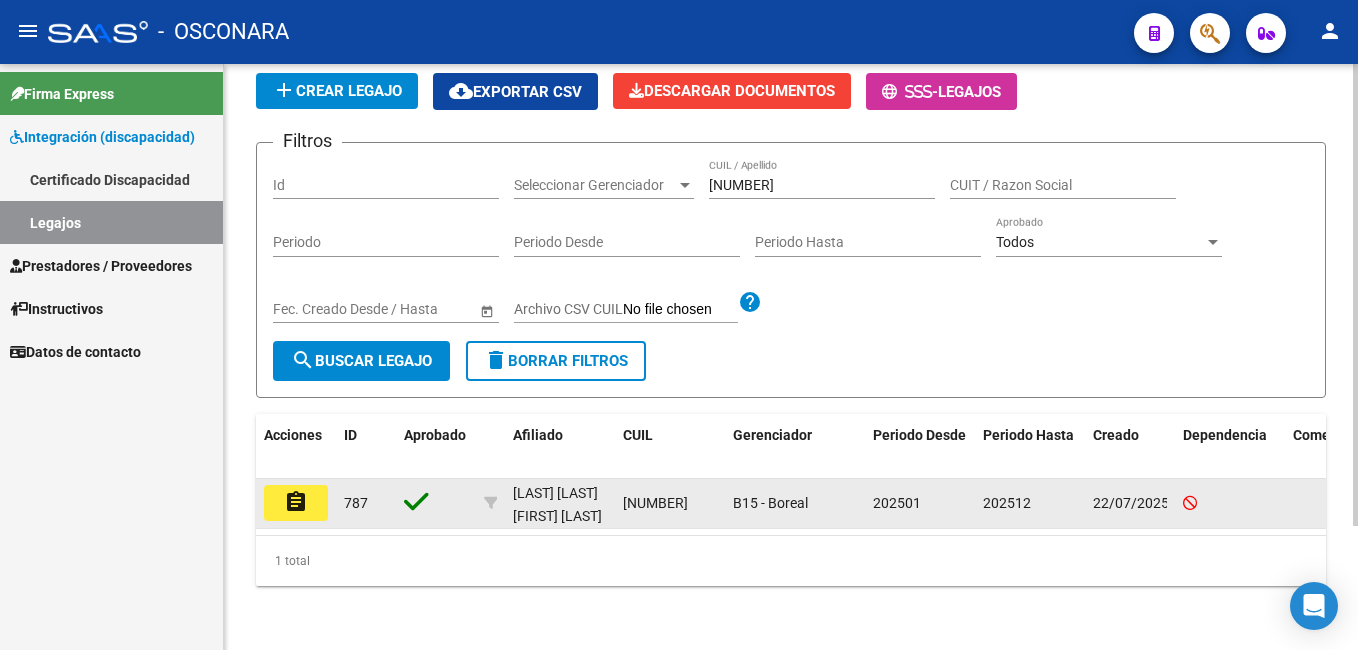 click on "assignment" 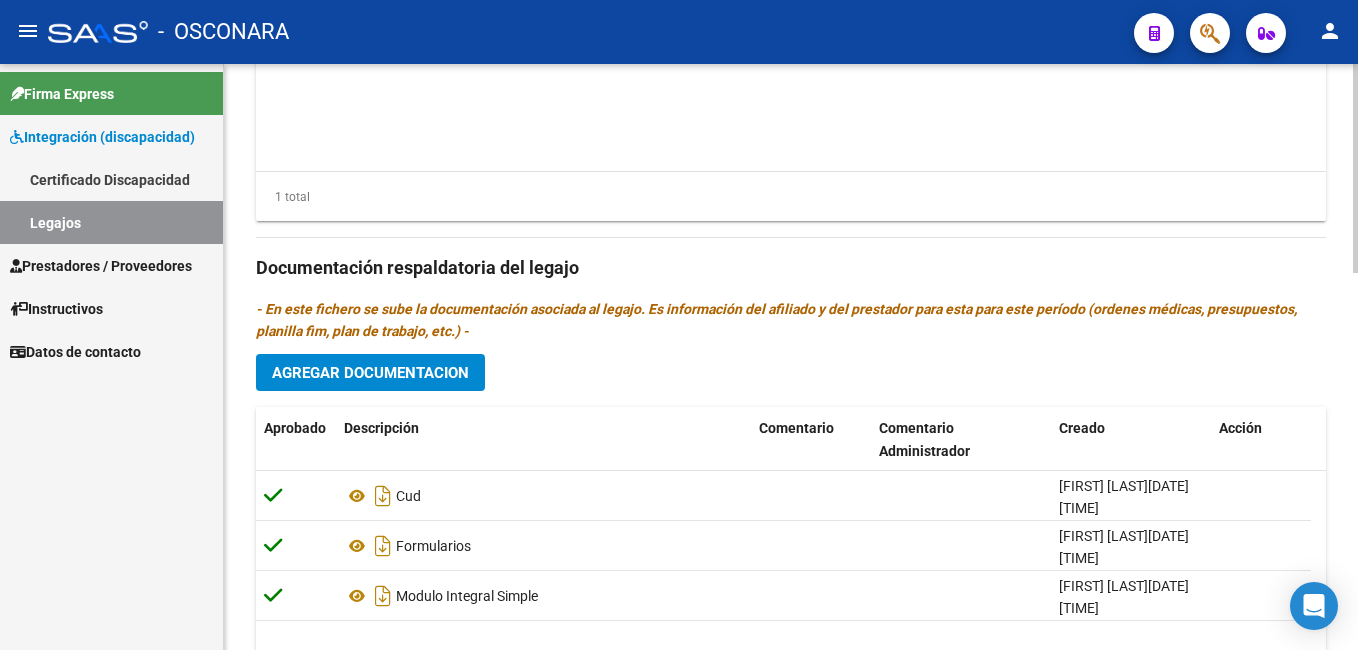 scroll, scrollTop: 941, scrollLeft: 0, axis: vertical 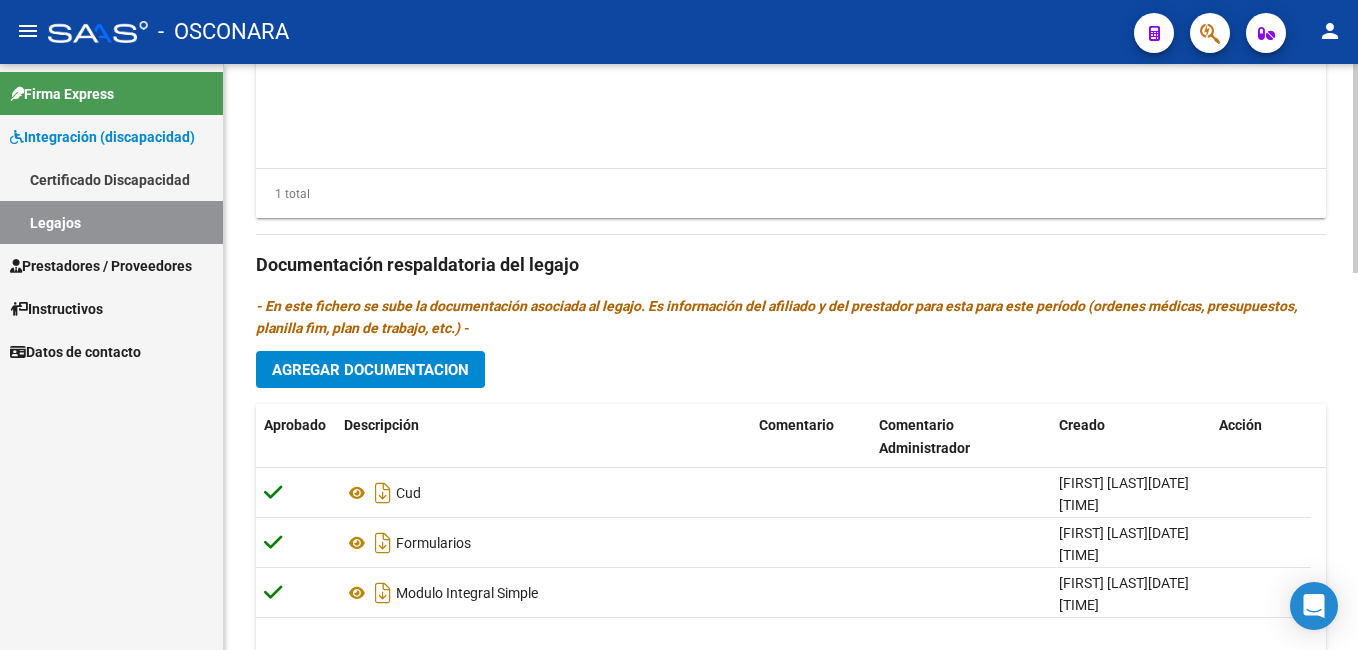 click on "menu -   OSCONARA  person    Firma Express     Integración (discapacidad) Certificado Discapacidad Legajos    Prestadores / Proveedores Facturas - Listado/Carga Facturas - Documentación Facturas Recibidas ARCA Pagos x Transferencia Auditorías - Listado Auditorías - Comentarios Auditorías - Cambios Área Auditoría - Ítems Prestadores - Listado Prestadores - Docu. Otros Ingresos Geren.    Instructivos    Datos de contacto arrow_back Editar 787    save Guardar cambios Legajo de Integración Modelo Formulario DDJJ para Transporte  /  Modelo Conformidad Transporte  /  Modelo Presupuesto Transporte  /  Modelo Conformidad Prestacional  /  Modelo Presupuesto Prestacional  /  ModeloResumen HC  /  Modelo Planilla FIM  Legajo Aprobado.  CUIL  *   [CUIL] Ingresar CUIL  [FIRST] [LAST]     Análisis Afiliado    Certificado Discapacidad ARCA Padrón Nombre Afiliado  *   [FIRST] [LAST] Ingresar el nombre  Periodo Desde  *   202501 Ej: 202203  Periodo Hasta  *   202512" at bounding box center (679, 325) 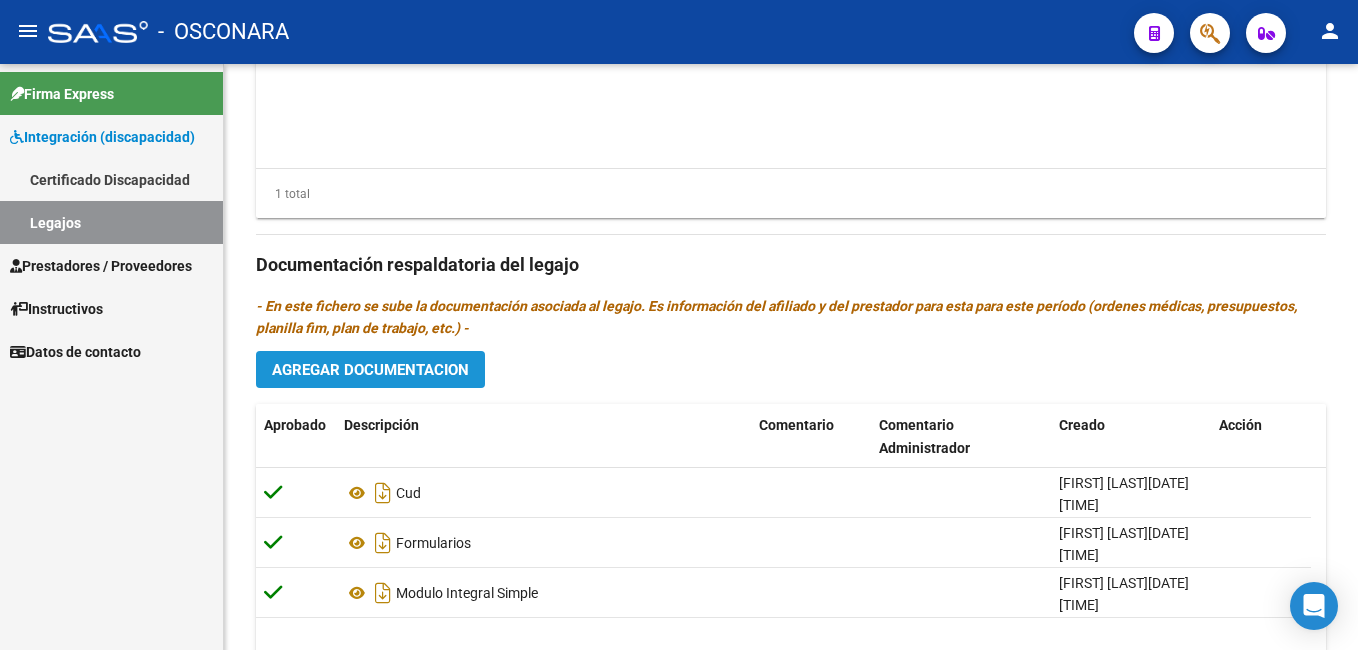 click on "Agregar Documentacion" 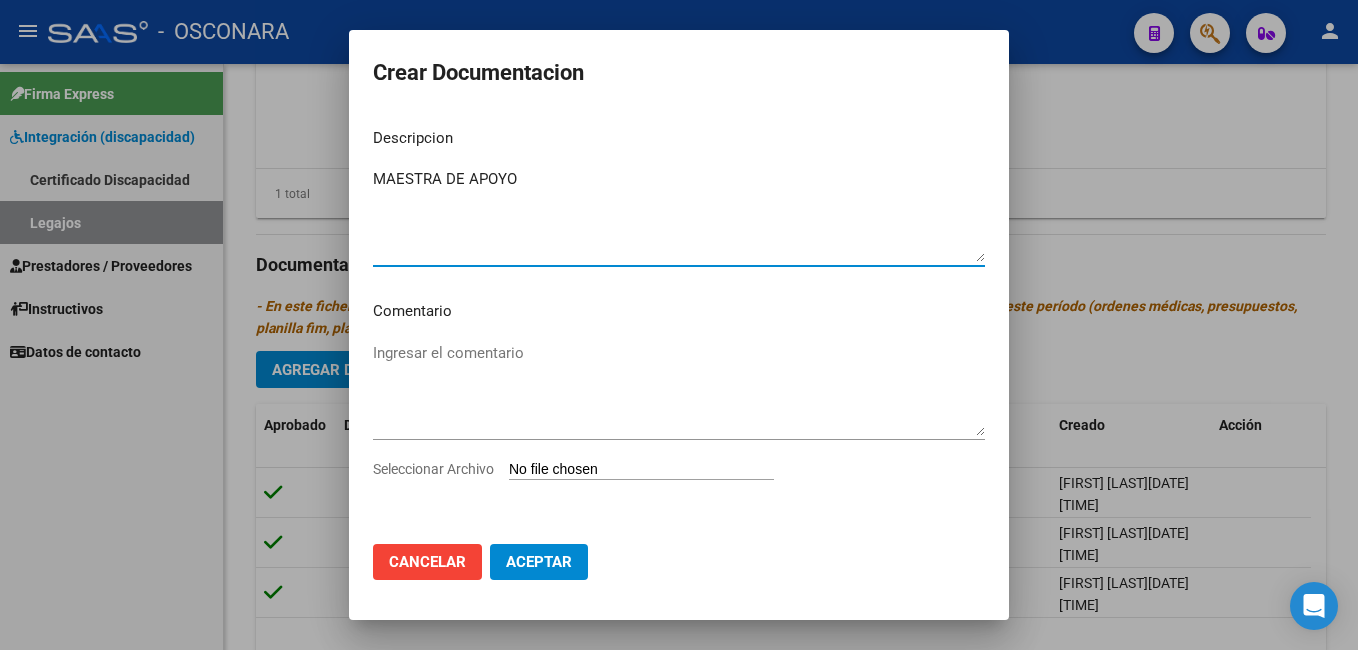 type on "MAESTRA DE APOYO" 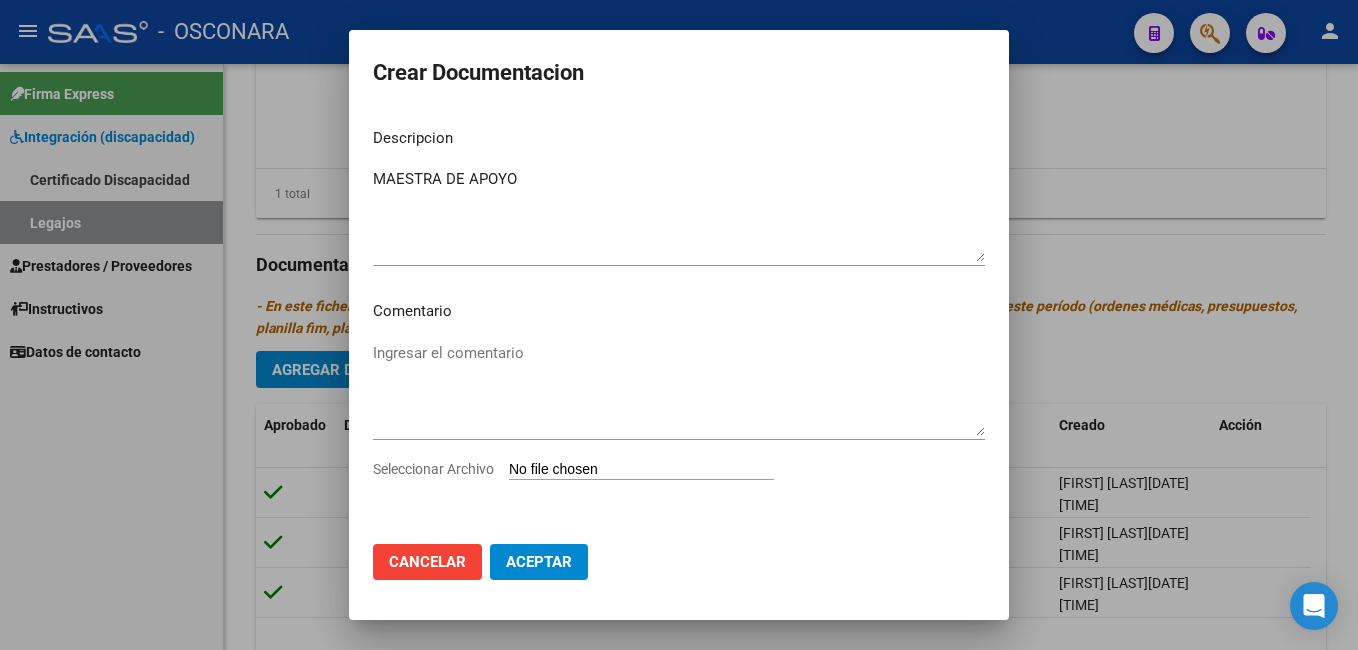 click on "Seleccionar Archivo" at bounding box center [641, 470] 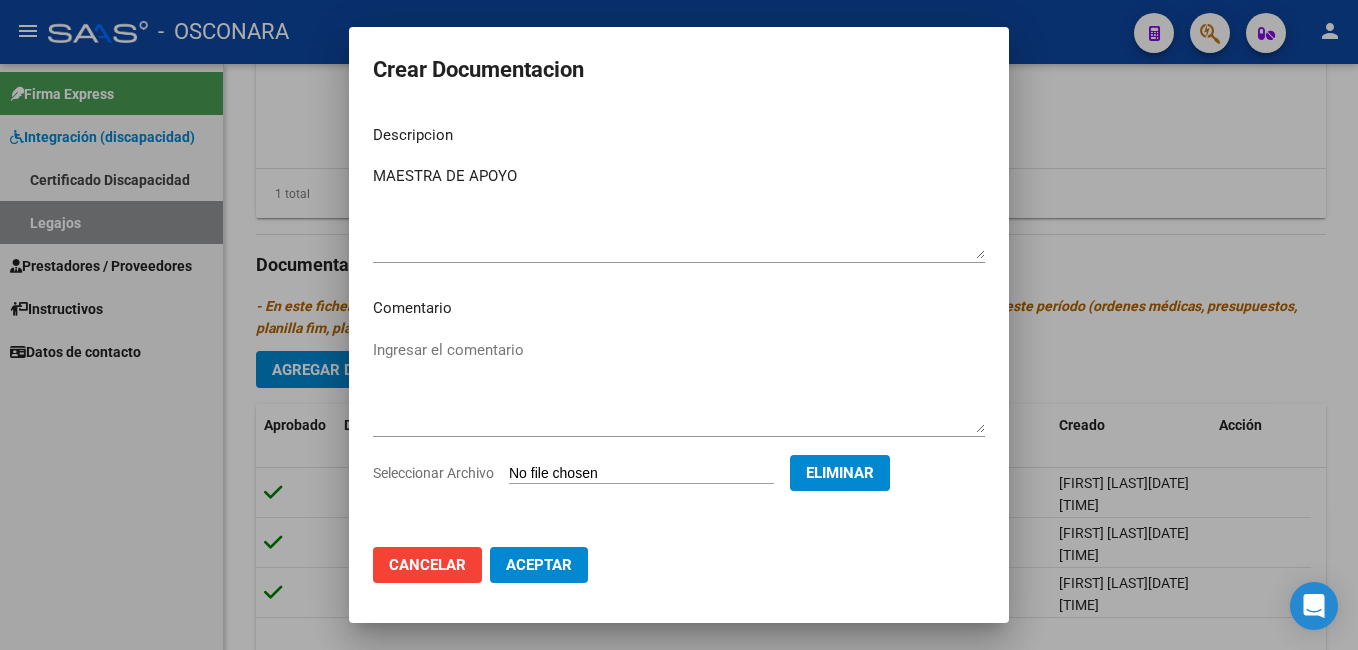 click on "Aceptar" 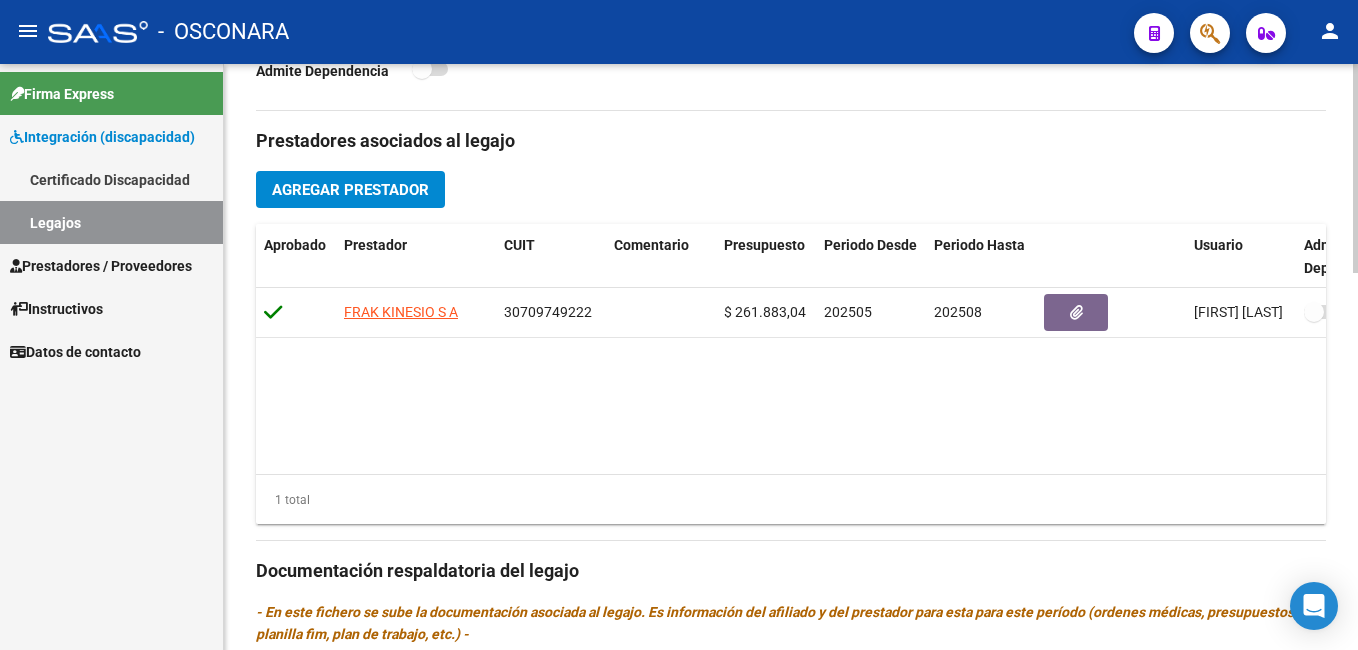 scroll, scrollTop: 612, scrollLeft: 0, axis: vertical 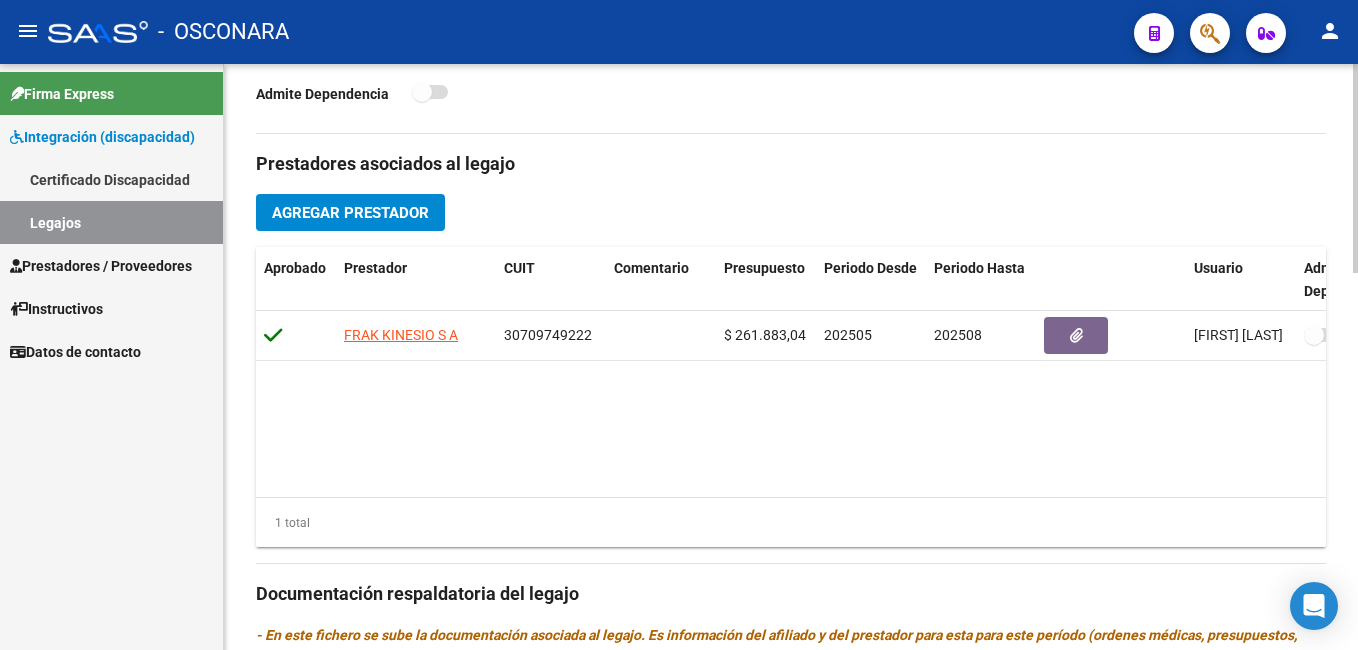 click 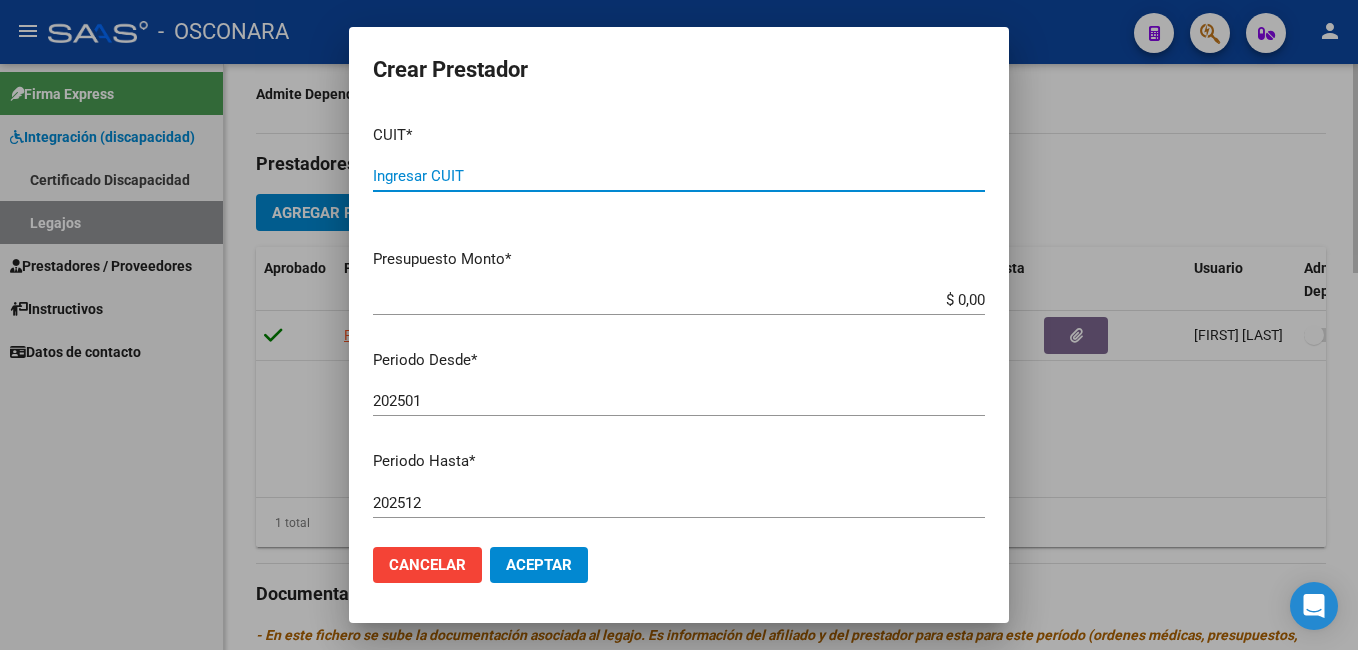 paste on "[CUIL]" 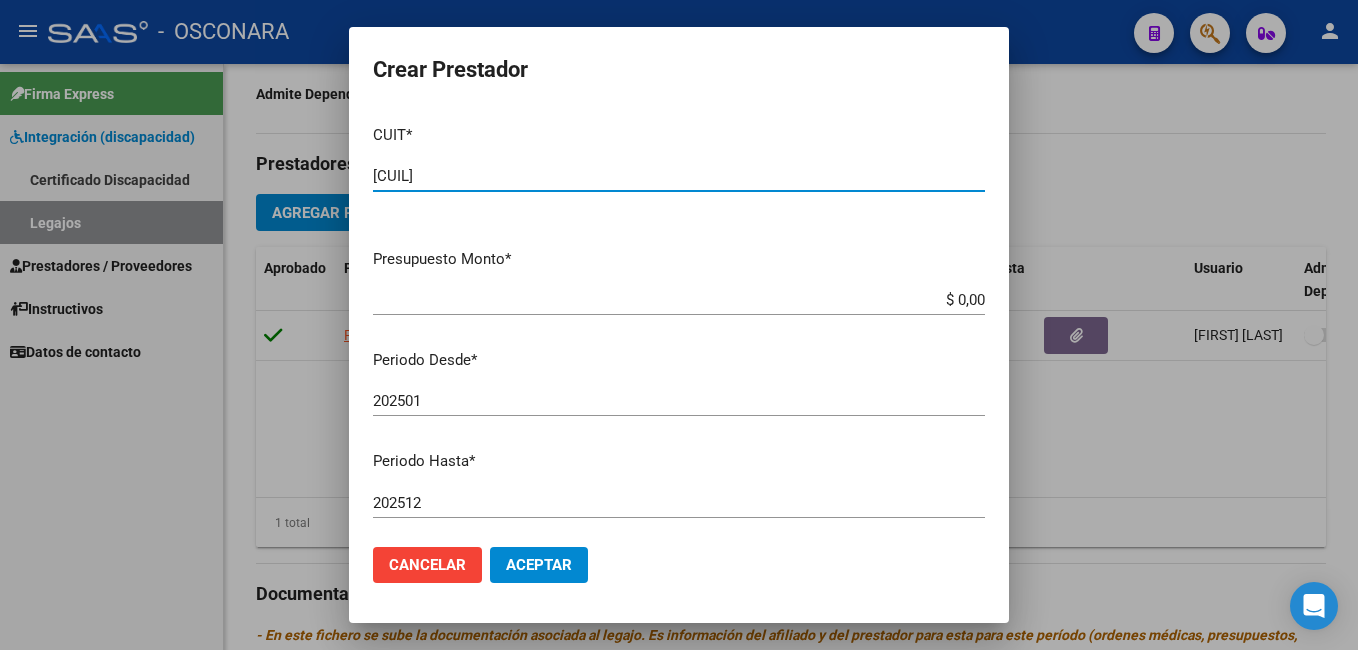 type on "[CUIL]" 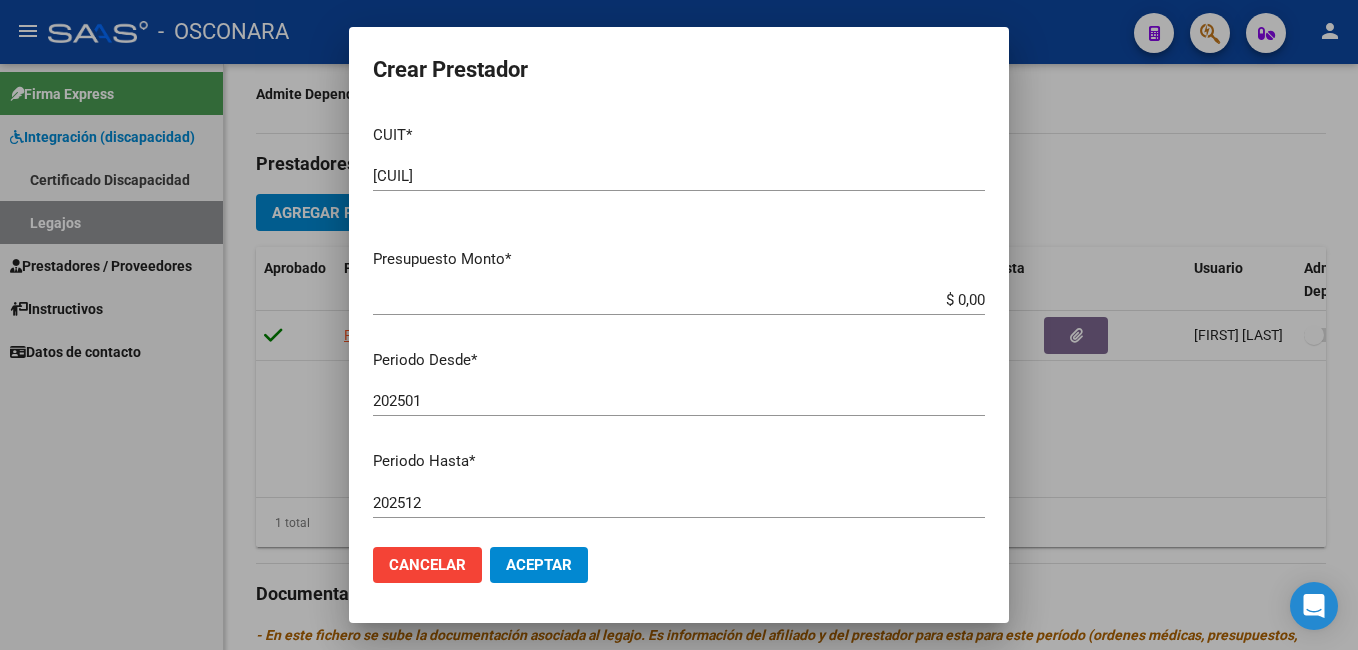 click on "Presupuesto Monto  *   $ 0,00 Ingresar el monto" at bounding box center (687, 279) 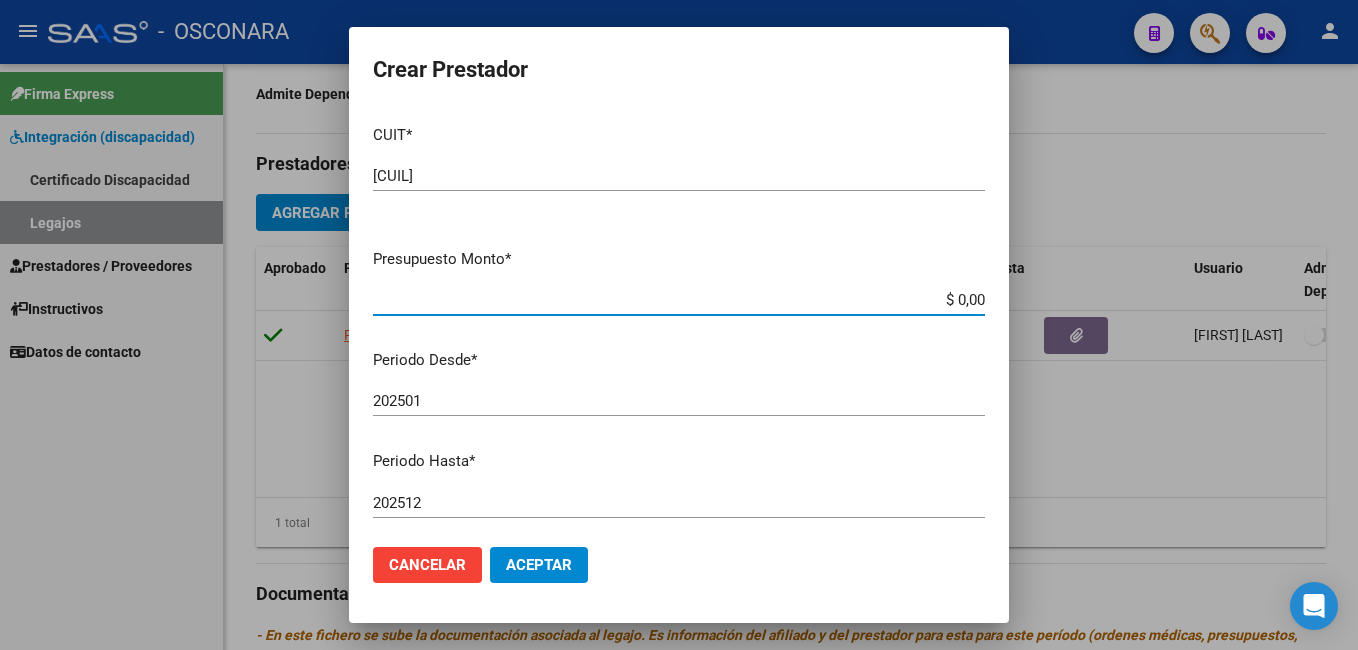 click on "$ 0,00" at bounding box center (679, 300) 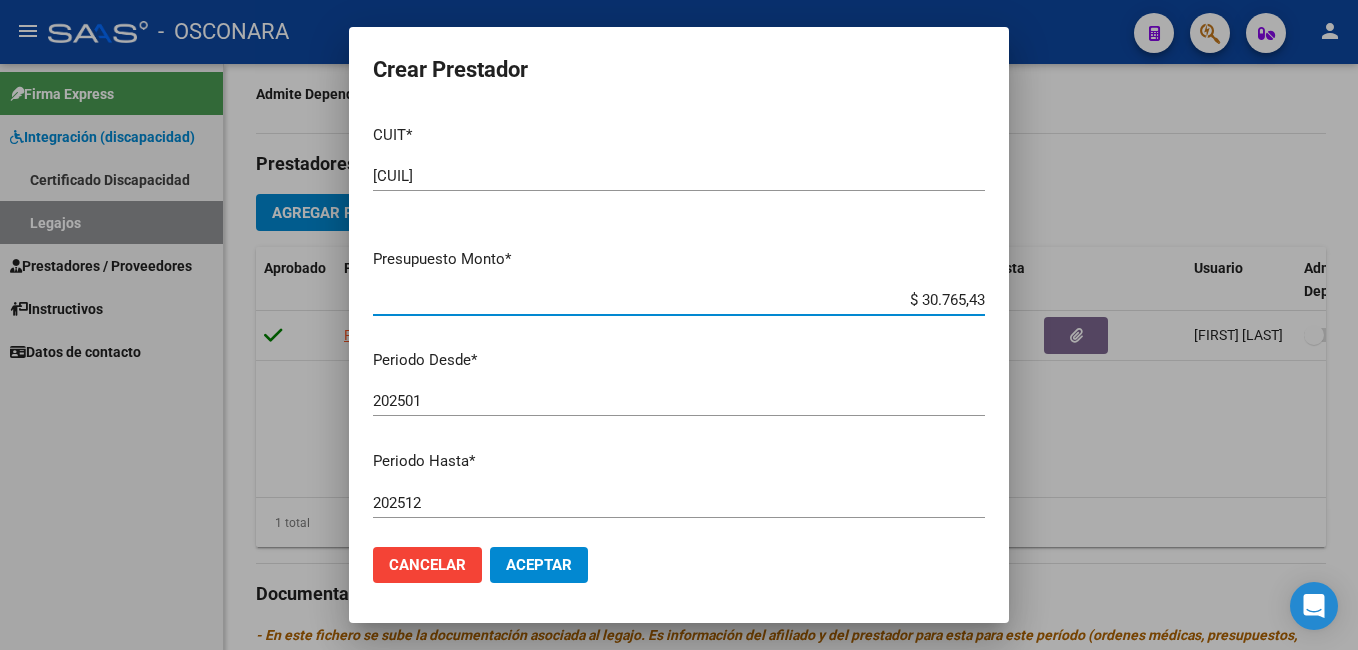 type on "$ 307.654,34" 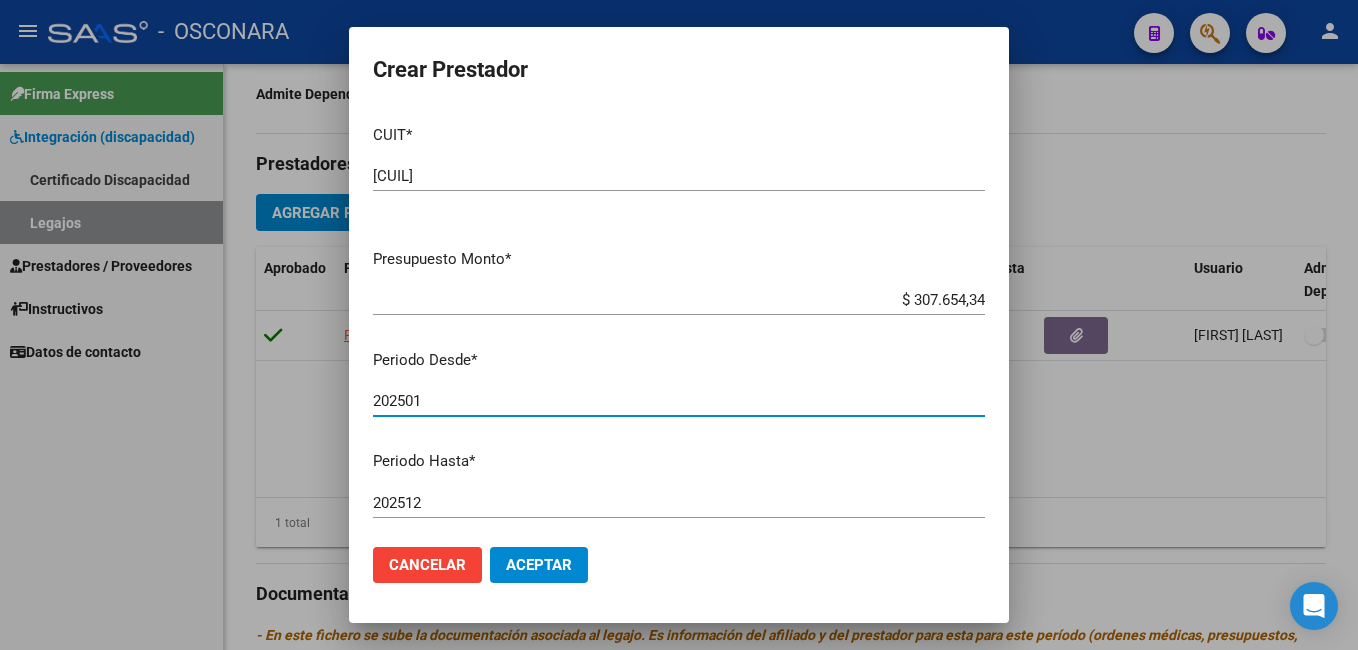 click on "202501" at bounding box center [679, 401] 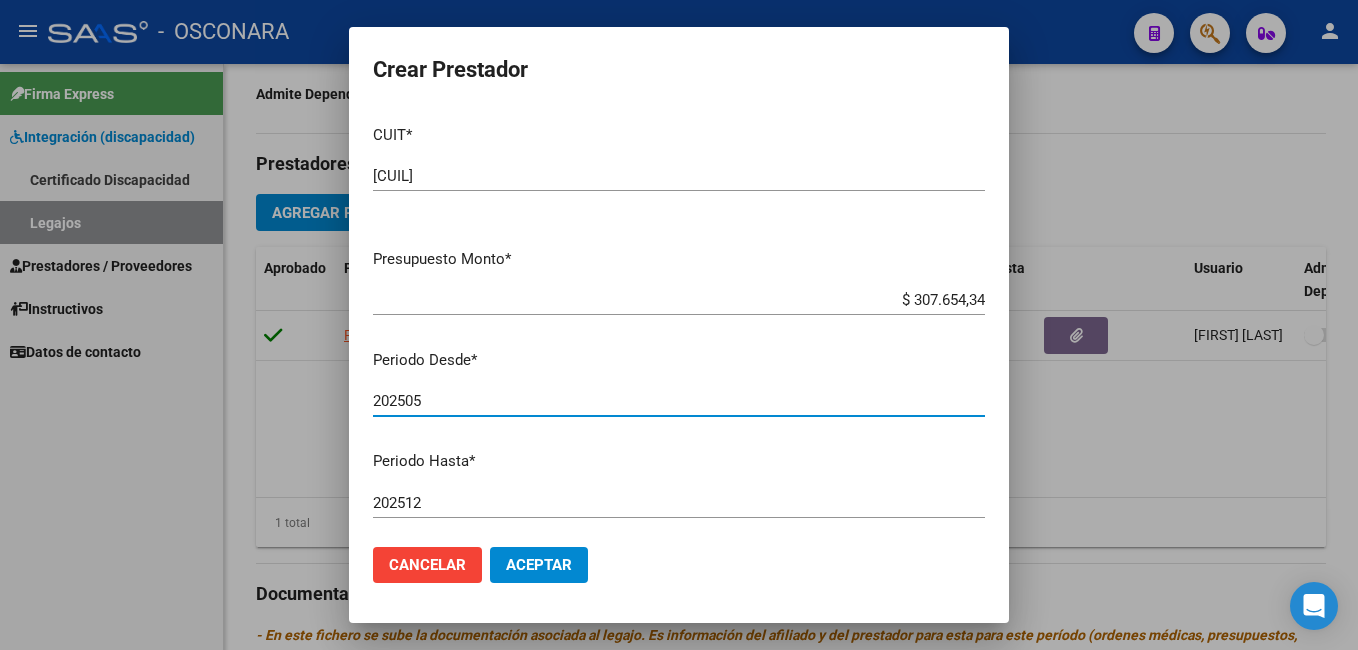 type on "202505" 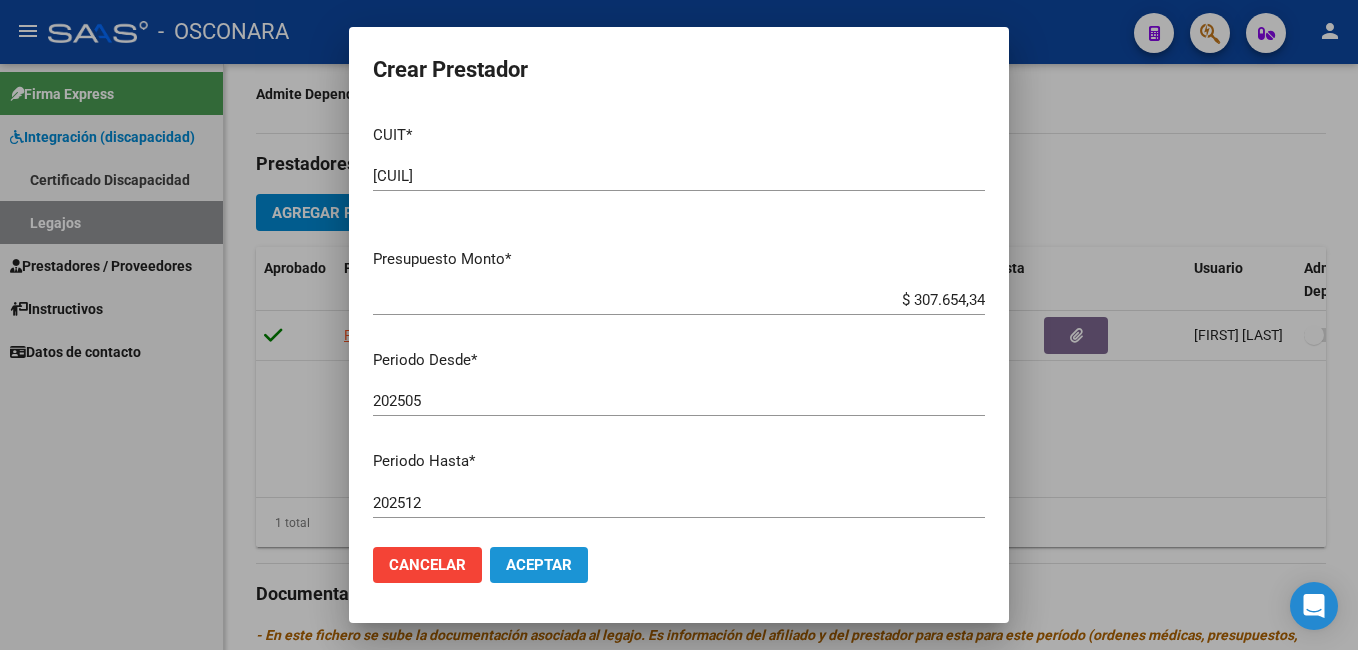 click on "Aceptar" 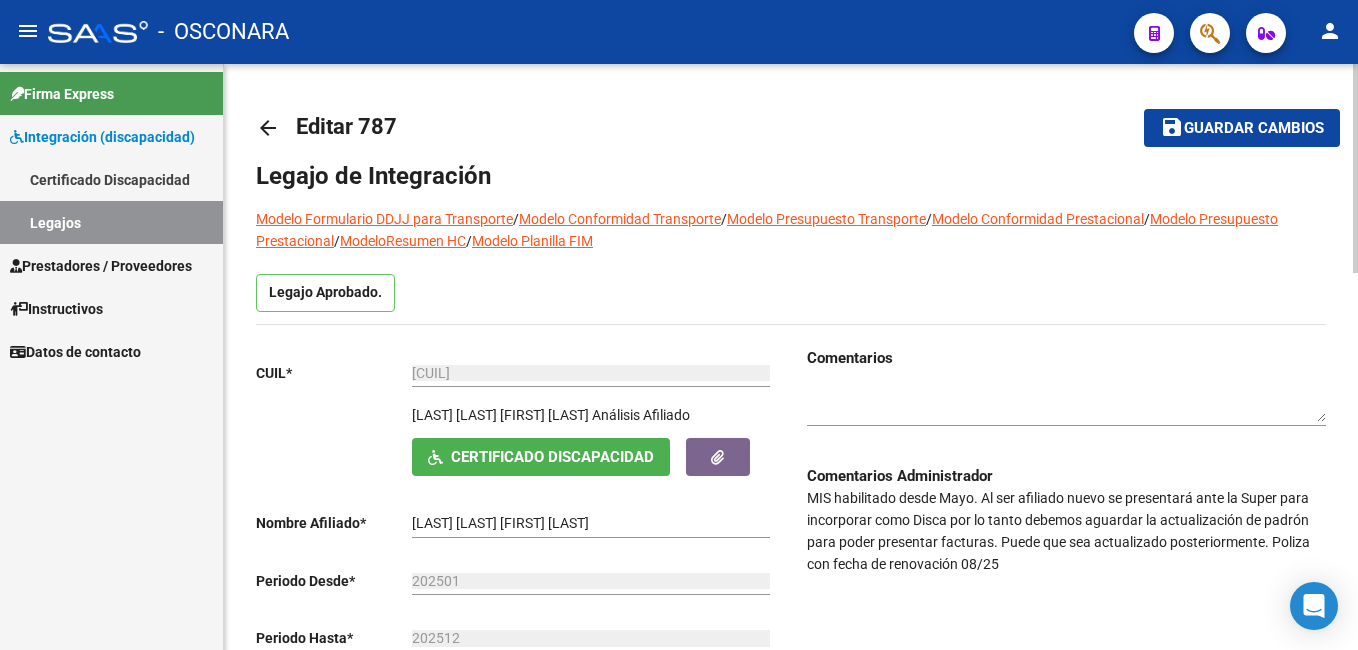 scroll, scrollTop: 81, scrollLeft: 0, axis: vertical 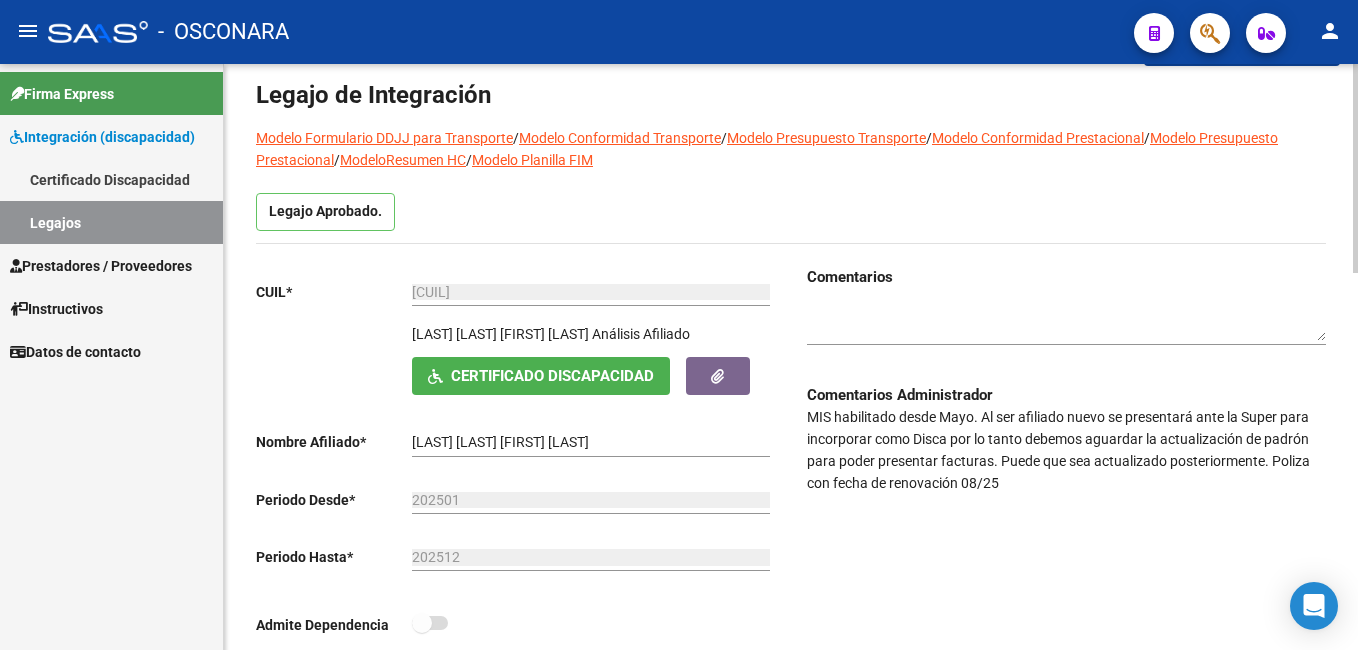 click on "arrow_back Editar 787    save Guardar cambios Legajo de Integración Modelo Formulario DDJJ para Transporte  /  Modelo Conformidad Transporte  /  Modelo Presupuesto Transporte  /  Modelo Conformidad Prestacional  /  Modelo Presupuesto Prestacional  /  ModeloResumen HC  /  Modelo Planilla FIM  Legajo Aprobado.  CUIL  *   [NUMBER] Ingresar CUIL  [LAST] [LAST] [LAST]     Análisis Afiliado    Certificado Discapacidad ARCA Padrón Nombre Afiliado  *   [LAST] [LAST] [LAST] Ingresar el nombre  Periodo Desde  *   [NUMBER] Ej: 202203  Periodo Hasta  *   [NUMBER] Ej: 202212  Admite Dependencia   Comentarios                                  Comentarios Administrador  MIS habilitado desde Mayo. Al ser afiliado nuevo se presentará ante la Super para incorporar como Disca por lo tanto debemos aguardar la actualización de padrón para poder presentar facturas. Puede que sea actualizado posteriormente.
Poliza con fecha de renovación 08/25 Prestadores asociados al legajo Agregar Prestador Aprobado Prestador" 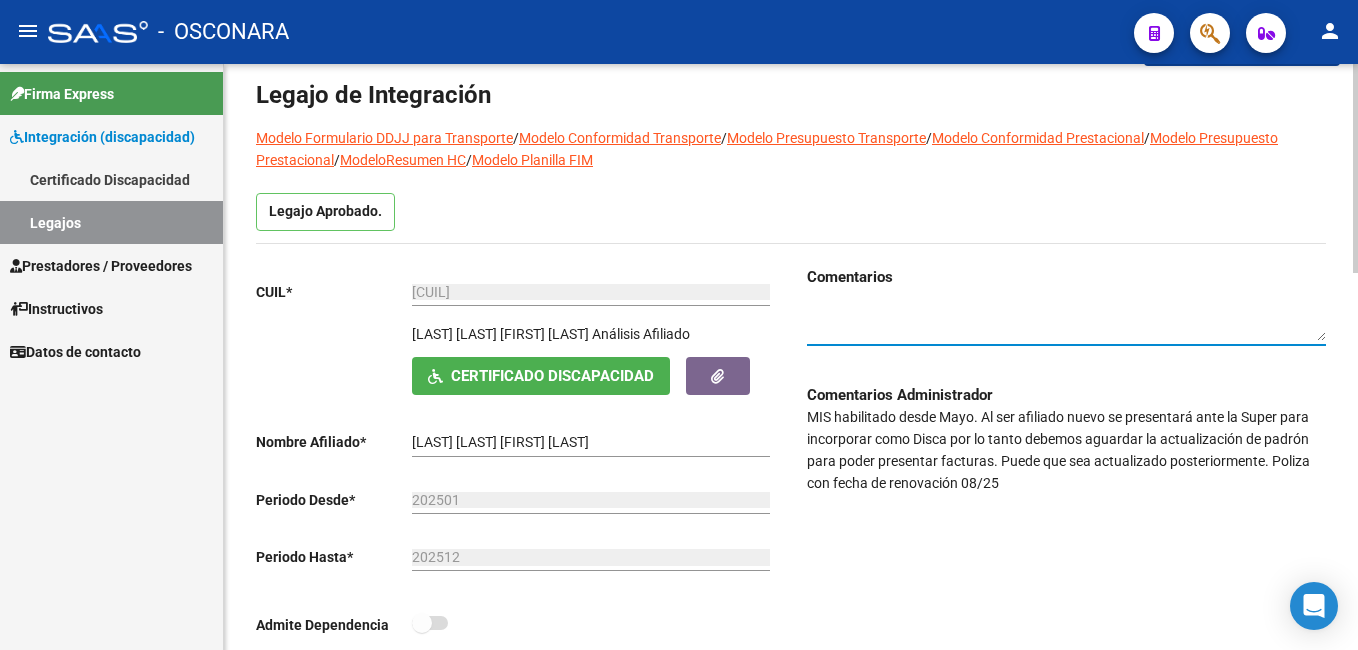 click at bounding box center (1066, 323) 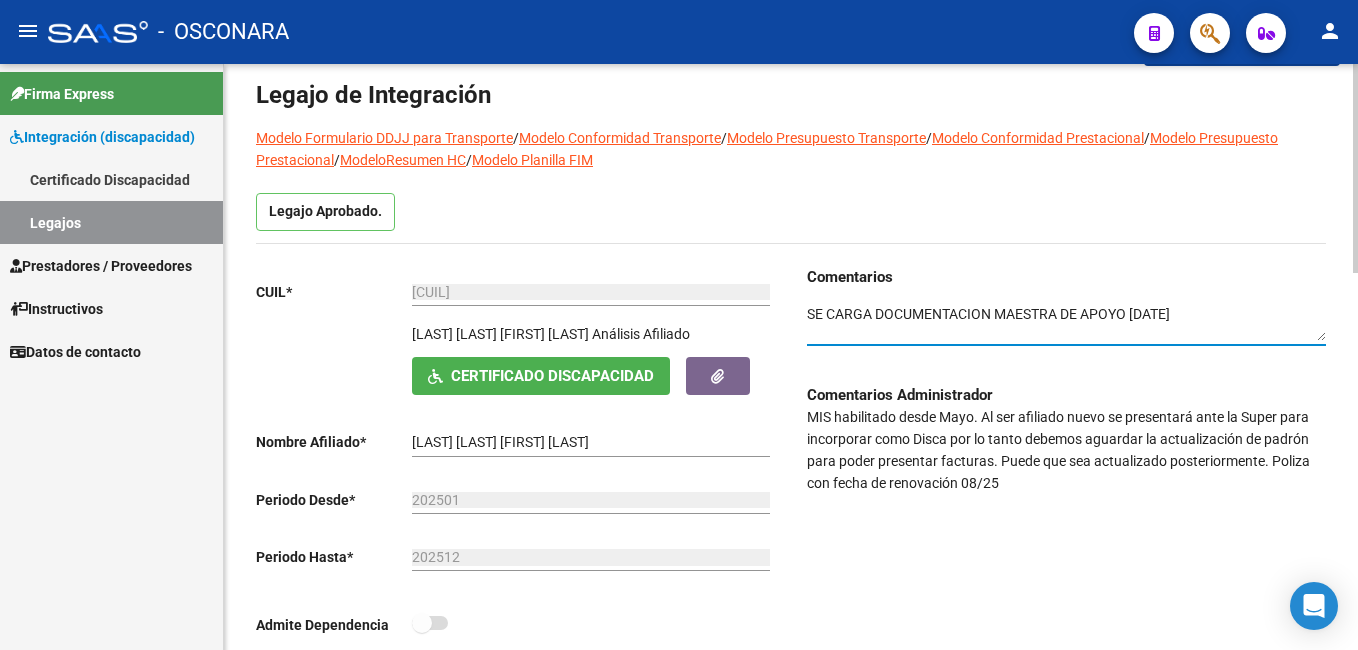 scroll, scrollTop: 0, scrollLeft: 0, axis: both 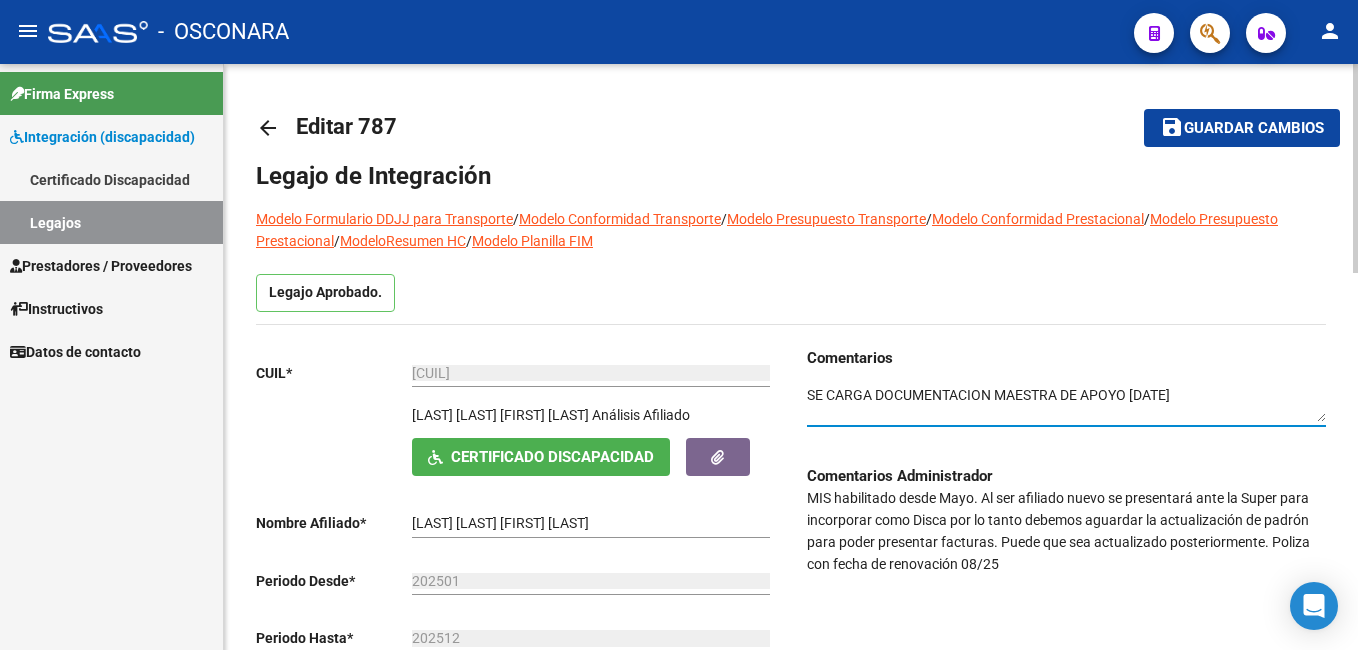 click on "menu -   OSCONARA  person    Firma Express     Integración (discapacidad) Certificado Discapacidad Legajos    Prestadores / Proveedores Facturas - Listado/Carga Facturas - Documentación Facturas Recibidas ARCA Pagos x Transferencia Auditorías - Listado Auditorías - Comentarios Auditorías - Cambios Área Auditoría - Ítems Prestadores - Listado Prestadores - Docu. Otros Ingresos Geren.    Instructivos    Datos de contacto arrow_back Editar 787    save Guardar cambios Legajo de Integración Modelo Formulario DDJJ para Transporte  /  Modelo Conformidad Transporte  /  Modelo Presupuesto Transporte  /  Modelo Conformidad Prestacional  /  Modelo Presupuesto Prestacional  /  ModeloResumen HC  /  Modelo Planilla FIM  Legajo Aprobado.  CUIL  *   [CUIL] Ingresar CUIL  [FIRST] [LAST]     Análisis Afiliado    Certificado Discapacidad ARCA Padrón Nombre Afiliado  *   [FIRST] [LAST] Ingresar el nombre  Periodo Desde  *   202501 Ej: 202203  Periodo Hasta  *   202512" at bounding box center (679, 325) 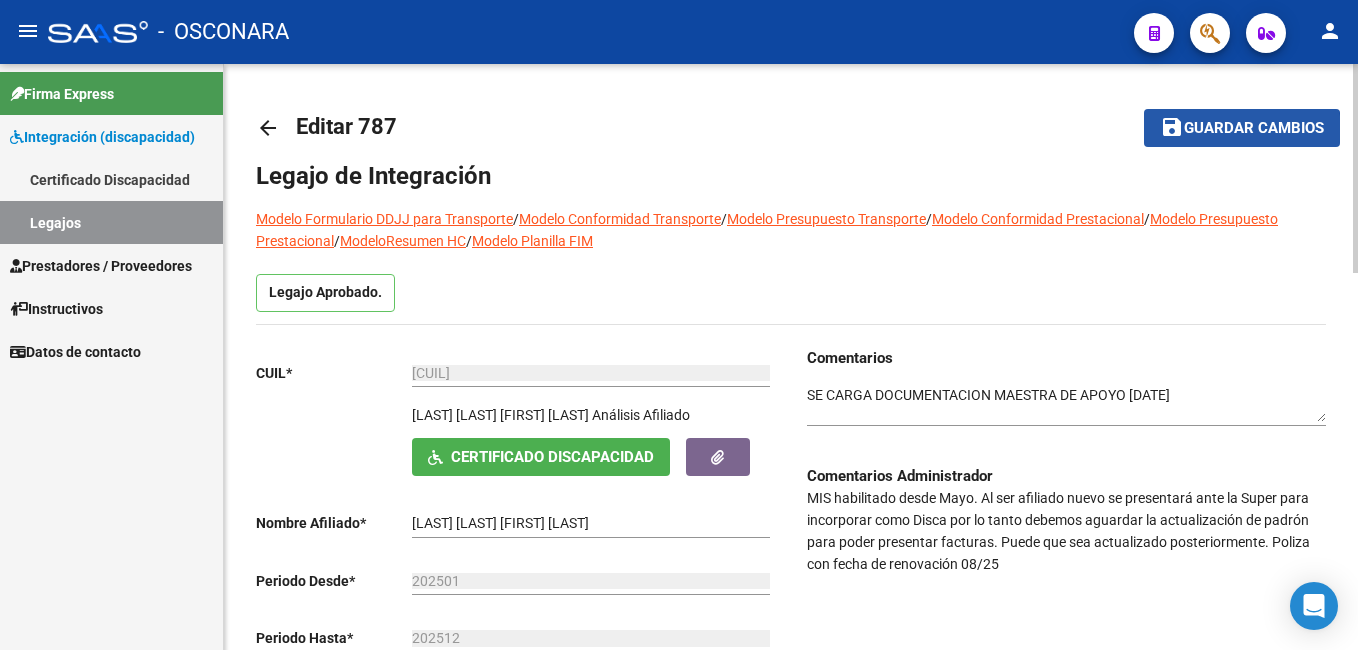 click on "Guardar cambios" 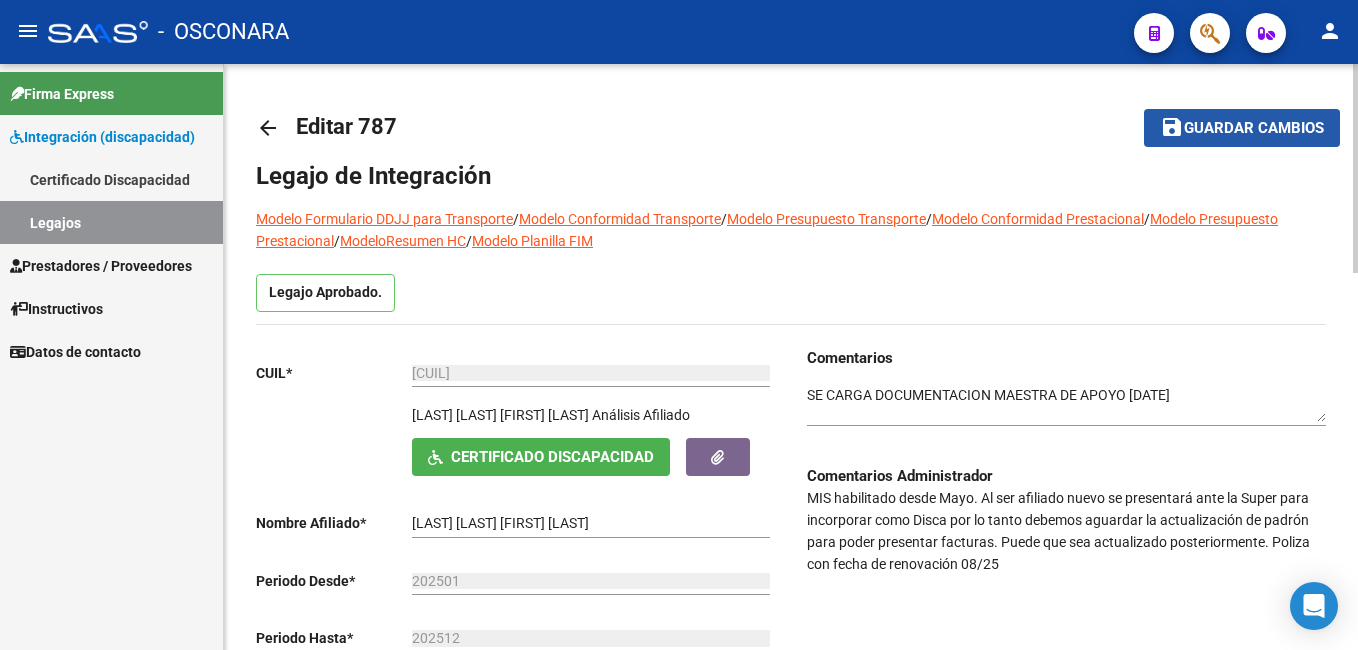 click on "Guardar cambios" 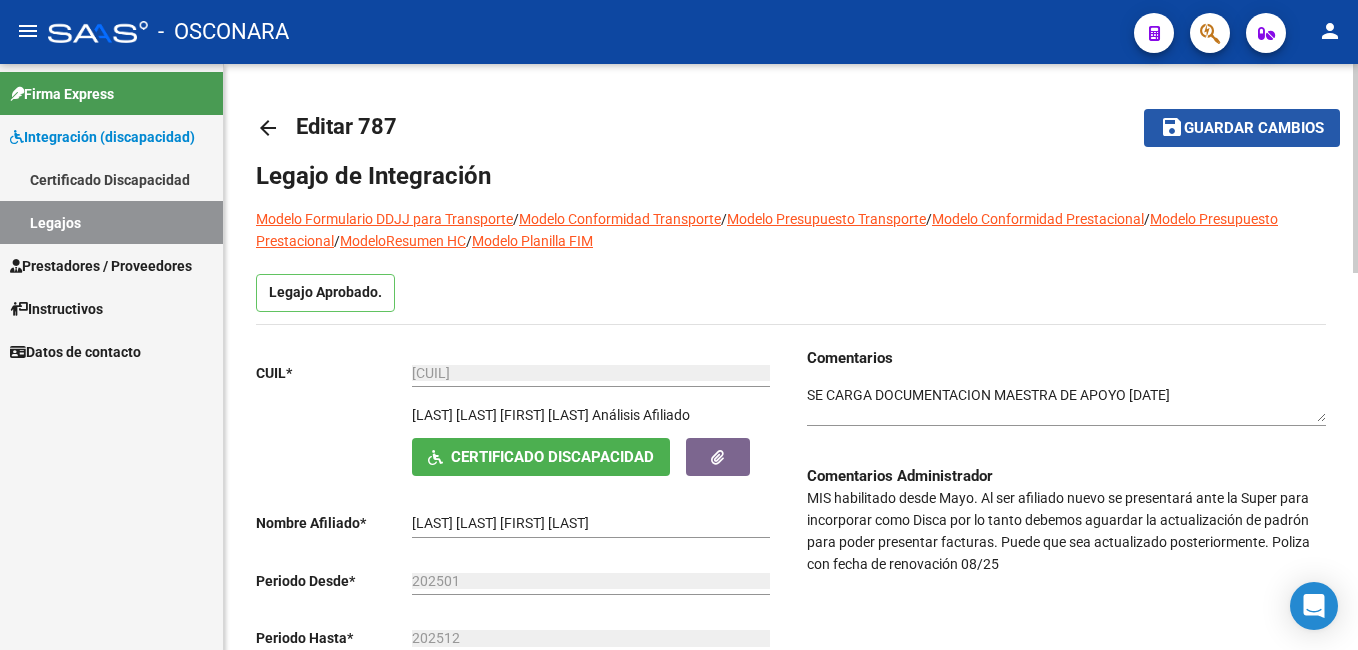 click on "Guardar cambios" 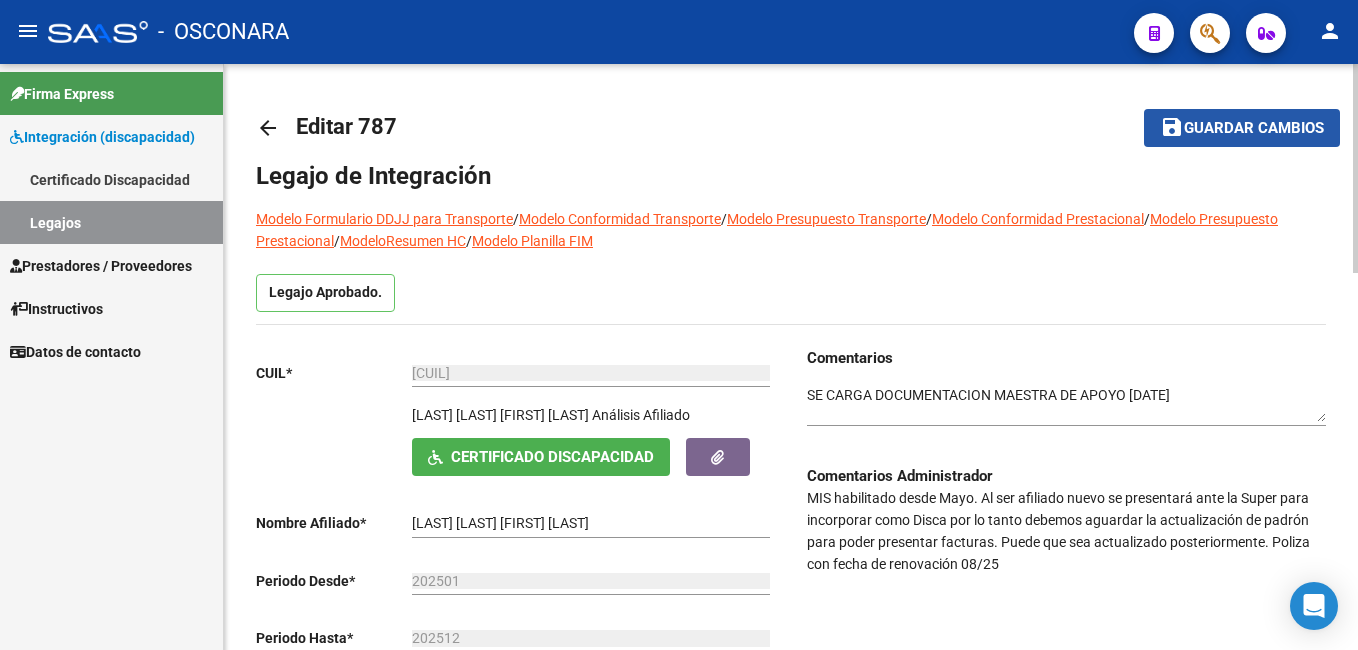 click on "save Guardar cambios" 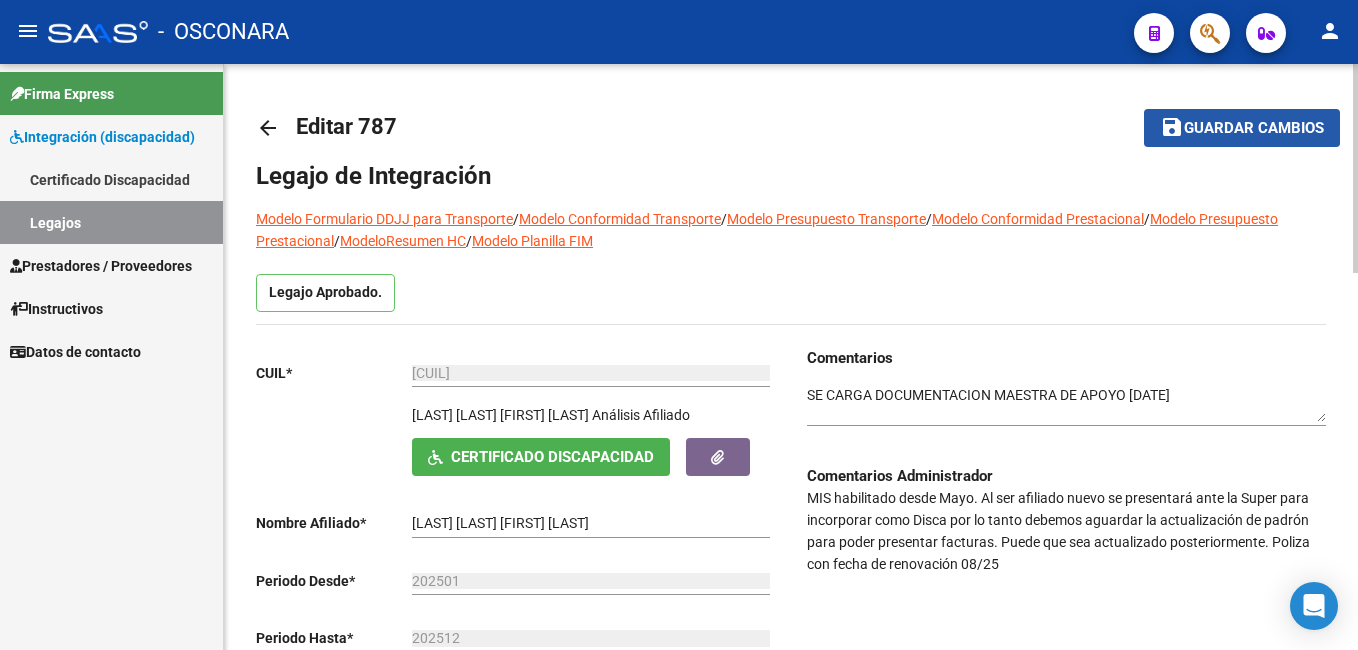 click on "Guardar cambios" 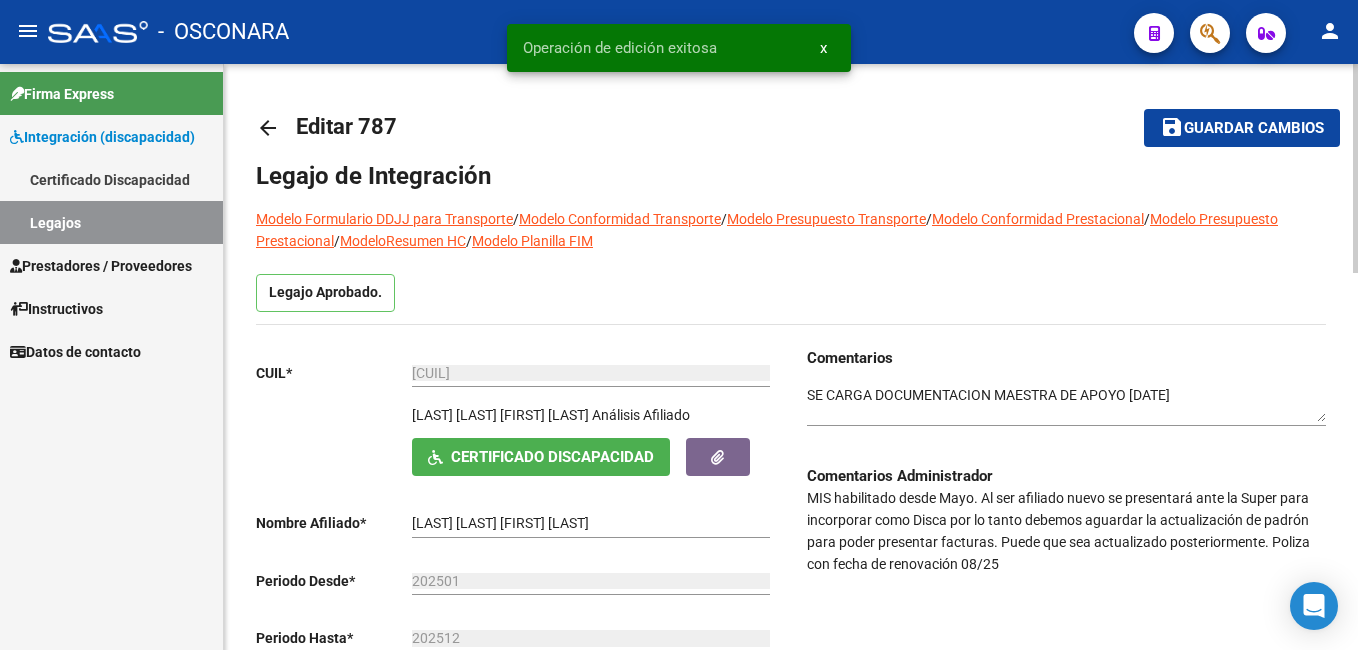 click on "arrow_back" 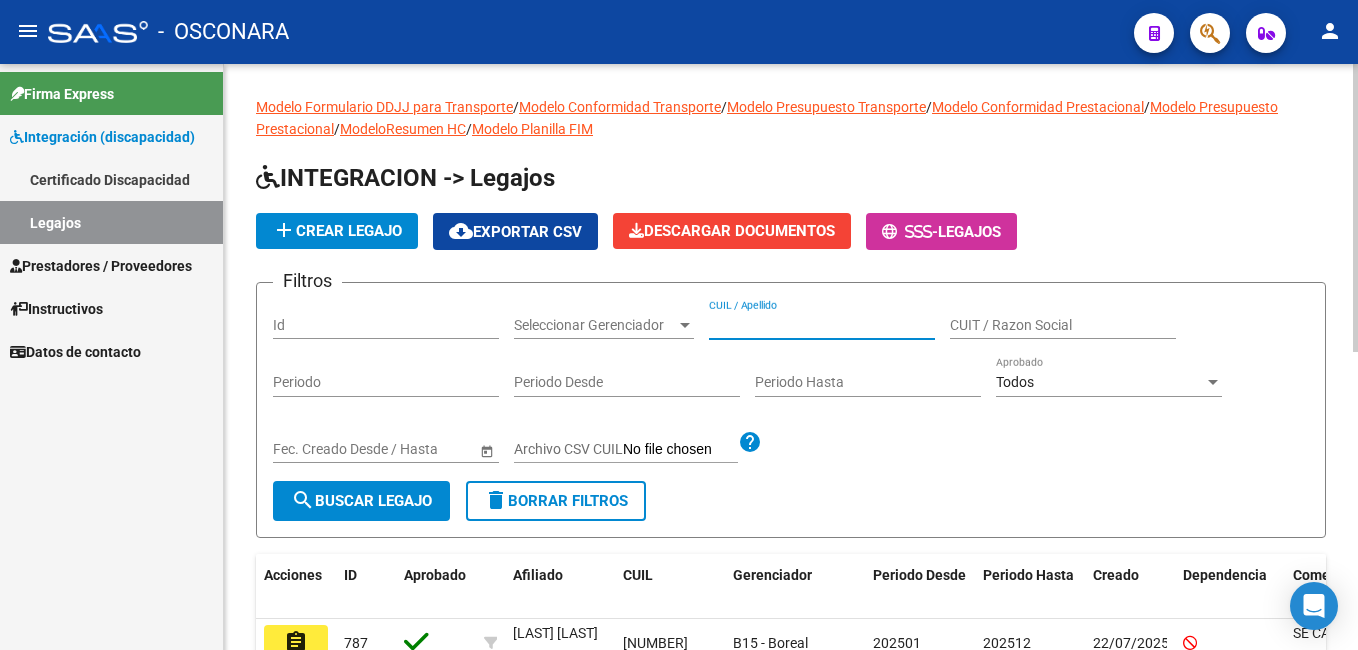 click on "CUIL / Apellido" at bounding box center [822, 325] 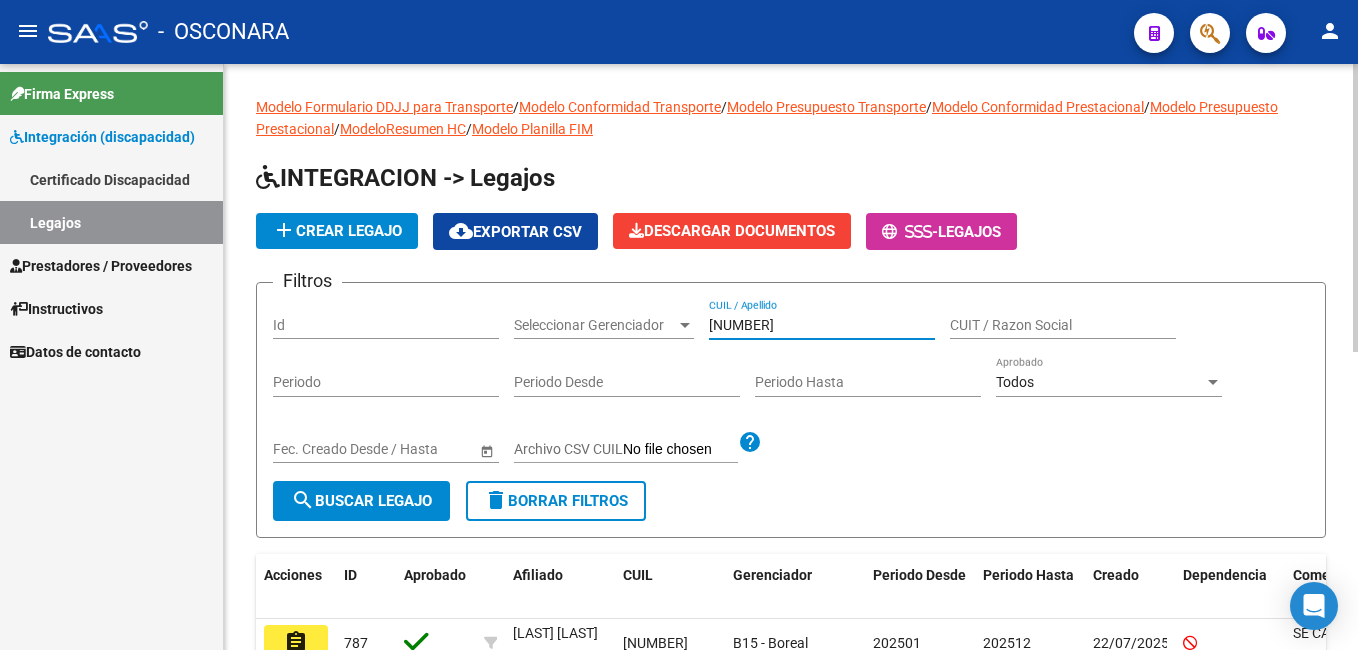 type on "[NUMBER]" 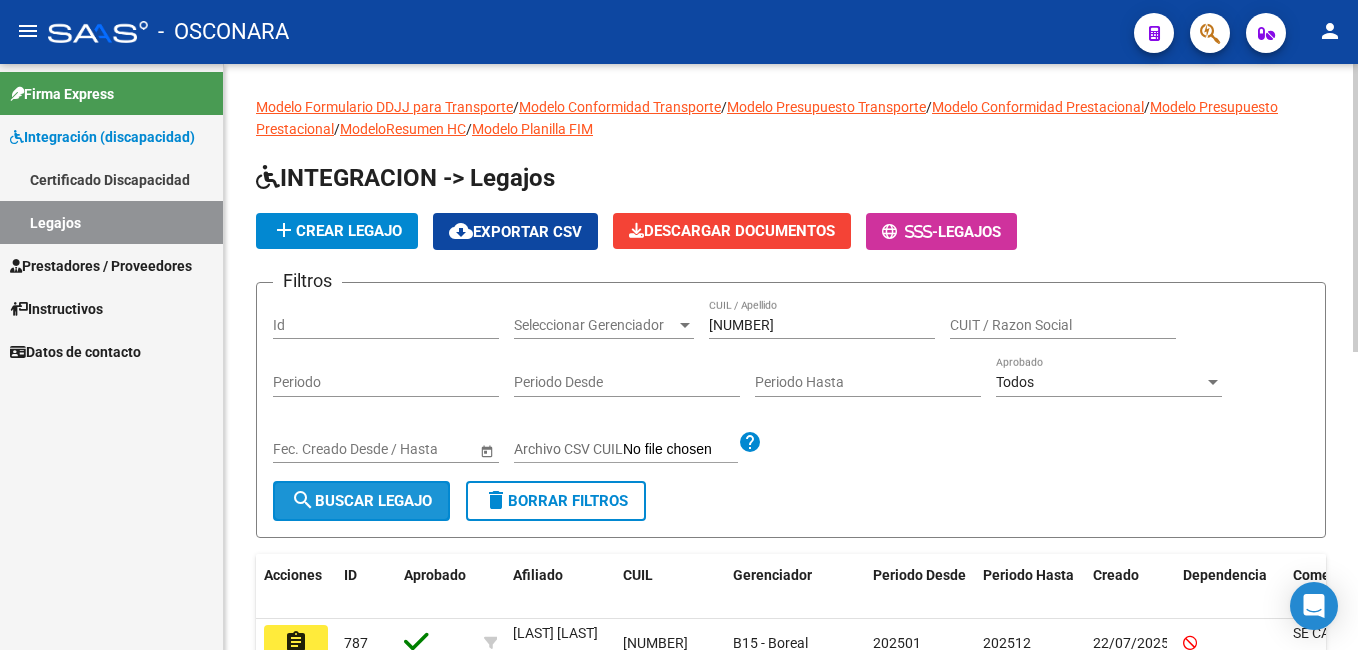 click on "search  Buscar Legajo" 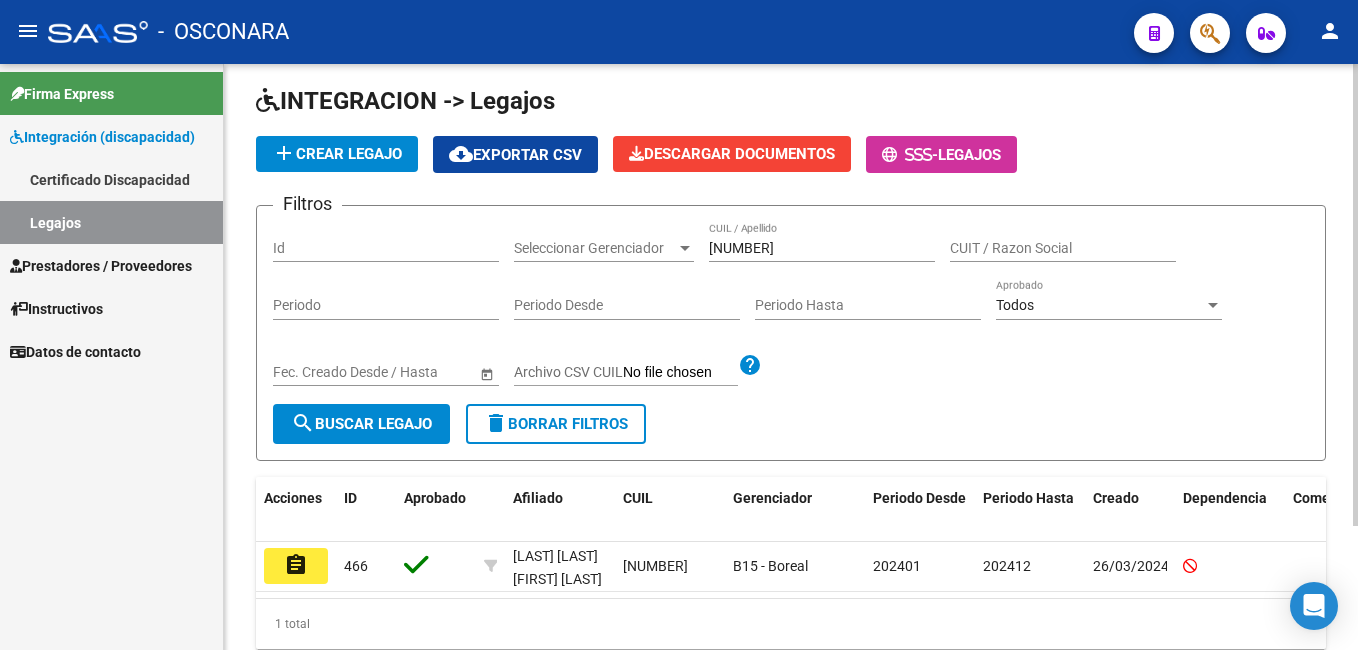 scroll, scrollTop: 79, scrollLeft: 0, axis: vertical 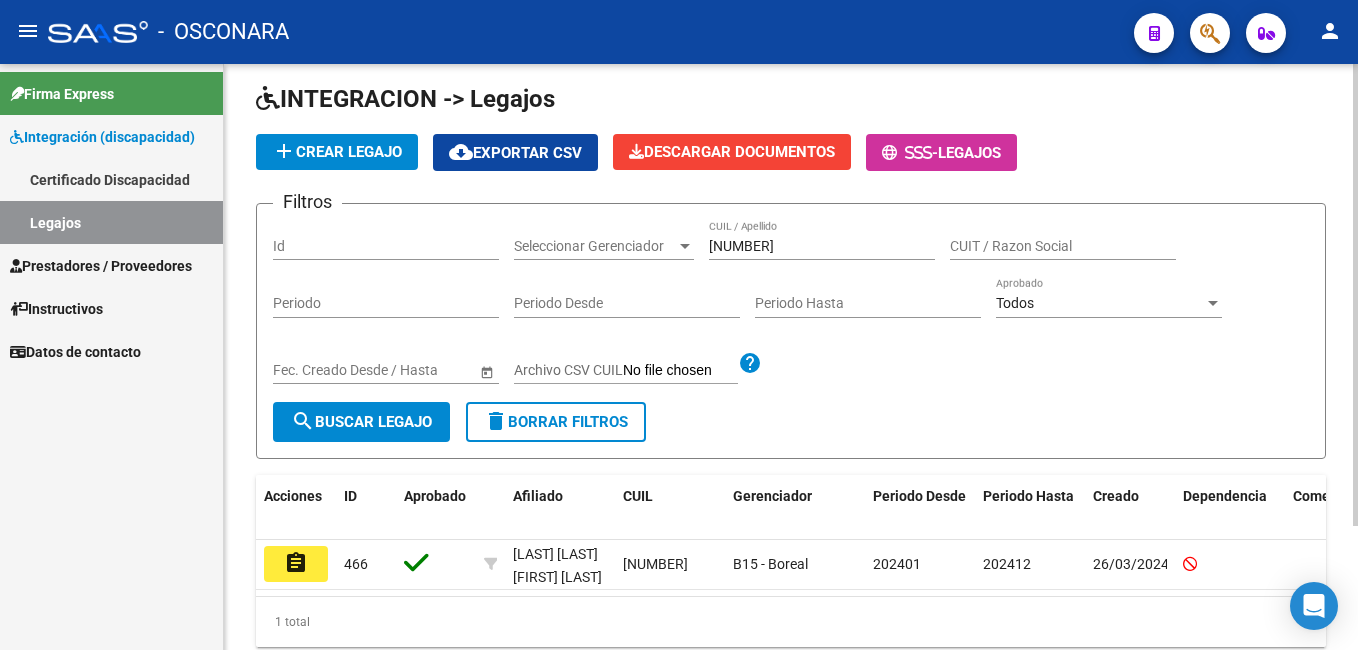 click on "menu -   OSCONARA  person    Firma Express     Integración (discapacidad) Certificado Discapacidad Legajos    Prestadores / Proveedores Facturas - Listado/Carga Facturas - Documentación Facturas Recibidas ARCA Pagos x Transferencia Auditorías - Listado Auditorías - Comentarios Auditorías - Cambios Área Auditoría - Ítems Prestadores - Listado Prestadores - Docu. Otros Ingresos Geren.    Instructivos    Datos de contacto Modelo Formulario DDJJ para Transporte  /  Modelo Conformidad Transporte  /  Modelo Presupuesto Transporte  /  Modelo Conformidad Prestacional  /  Modelo Presupuesto Prestacional  /  ModeloResumen HC  /  Modelo Planilla FIM  INTEGRACION -> Legajos add  Crear Legajo
cloud_download  Exportar CSV  Descargar Documentos
-  Legajos Filtros Id Seleccionar Gerenciador Seleccionar Gerenciador [NUMBER] CUIL / Apellido CUIT / Razon Social Periodo Periodo Desde Periodo Hasta Todos Aprobado Start date – End date Fec. Creado Desde / Hasta Archivo CSV CUIL help search delete" at bounding box center (679, 325) 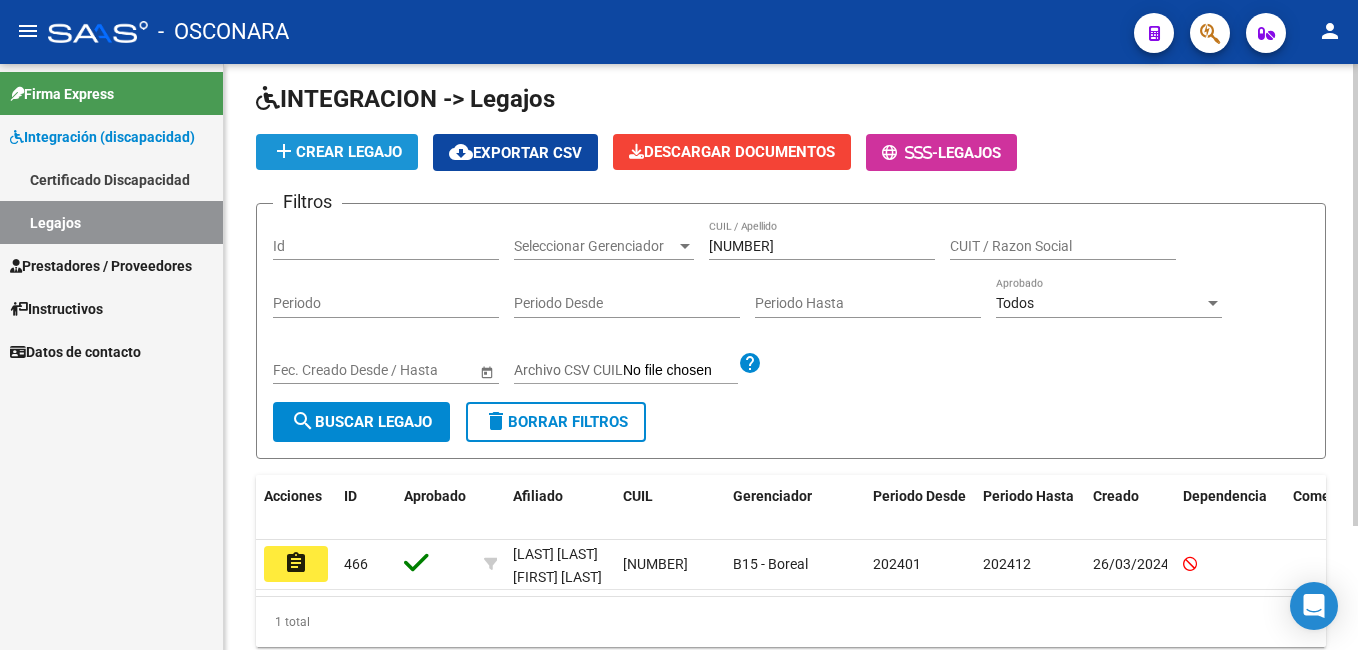 click on "add  Crear Legajo" 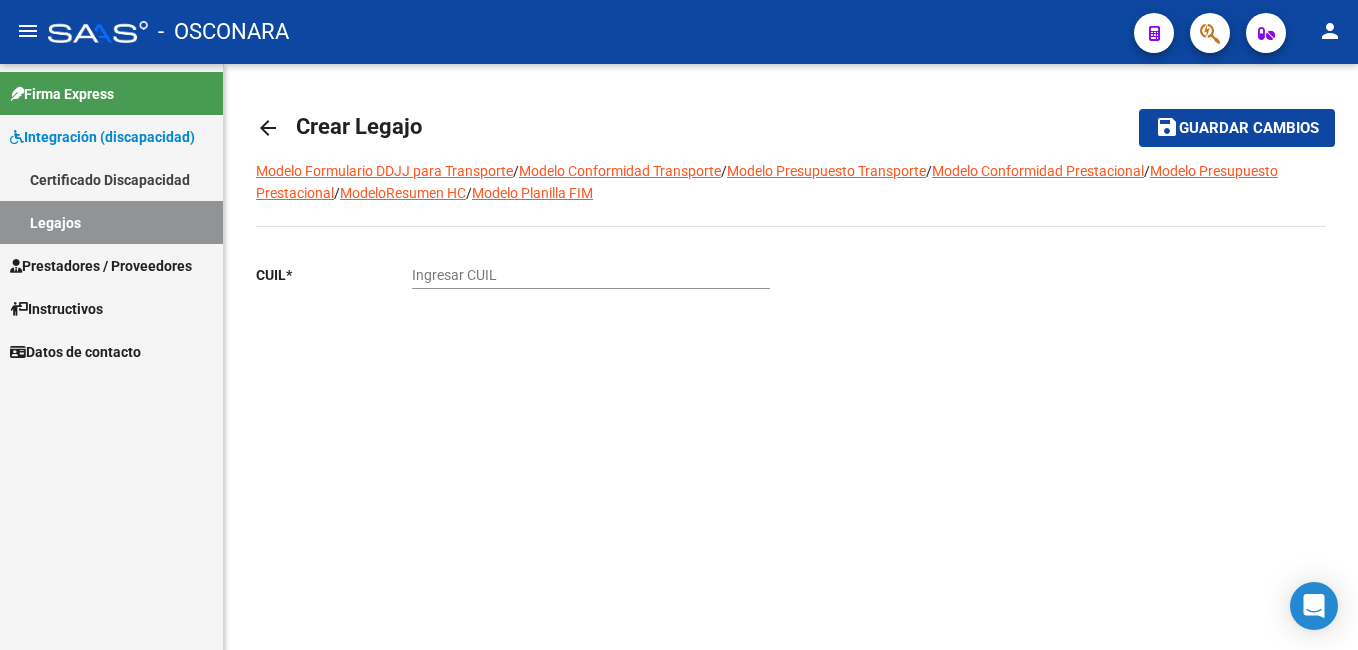 scroll, scrollTop: 0, scrollLeft: 0, axis: both 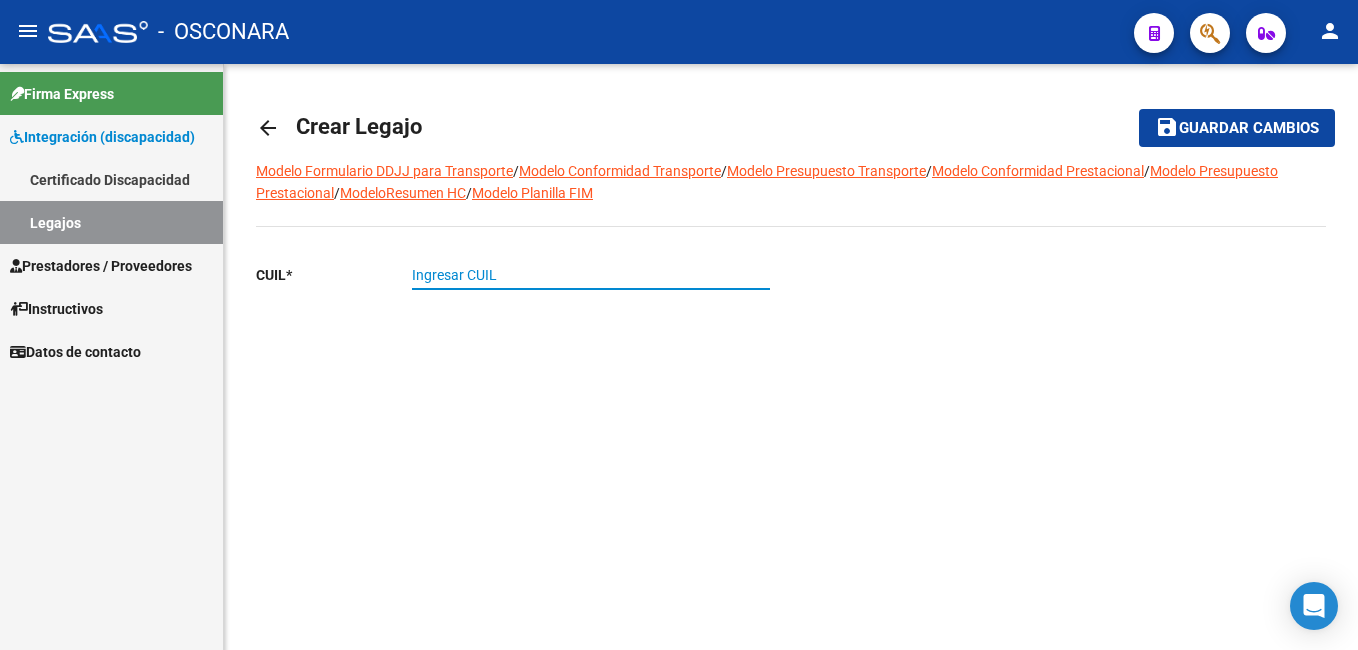 click on "Ingresar CUIL" at bounding box center [591, 275] 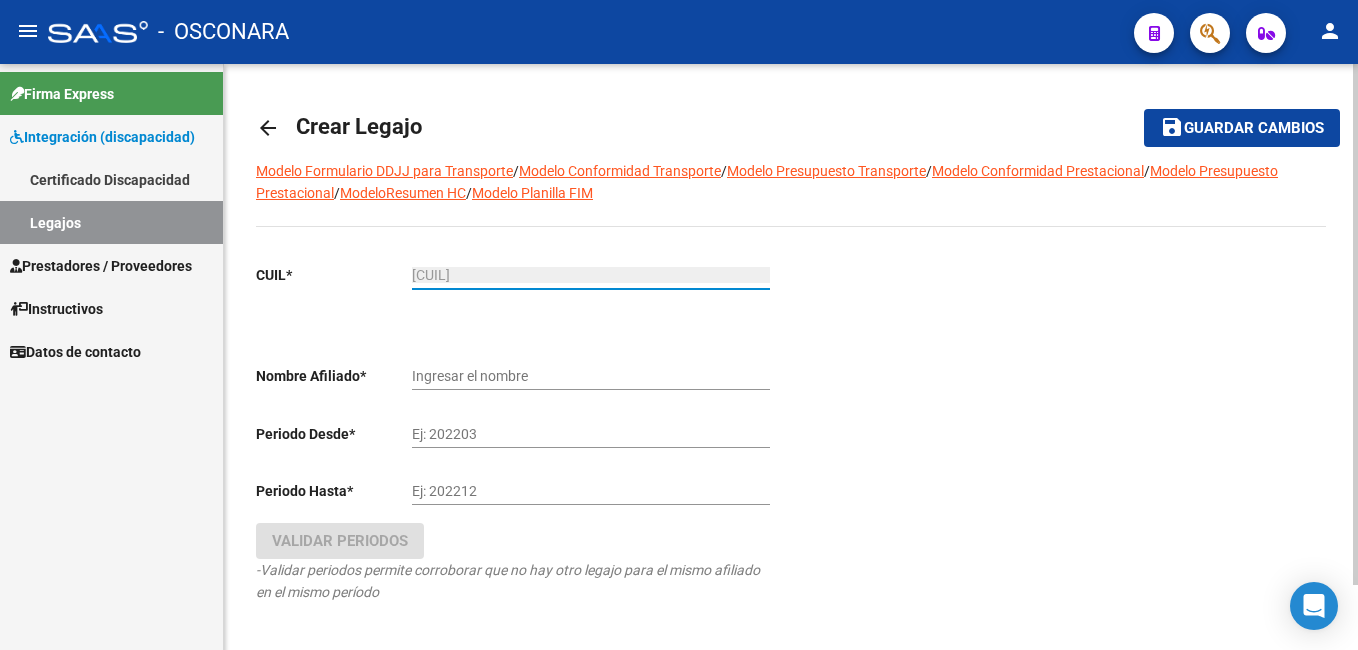 type on "[LAST] [LAST] [FIRST] [LAST]" 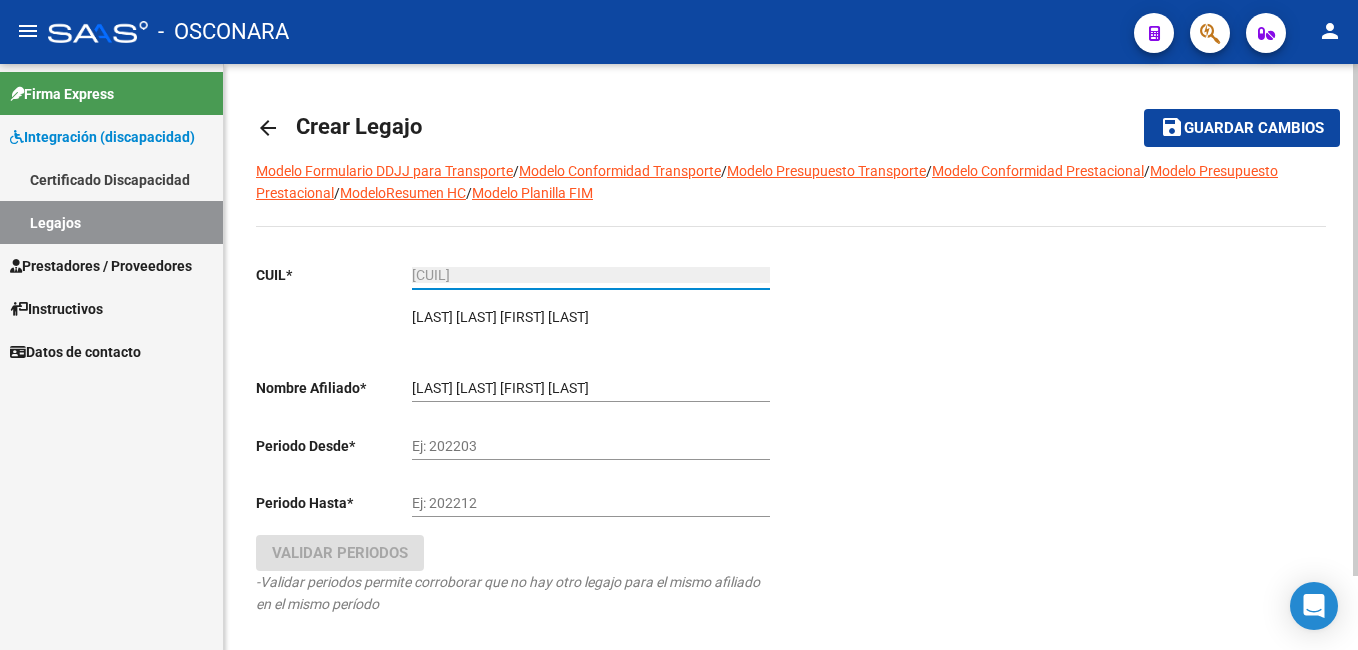 type on "[CUIL]" 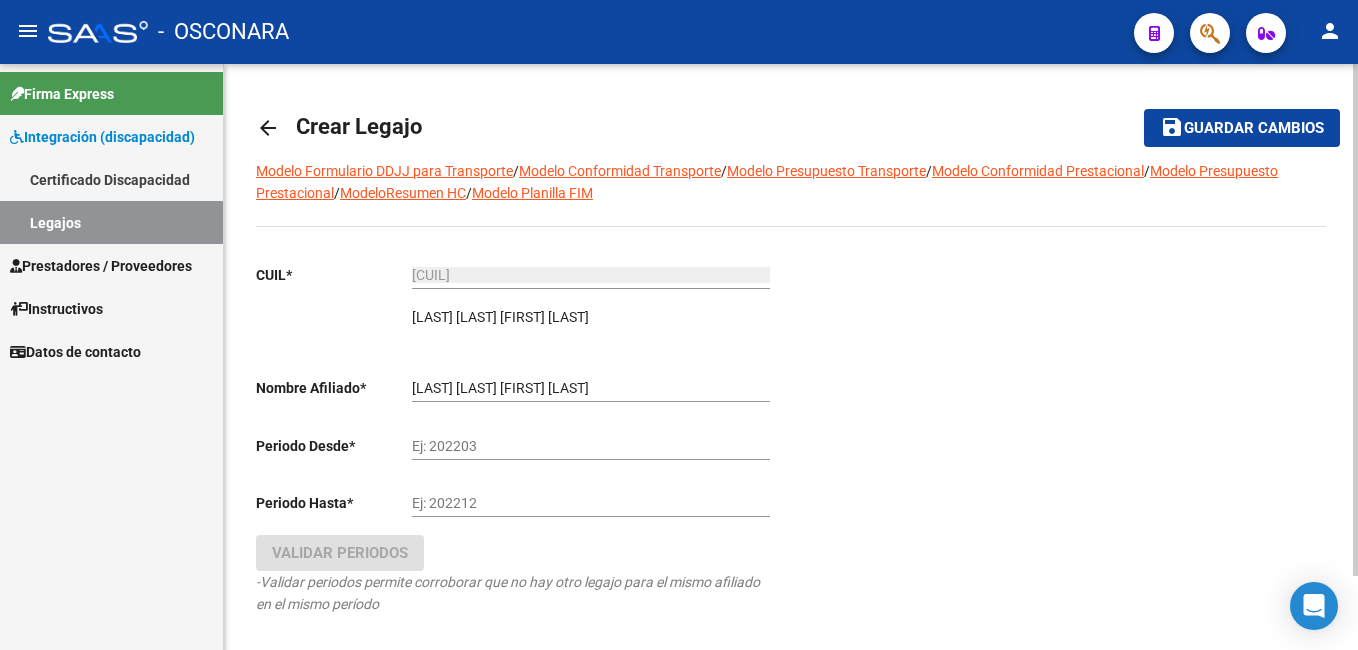 click on "Ej: 202203" 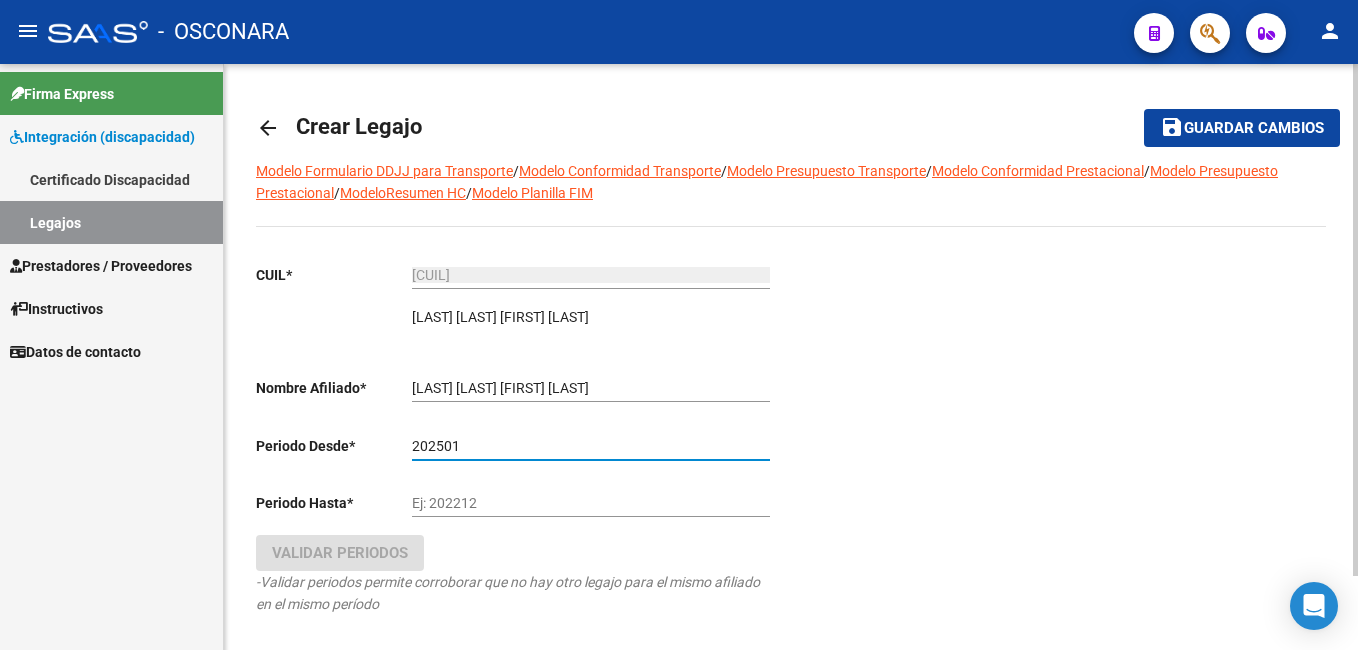 type on "202501" 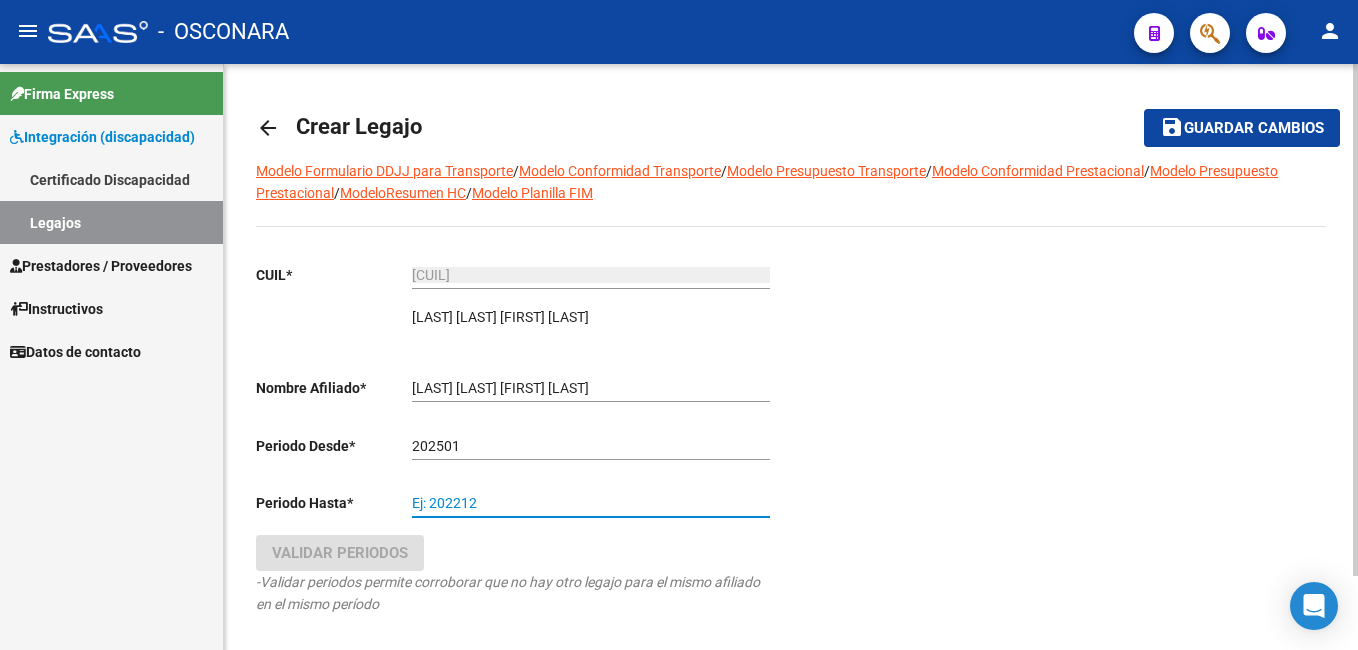 click on "Ej: 202212" at bounding box center [591, 503] 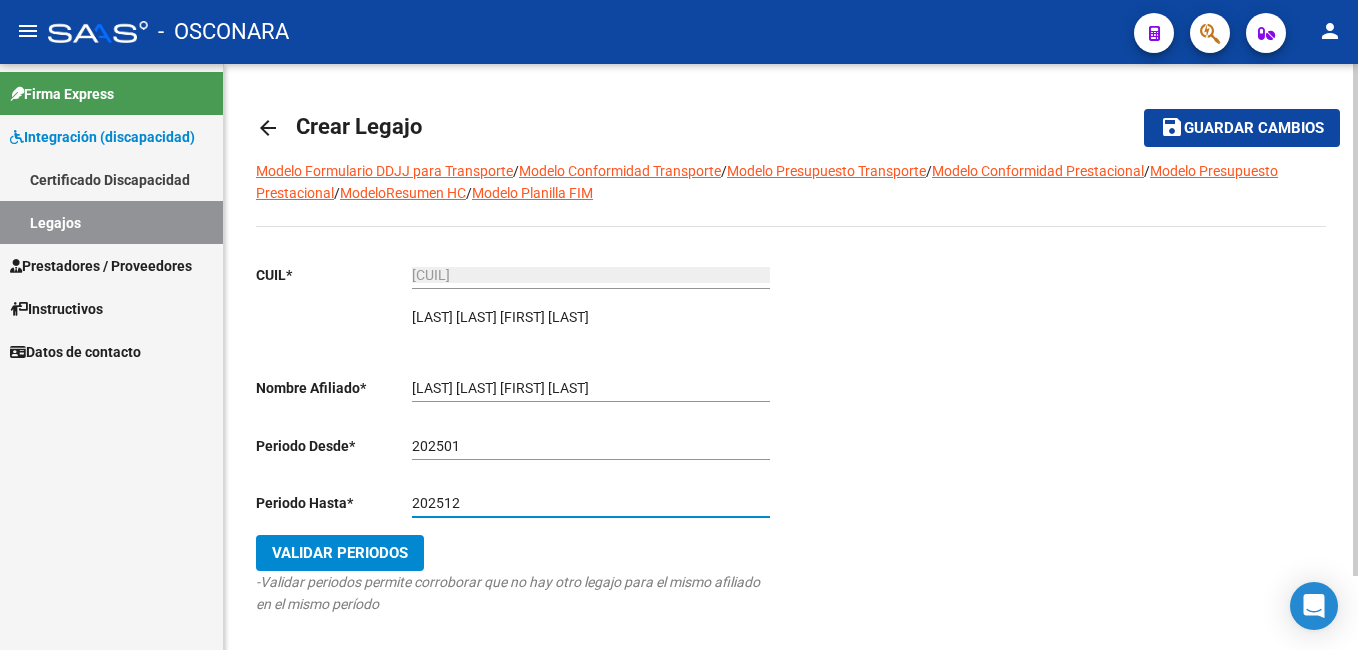type on "202512" 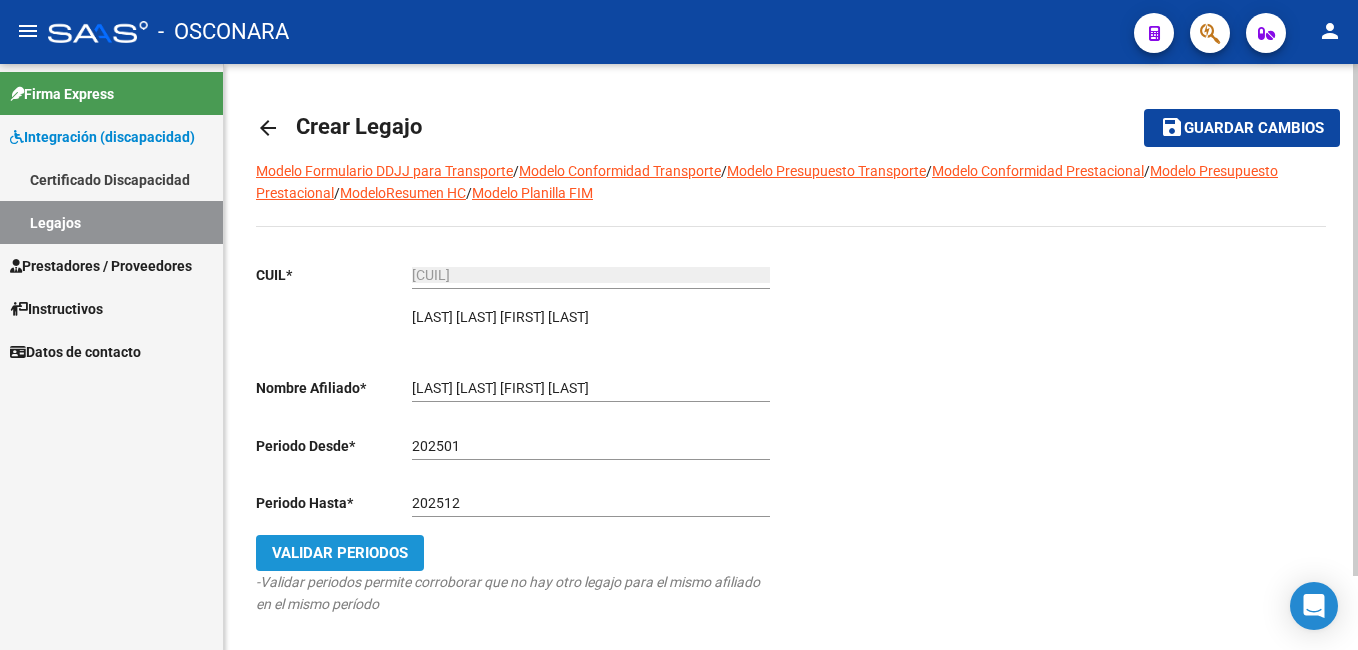 click on "Validar Periodos" 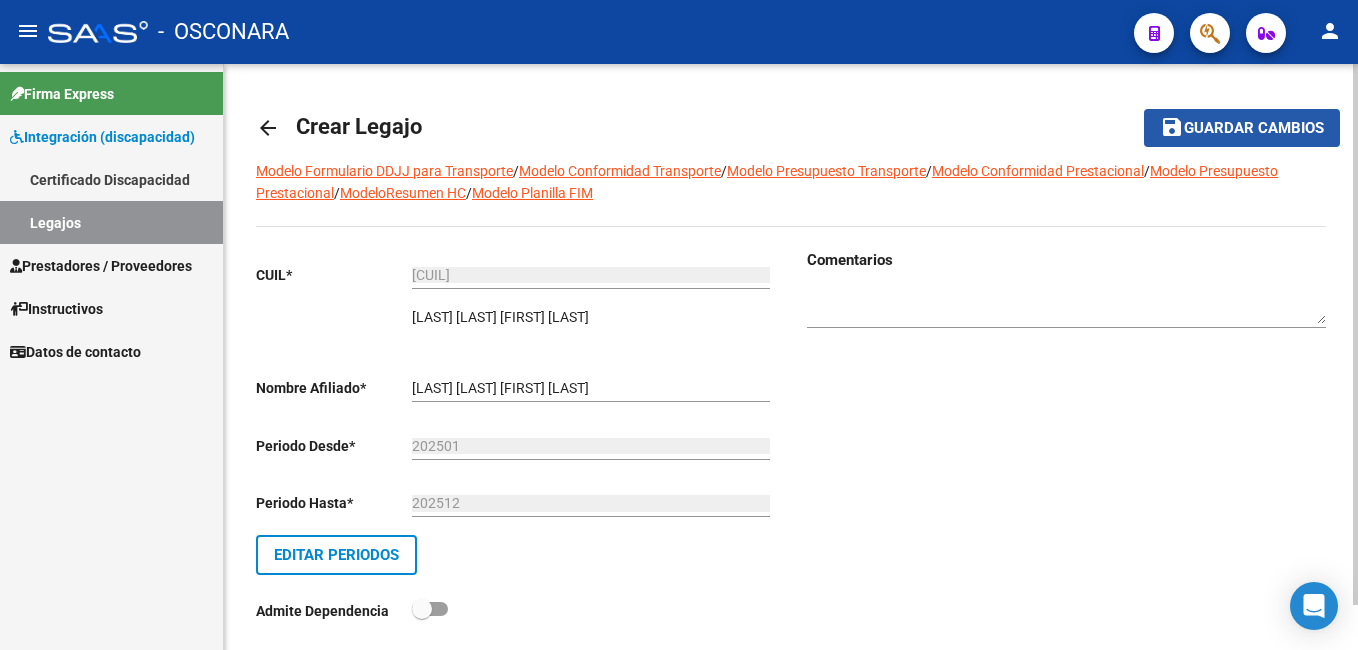 click on "save Guardar cambios" 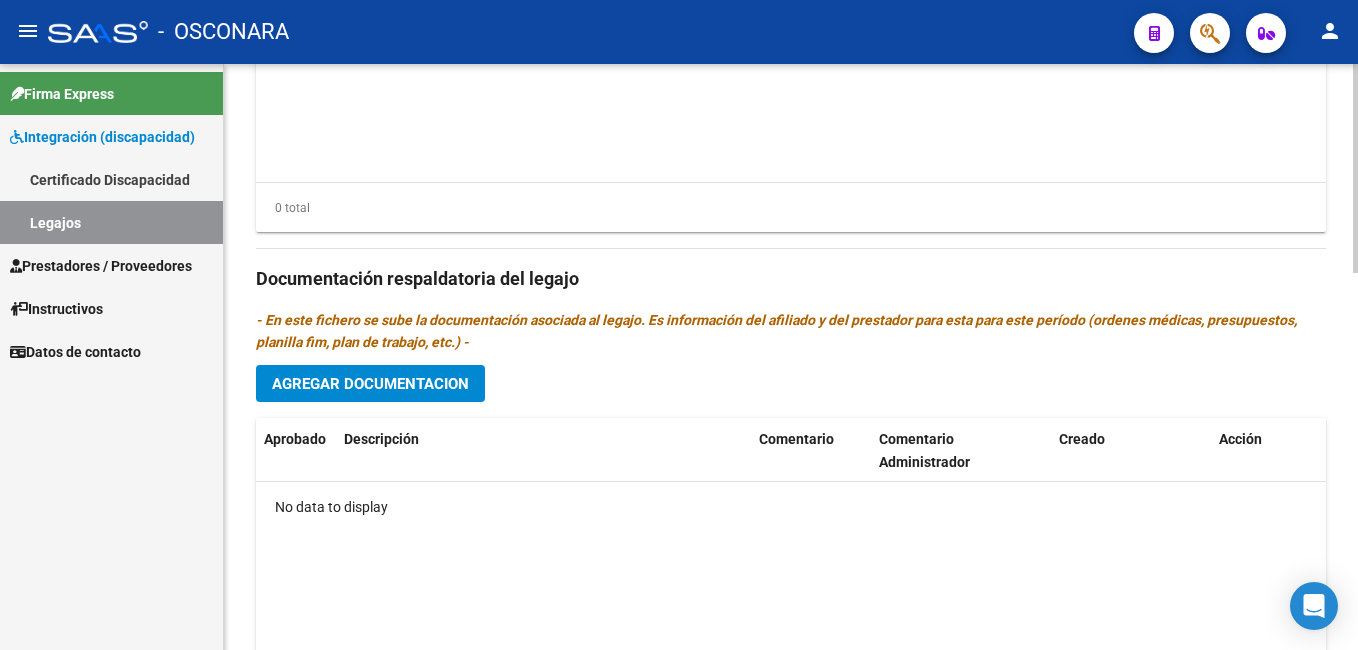 scroll, scrollTop: 933, scrollLeft: 0, axis: vertical 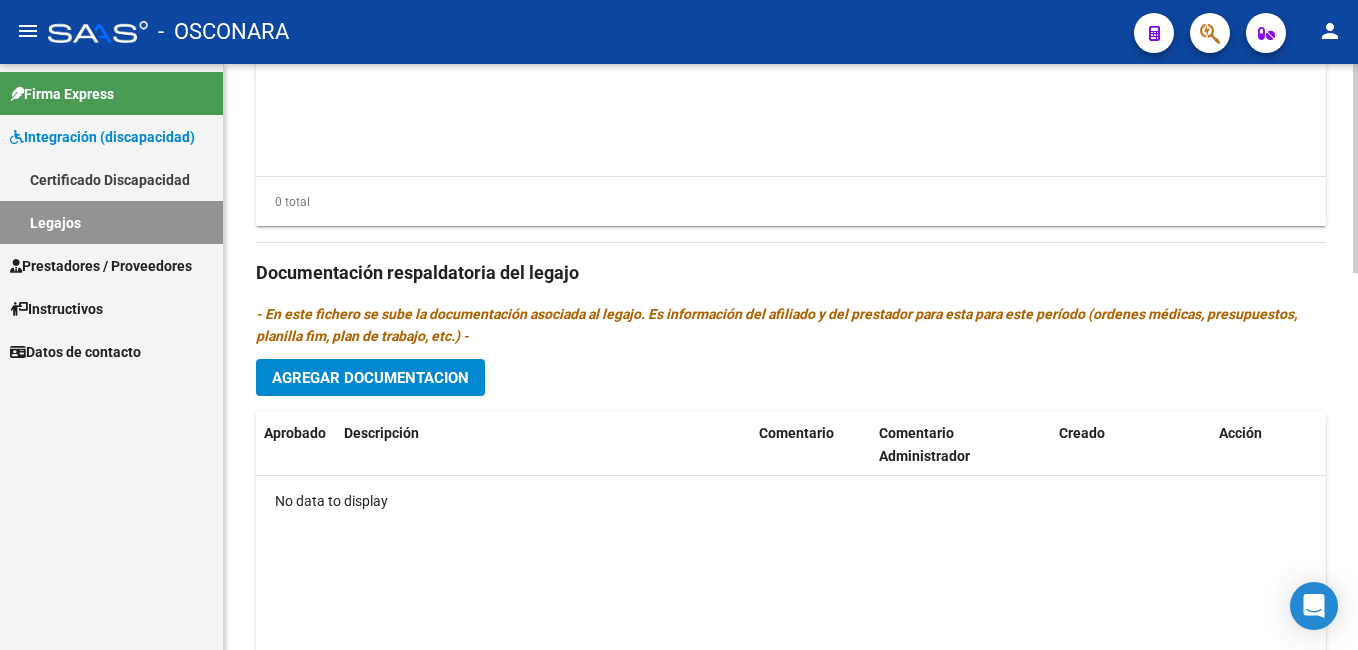 click on "arrow_back Editar 790    save Guardar cambios Legajo de Integración Modelo Formulario DDJJ para Transporte  /  Modelo Conformidad Transporte  /  Modelo Presupuesto Transporte  /  Modelo Conformidad Prestacional  /  Modelo Presupuesto Prestacional  /  ModeloResumen HC  /  Modelo Planilla FIM  Legajo sin Aprobar.  CUIL  *   [NUMBER] Ingresar CUIL  [LAST] [LAST] [LAST]     Análisis Afiliado    Certificado Discapacidad ARCA Padrón Nombre Afiliado  *   [LAST] [LAST] [LAST] Ingresar el nombre  Periodo Desde  *   [NUMBER] Ej: 202203  Periodo Hasta  *   [NUMBER] Ej: 202212  Admite Dependencia   Comentarios                                  Prestadores asociados al legajo Agregar Prestador Aprobado Prestador CUIT Comentario Presupuesto Periodo Desde Periodo HastaUsuario Admite Dependencia No data to display 0 total Documentación respaldatoria del legajo Agregar Documentacion Aprobado Descripción Comentario Comentario Administrador Creado Acción No data to display 0 total" 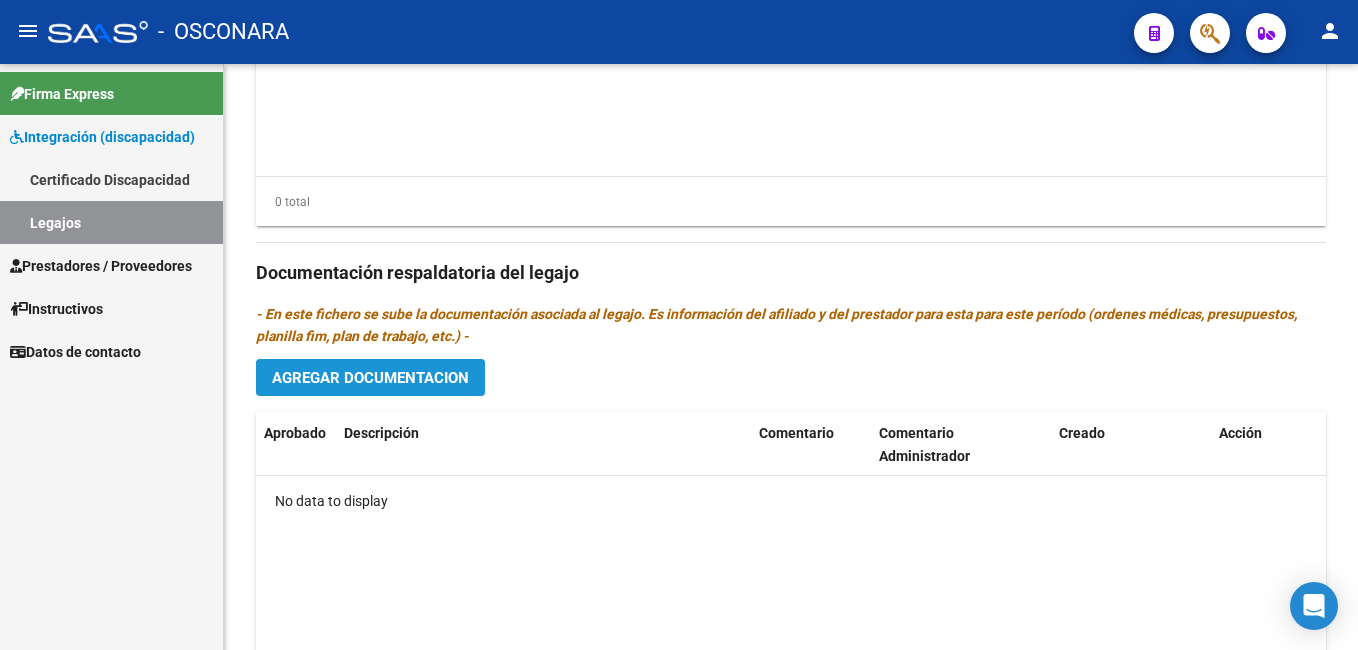click on "Agregar Documentacion" 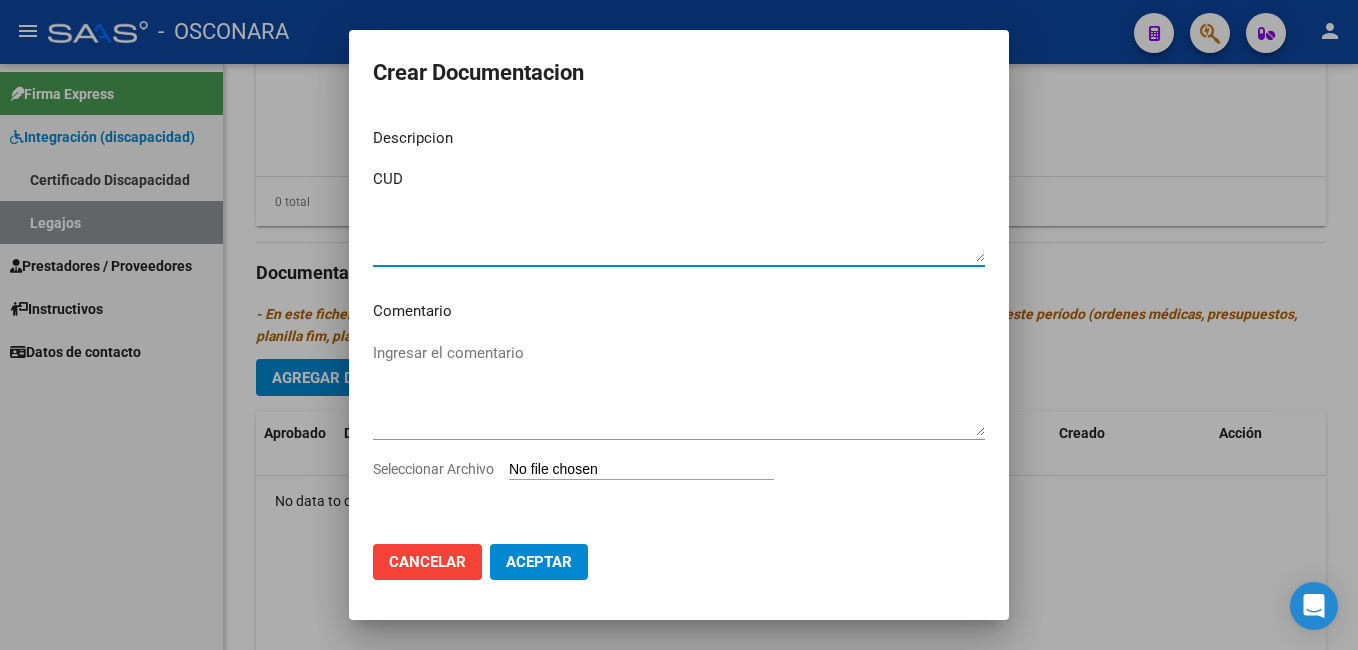 type on "CUD" 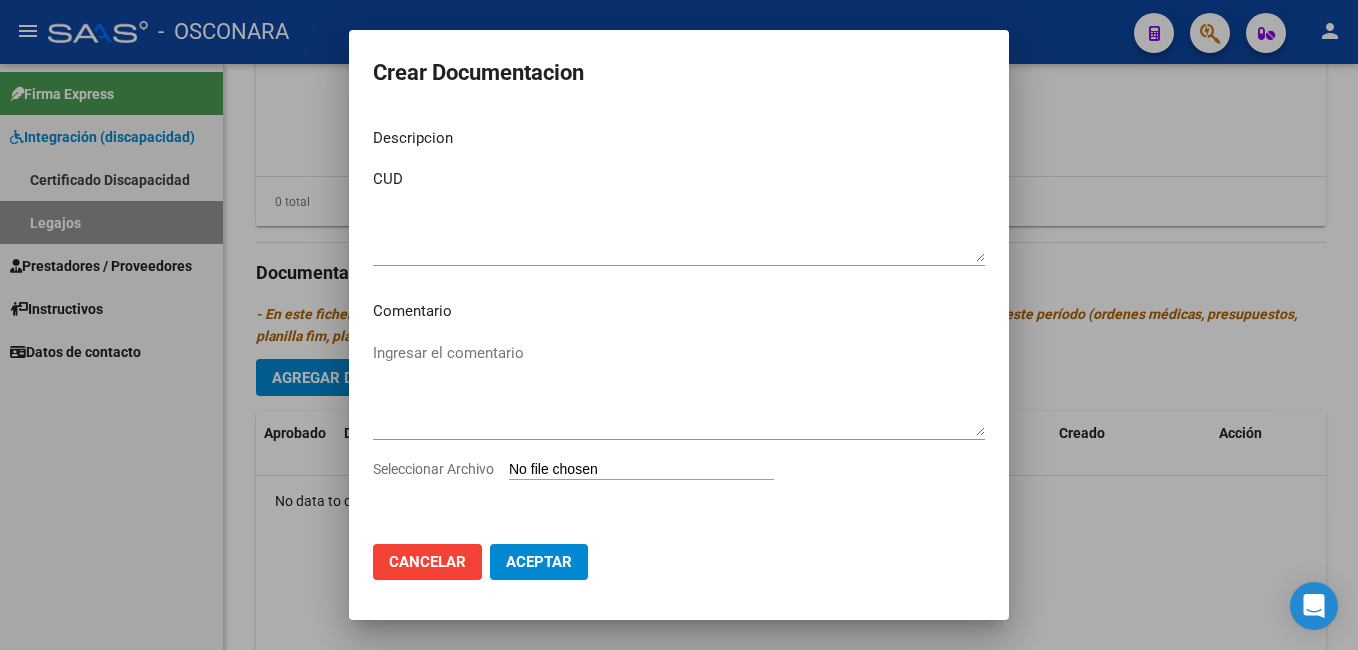 click on "Seleccionar Archivo" at bounding box center (641, 470) 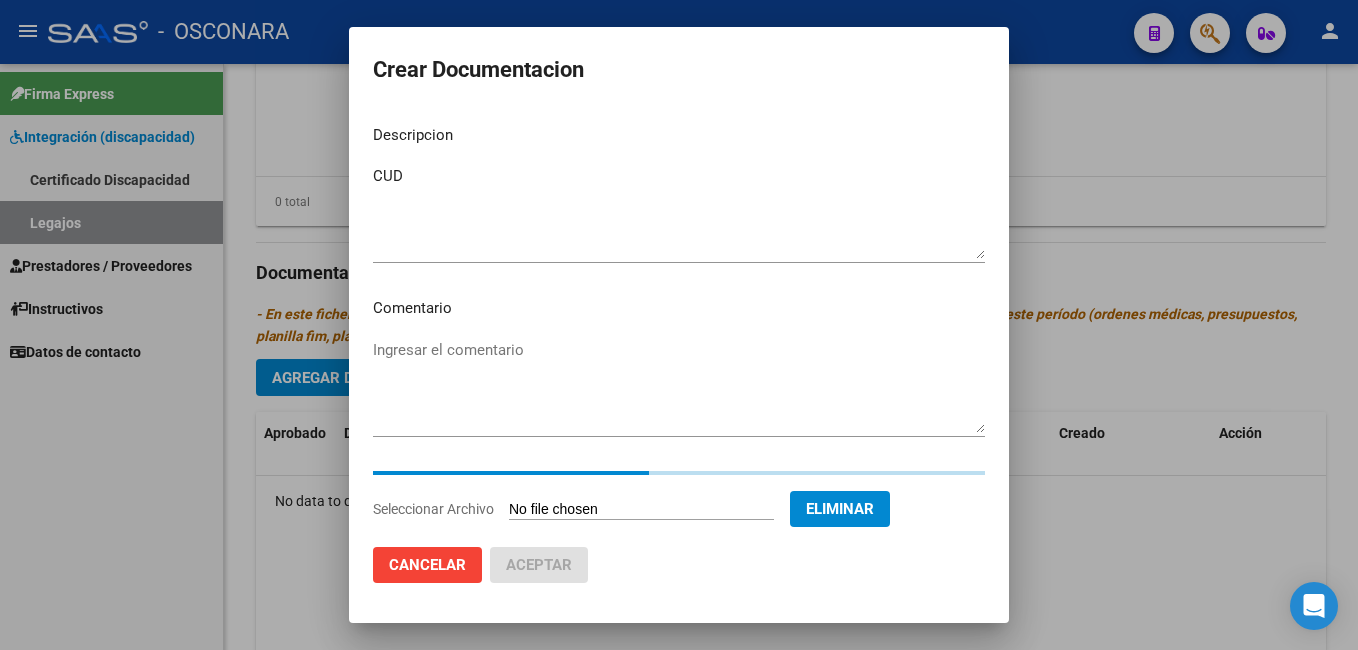 type 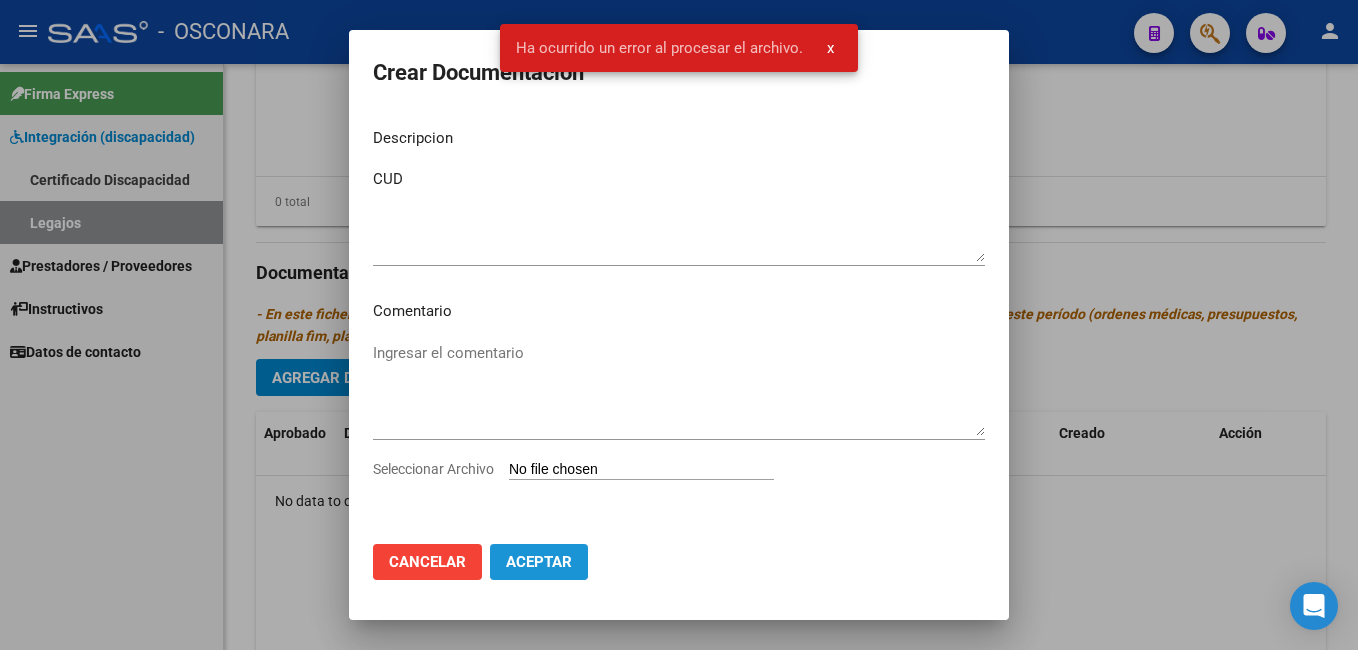 click on "Aceptar" 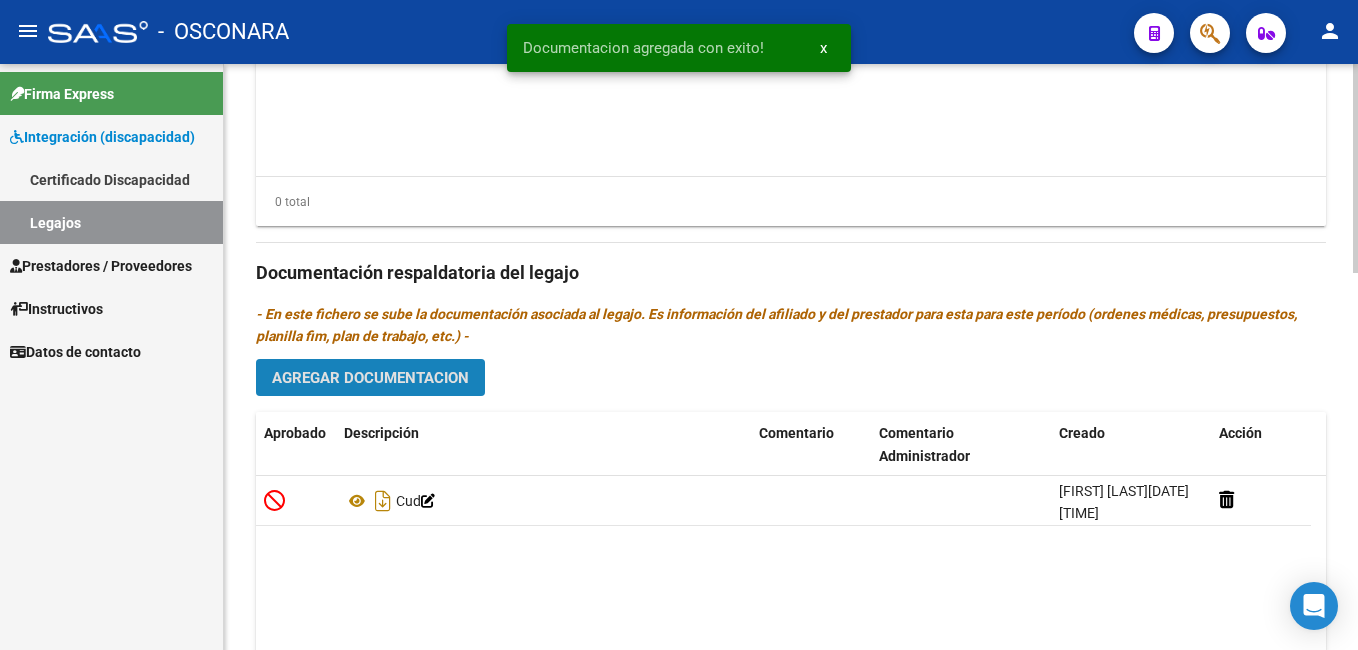 click on "Agregar Documentacion" 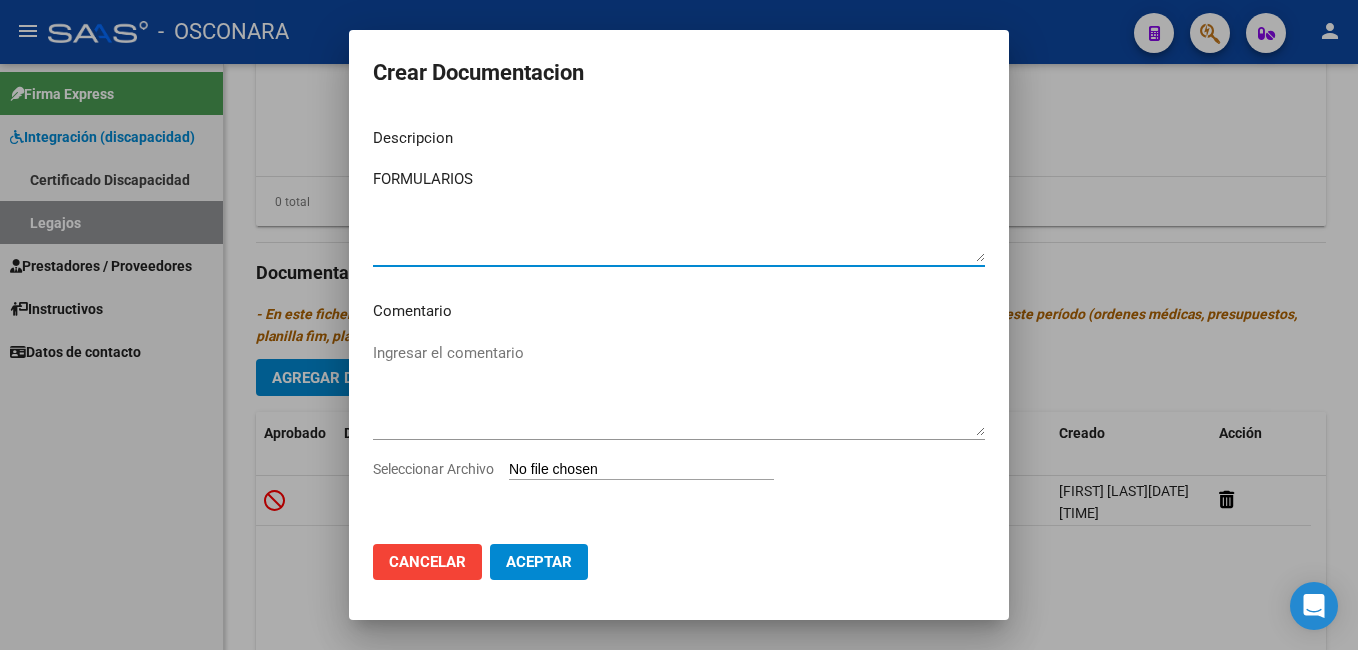 type on "FORMULARIOS" 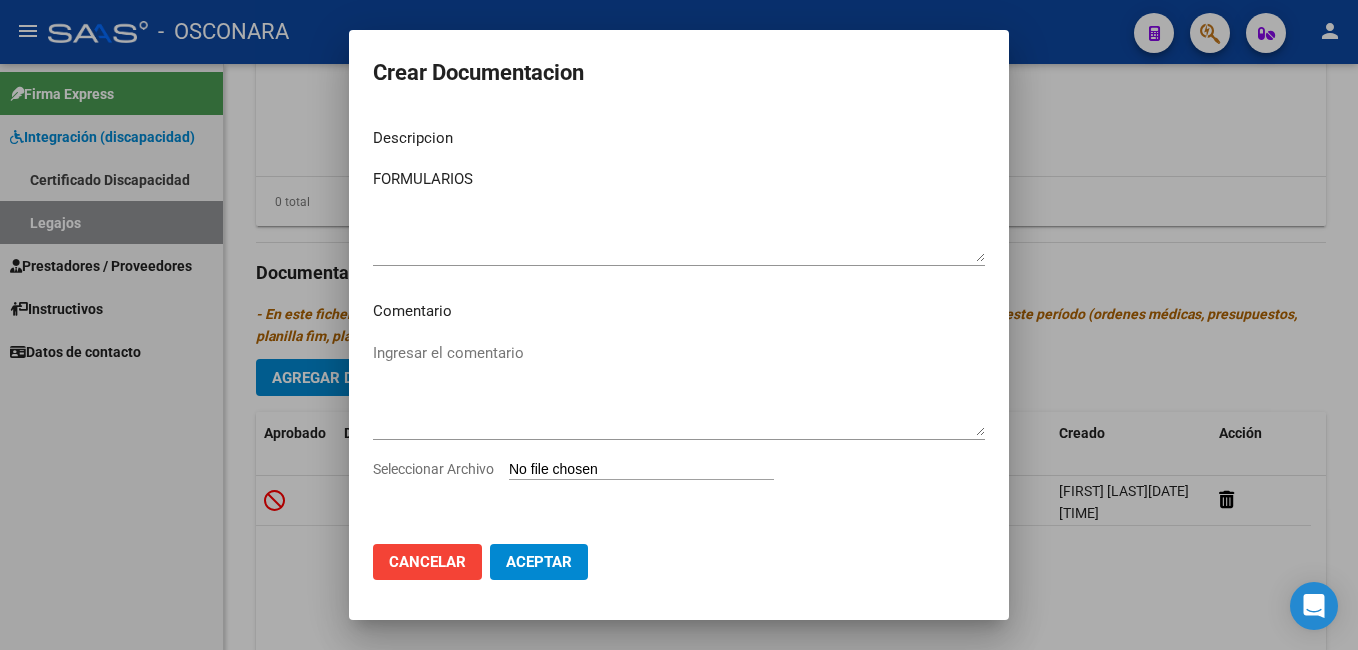 click on "Seleccionar Archivo" at bounding box center [641, 470] 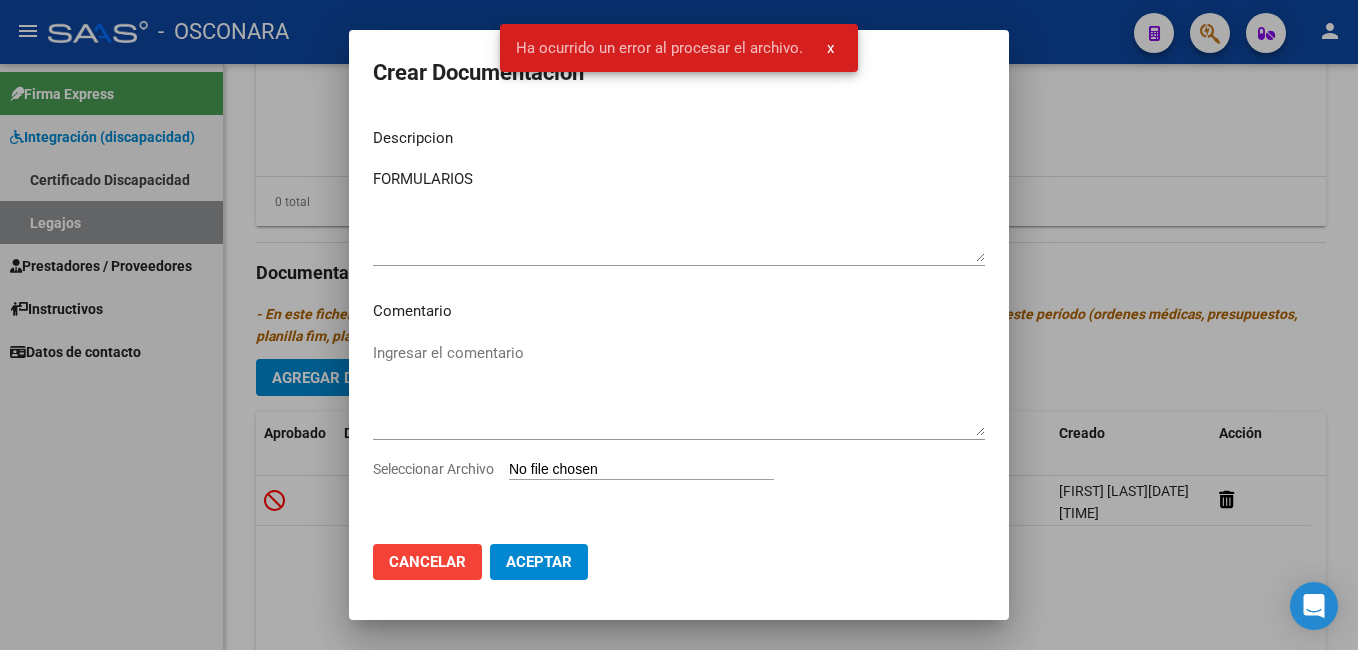 click on "Seleccionar Archivo" at bounding box center [641, 470] 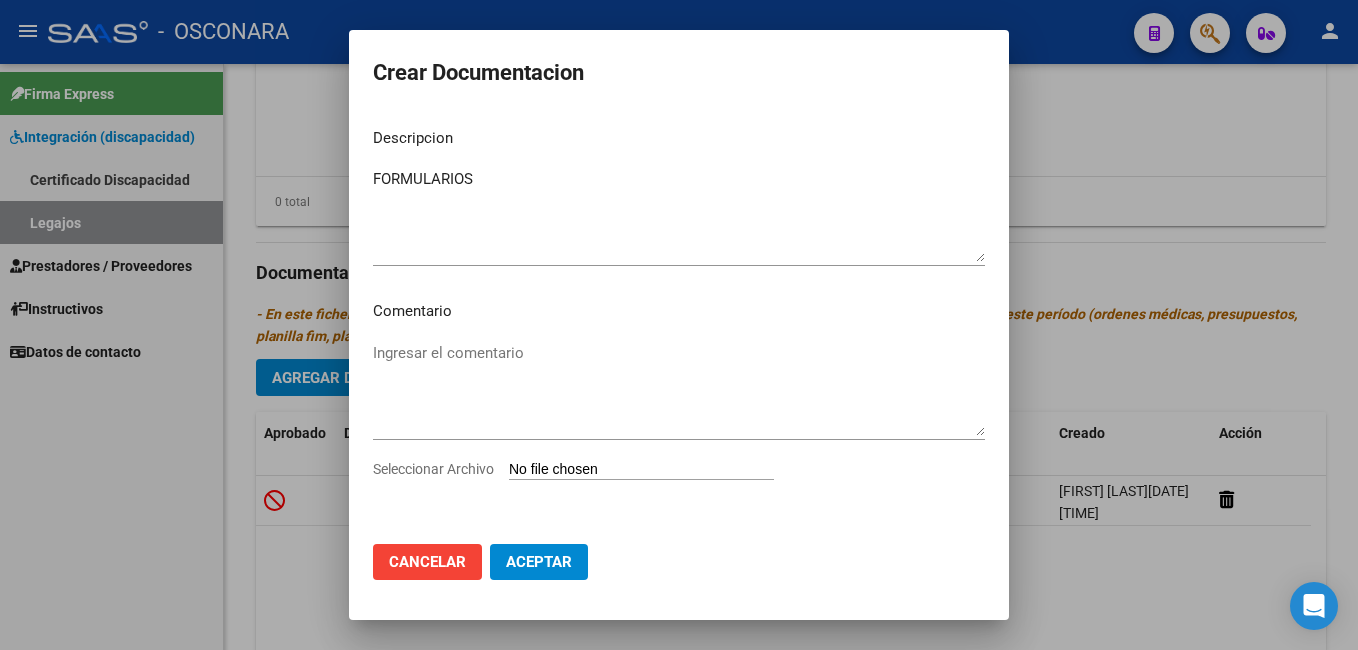 type on "C:\fakepath\2-FORMULARIOS.pdf" 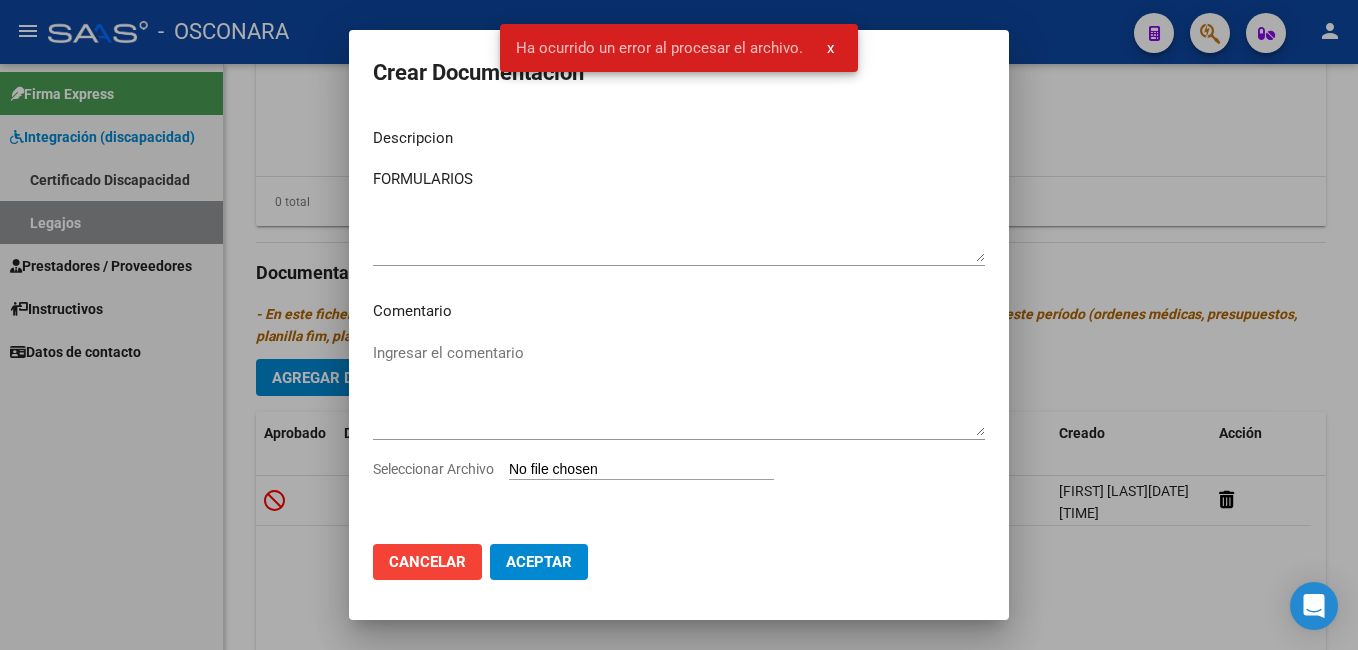 click on "Seleccionar Archivo" at bounding box center [641, 470] 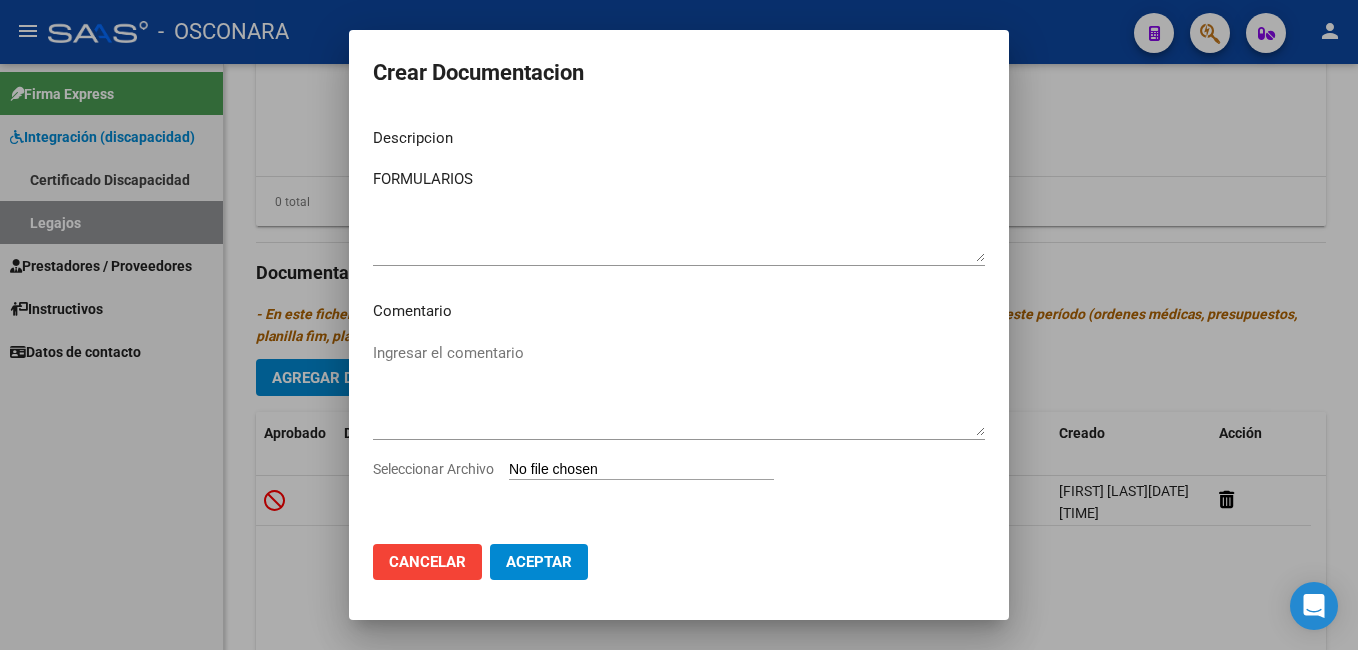 type on "C:\fakepath\2-FORMULARIOS.pdf" 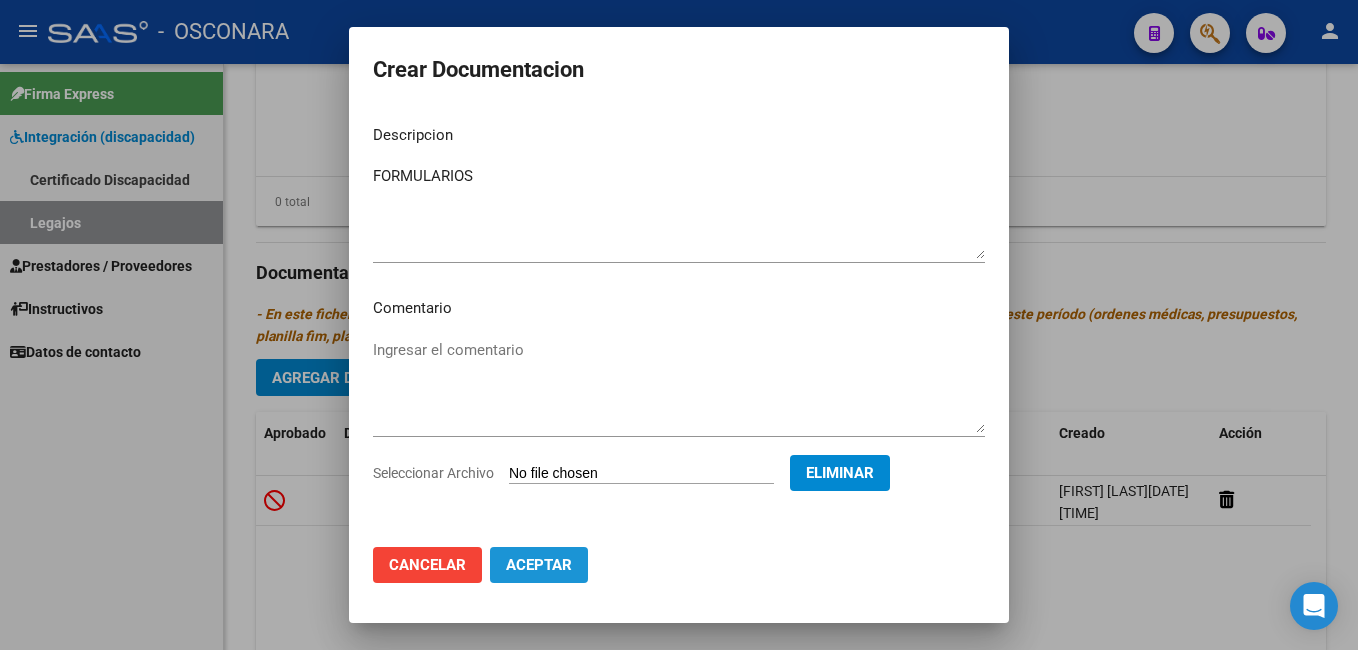 click on "Aceptar" 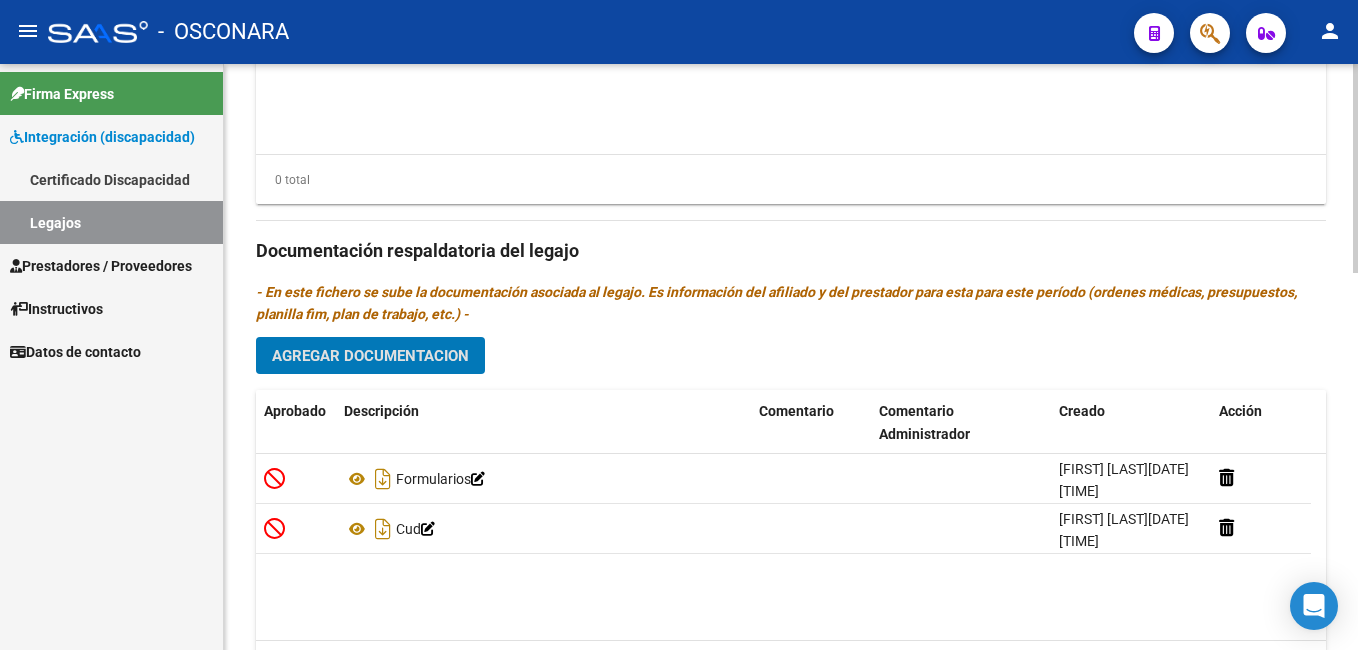 scroll, scrollTop: 1060, scrollLeft: 0, axis: vertical 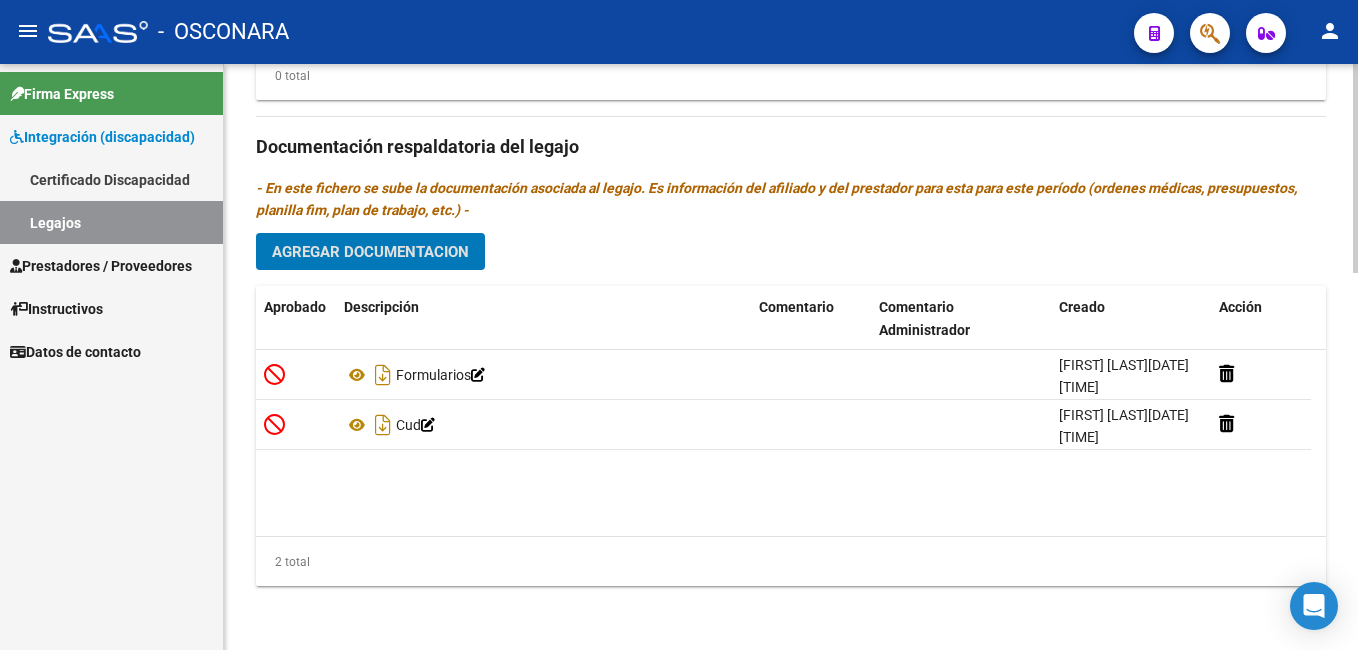 click on "menu -   OSCONARA  person    Firma Express     Integración (discapacidad) Certificado Discapacidad Legajos    Prestadores / Proveedores Facturas - Listado/Carga Facturas - Documentación Facturas Recibidas ARCA Pagos x Transferencia Auditorías - Listado Auditorías - Comentarios Auditorías - Cambios Área Auditoría - Ítems Prestadores - Listado Prestadores - Docu. Otros Ingresos Geren.    Instructivos    Datos de contacto arrow_back Editar 790    save Guardar cambios Legajo de Integración Modelo Formulario DDJJ para Transporte  /  Modelo Conformidad Transporte  /  Modelo Presupuesto Transporte  /  Modelo Conformidad Prestacional  /  Modelo Presupuesto Prestacional  /  ModeloResumen HC  /  Modelo Planilla FIM  Legajo sin Aprobar.  CUIL  *   [CUIL] Ingresar CUIL  [FIRST] [LAST]     Análisis Afiliado    Certificado Discapacidad ARCA Padrón Nombre Afiliado  *   [FIRST] [LAST] Ingresar el nombre  Periodo Desde  *   202501 Ej: 202203  Periodo Hasta  *   202512" at bounding box center (679, 325) 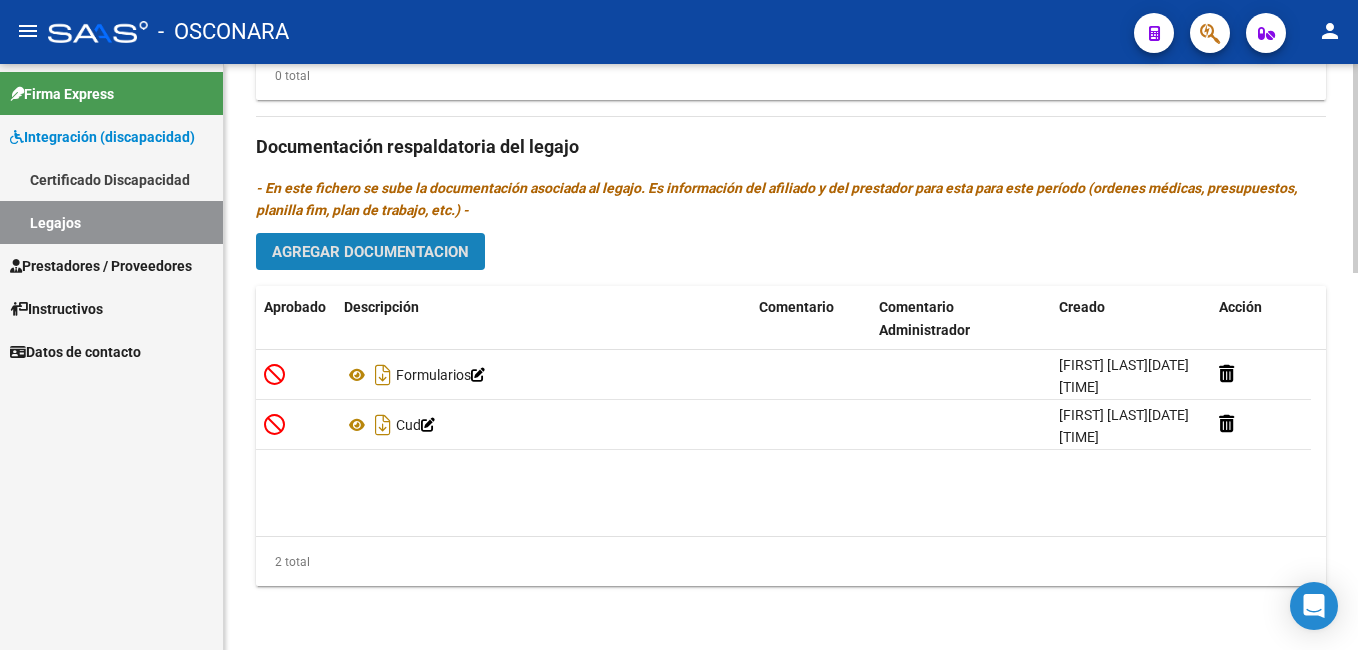 click on "Agregar Documentacion" 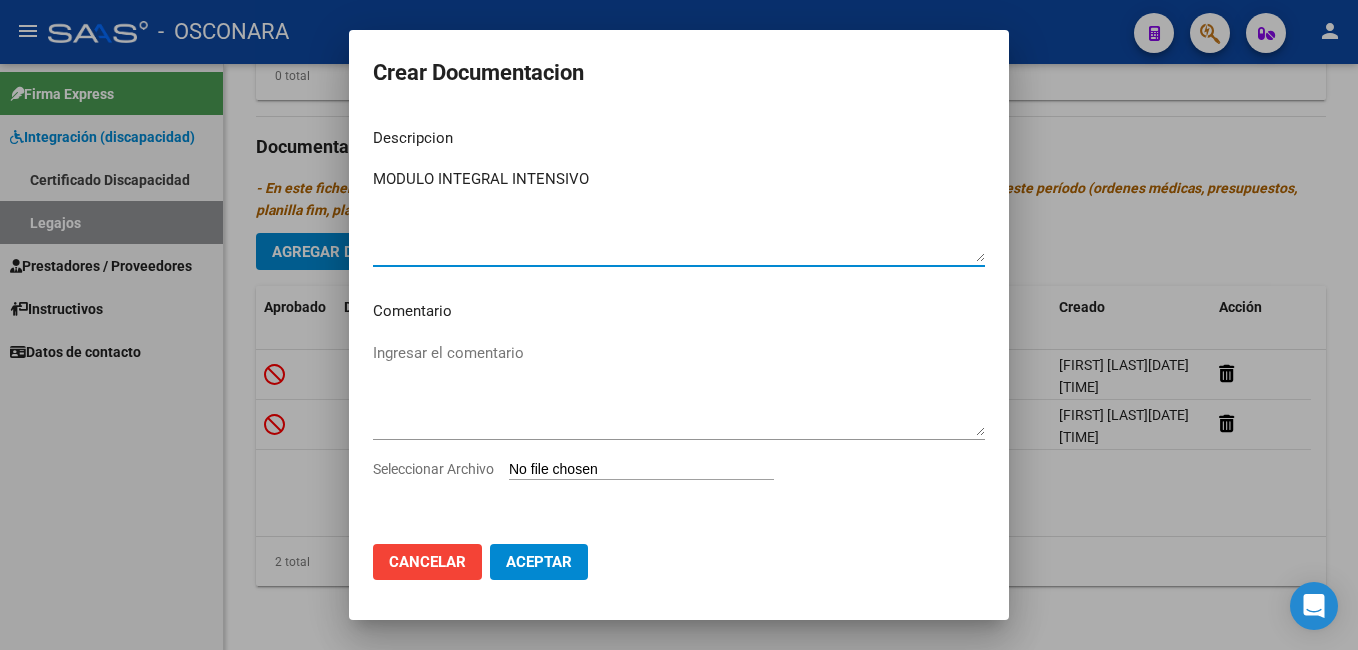 type on "MODULO INTEGRAL INTENSIVO" 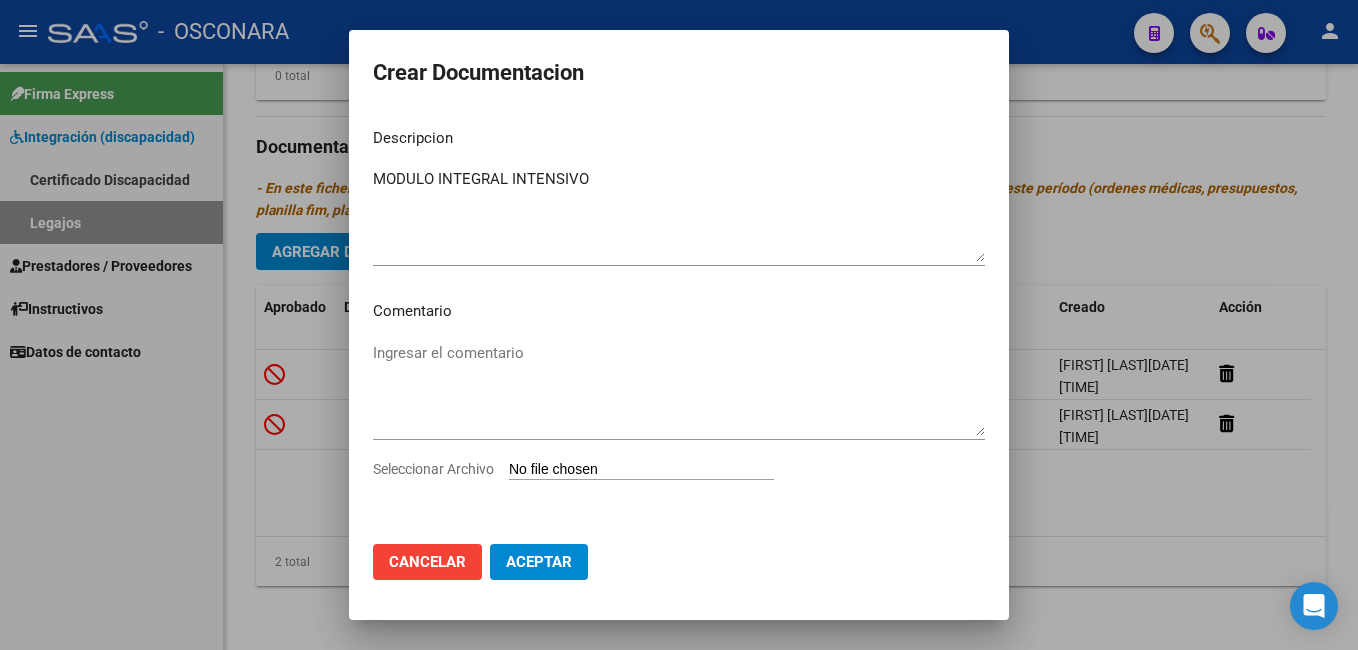 click on "Seleccionar Archivo" at bounding box center [581, 469] 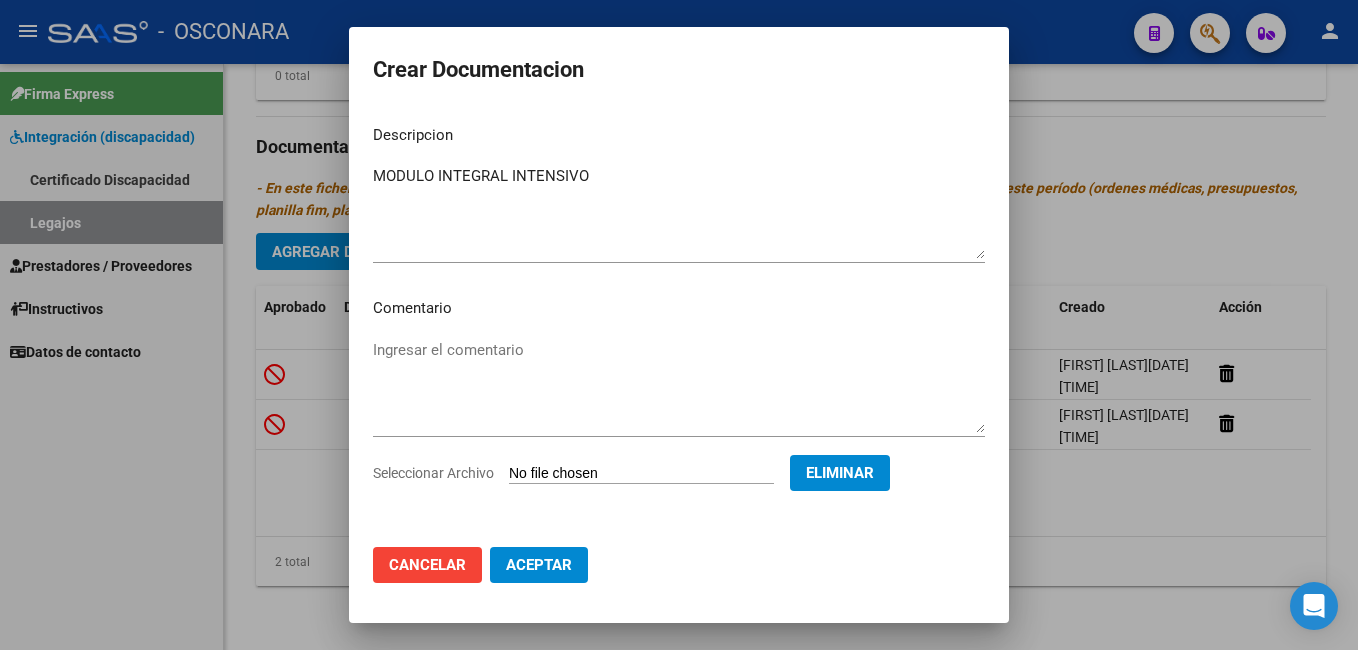 click on "Aceptar" 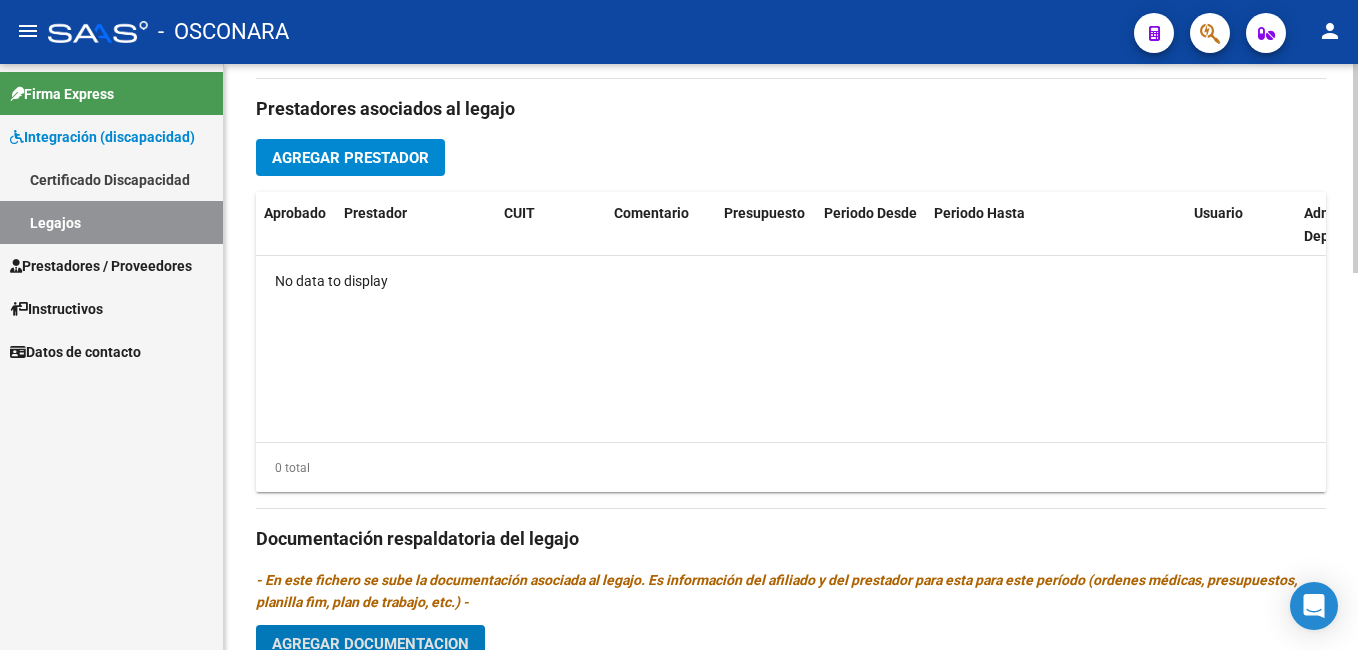 scroll, scrollTop: 723, scrollLeft: 0, axis: vertical 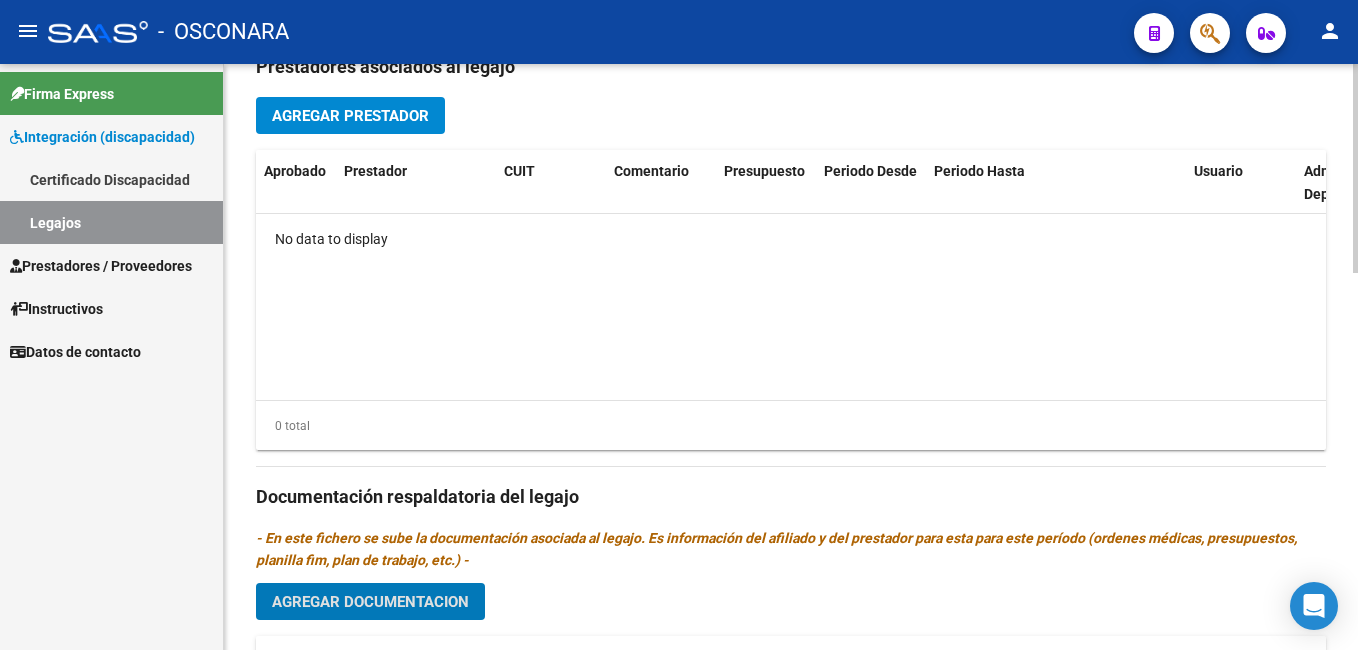 click on "menu -   OSCONARA  person    Firma Express     Integración (discapacidad) Certificado Discapacidad Legajos    Prestadores / Proveedores Facturas - Listado/Carga Facturas - Documentación Facturas Recibidas ARCA Pagos x Transferencia Auditorías - Listado Auditorías - Comentarios Auditorías - Cambios Área Auditoría - Ítems Prestadores - Listado Prestadores - Docu. Otros Ingresos Geren.    Instructivos    Datos de contacto arrow_back Editar 790    save Guardar cambios Legajo de Integración Modelo Formulario DDJJ para Transporte  /  Modelo Conformidad Transporte  /  Modelo Presupuesto Transporte  /  Modelo Conformidad Prestacional  /  Modelo Presupuesto Prestacional  /  ModeloResumen HC  /  Modelo Planilla FIM  Legajo sin Aprobar.  CUIL  *   [CUIL] Ingresar CUIL  [FIRST] [LAST]     Análisis Afiliado    Certificado Discapacidad ARCA Padrón Nombre Afiliado  *   [FIRST] [LAST] Ingresar el nombre  Periodo Desde  *   202501 Ej: 202203  Periodo Hasta  *   202512" at bounding box center (679, 325) 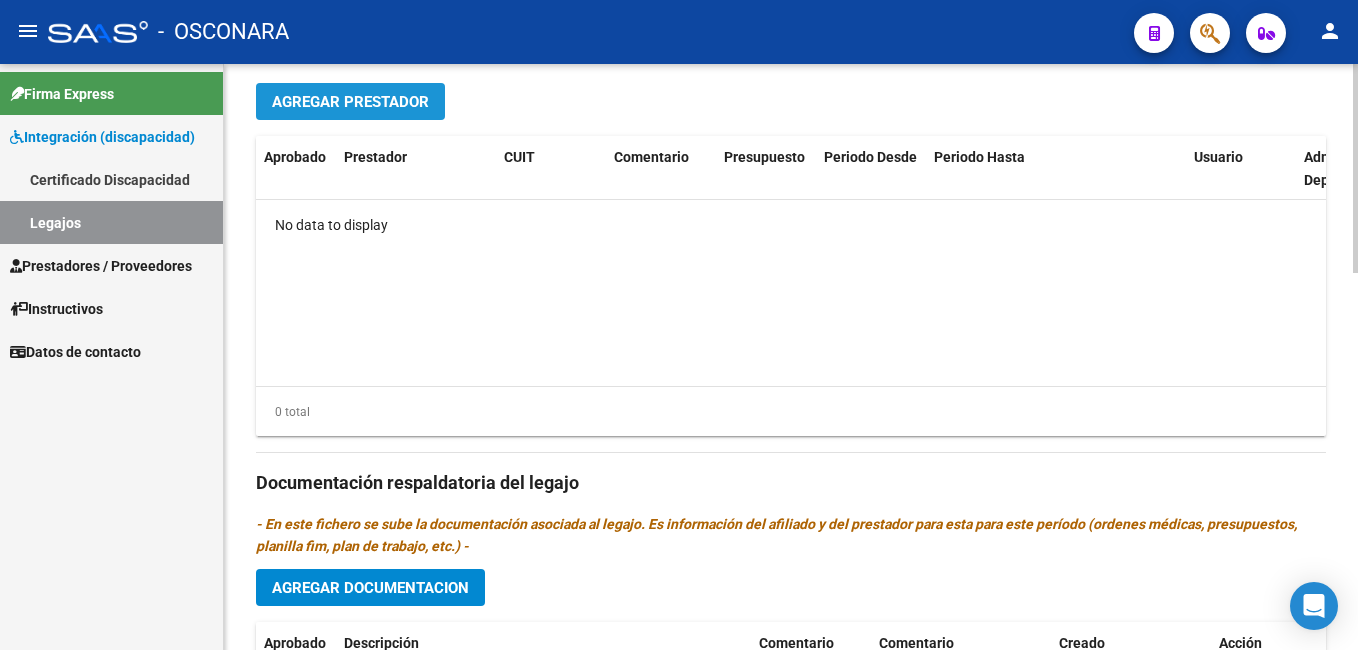 click on "Agregar Prestador" 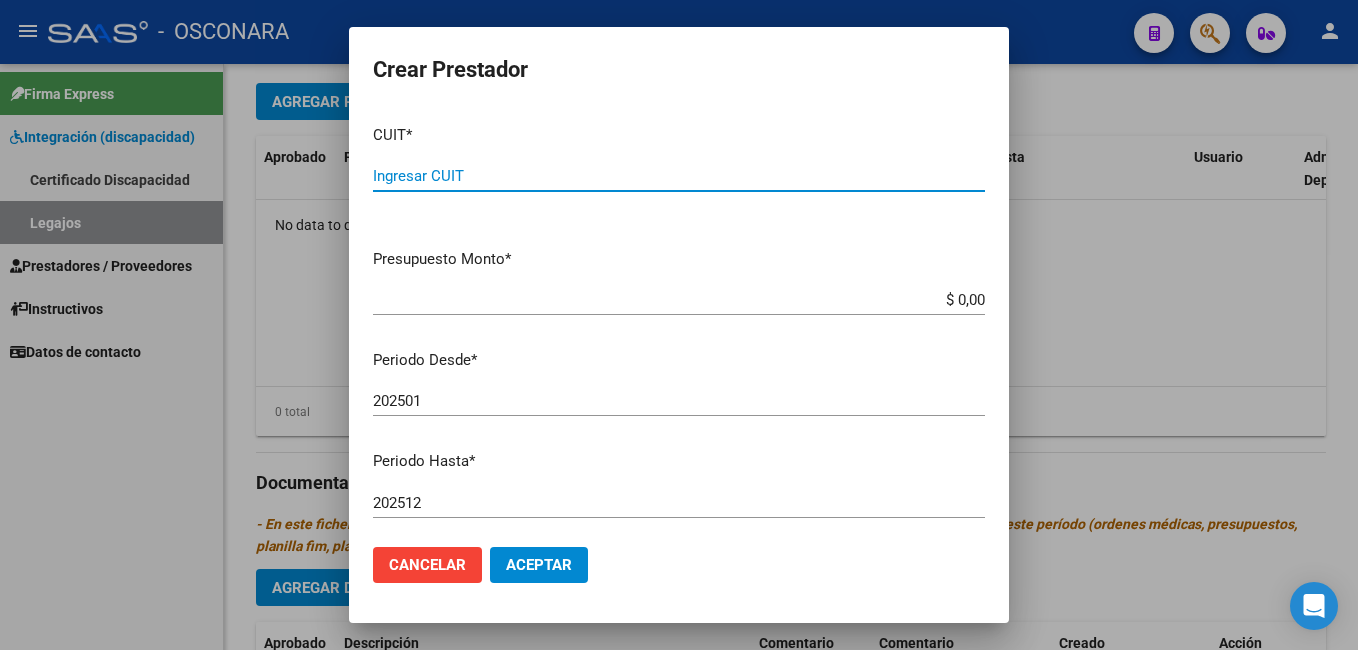 paste on "[NUMBER]" 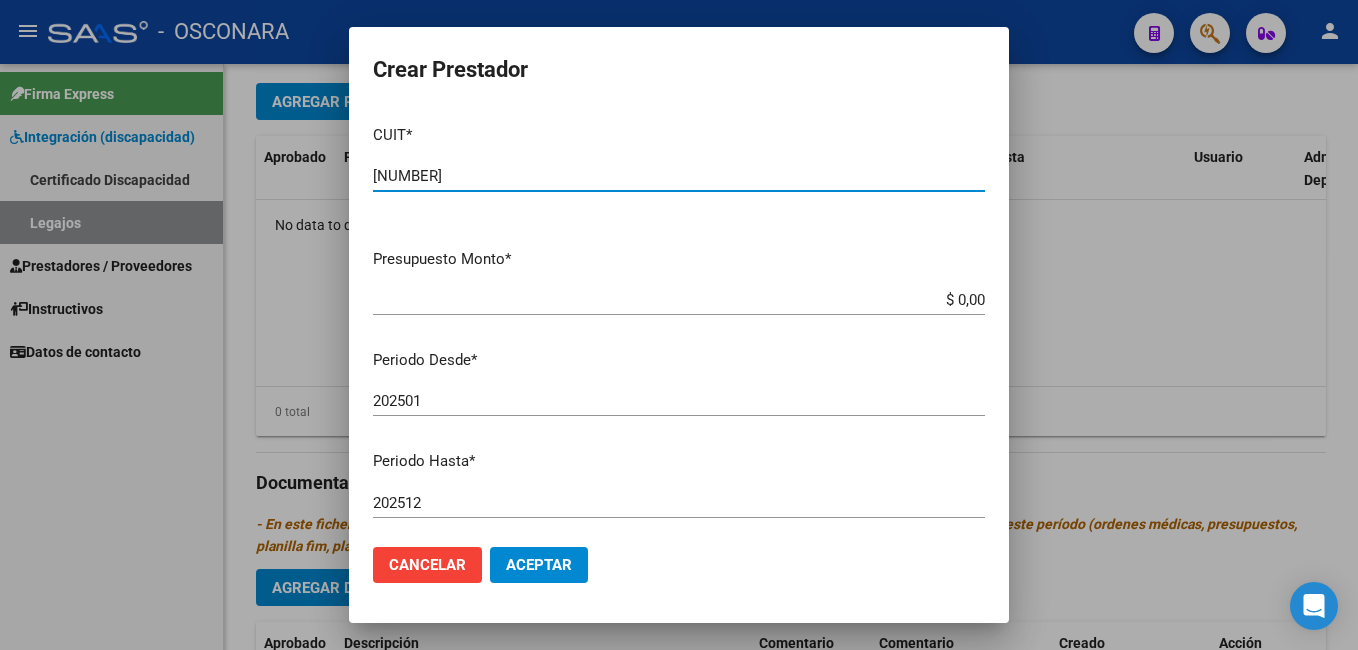 type on "[NUMBER]" 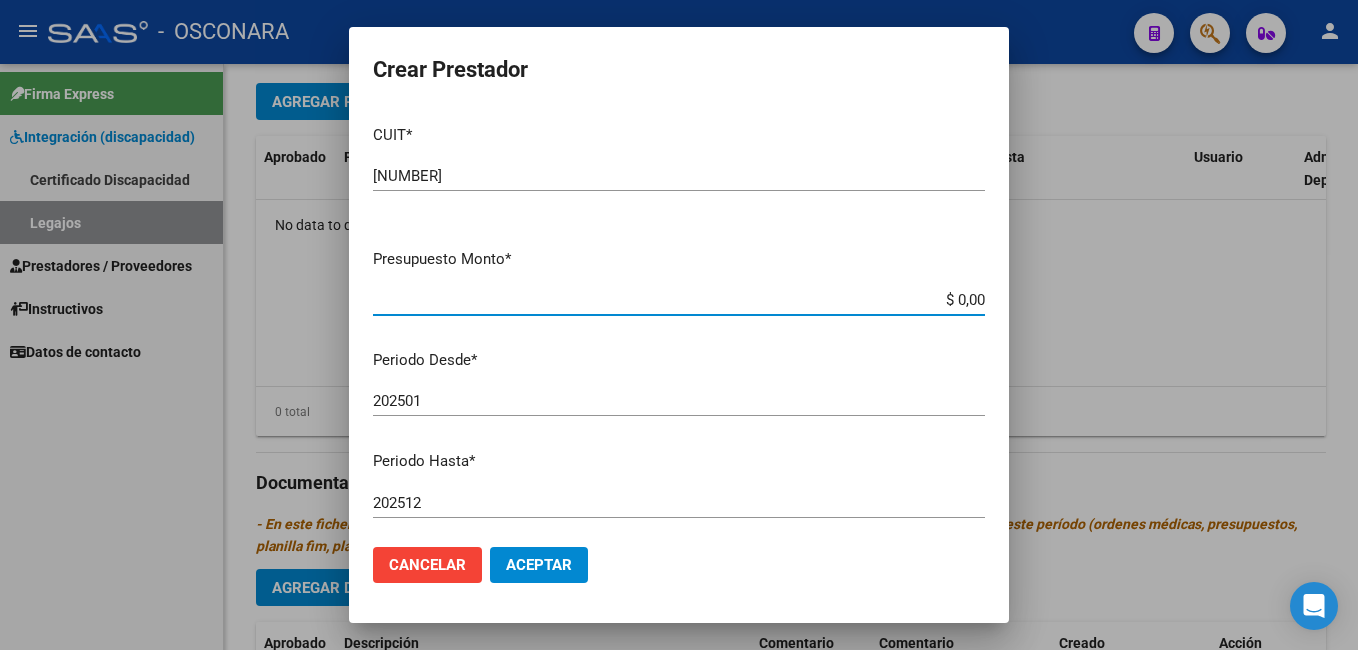 click on "$ 0,00" at bounding box center [679, 300] 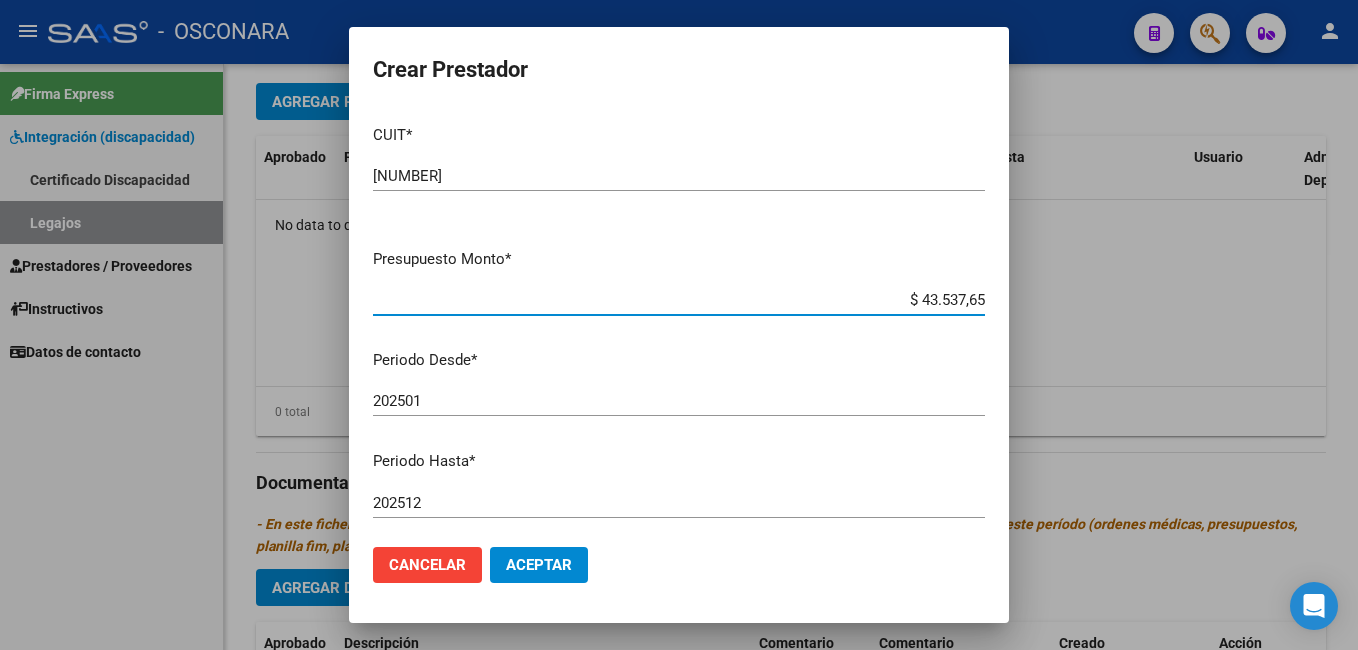 type on "$ 435.376,56" 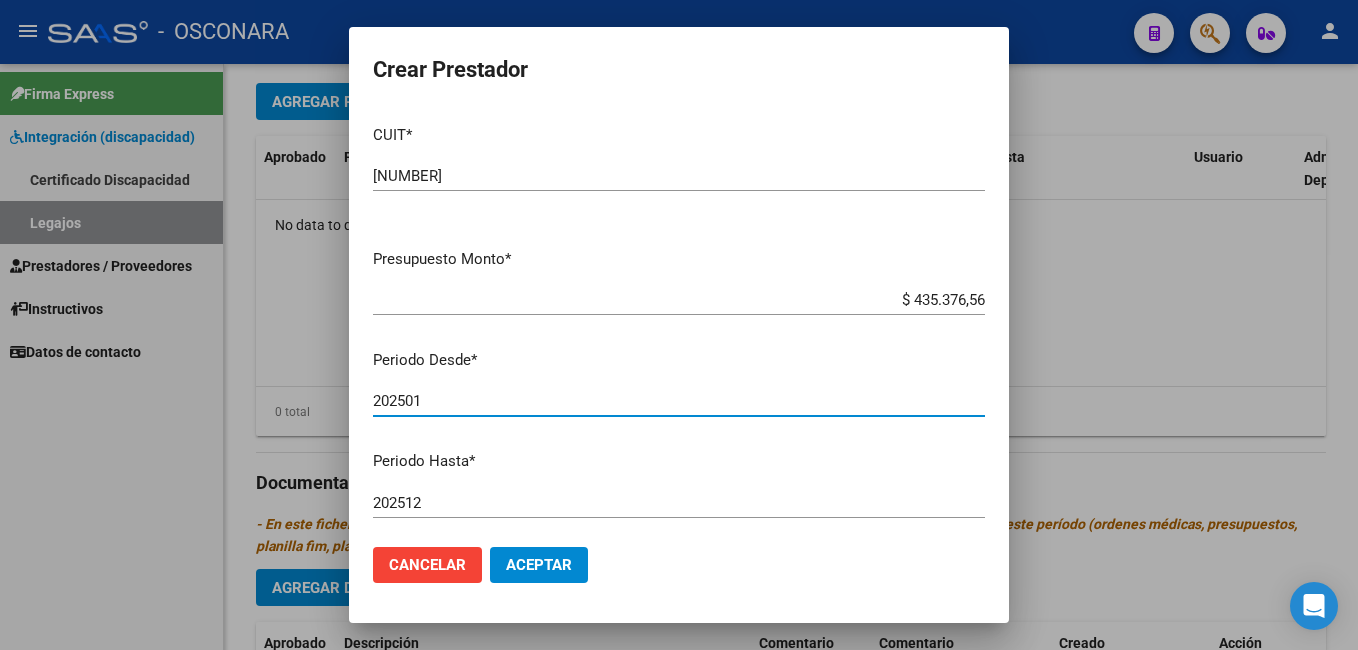 click on "202501" at bounding box center (679, 401) 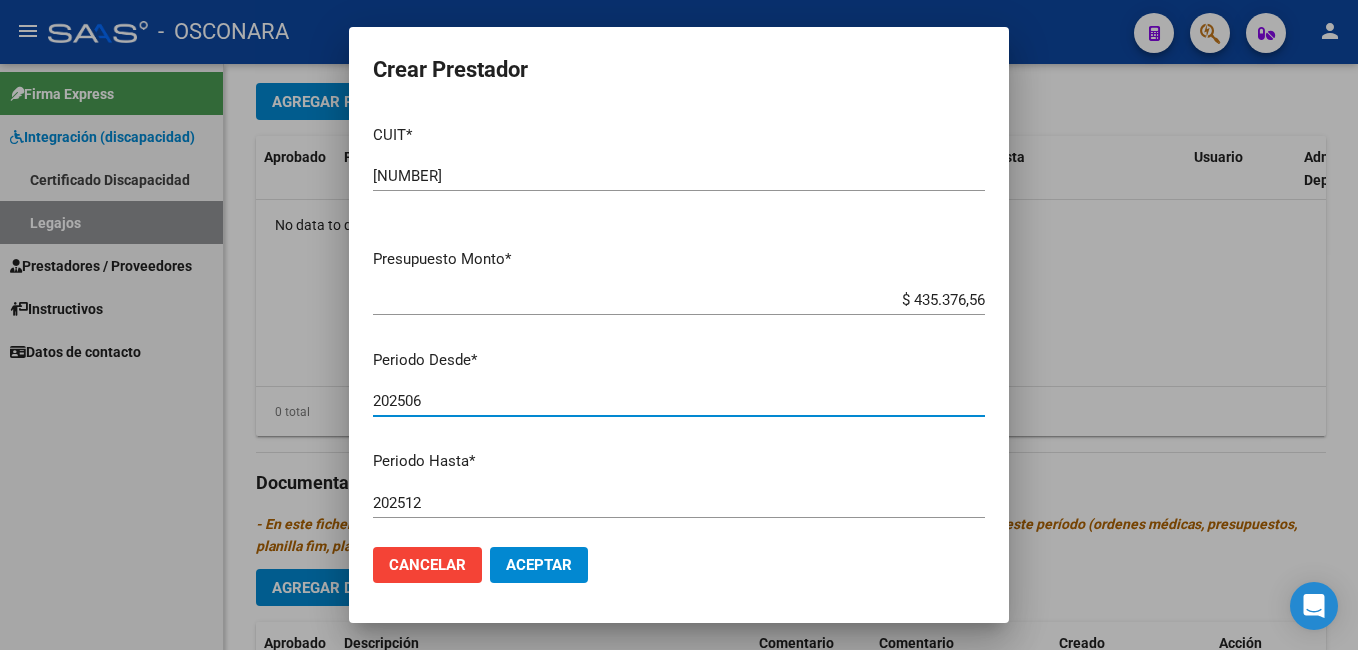 type on "202506" 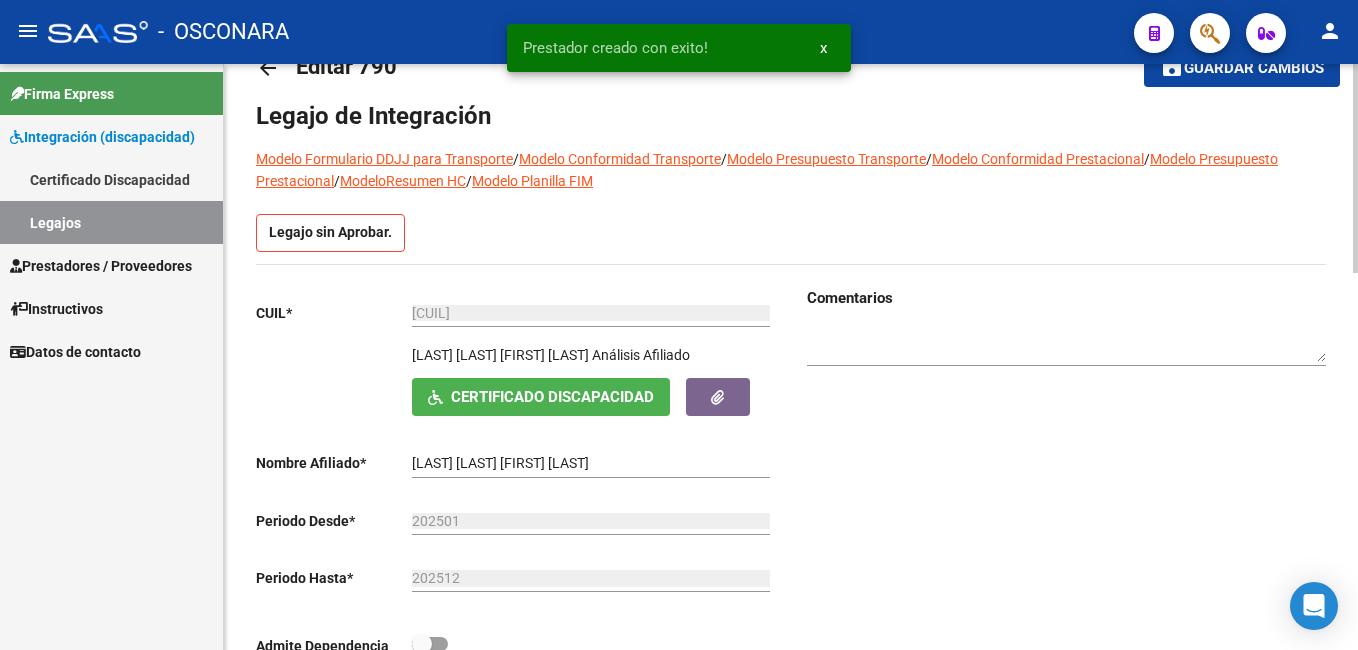 scroll, scrollTop: 0, scrollLeft: 0, axis: both 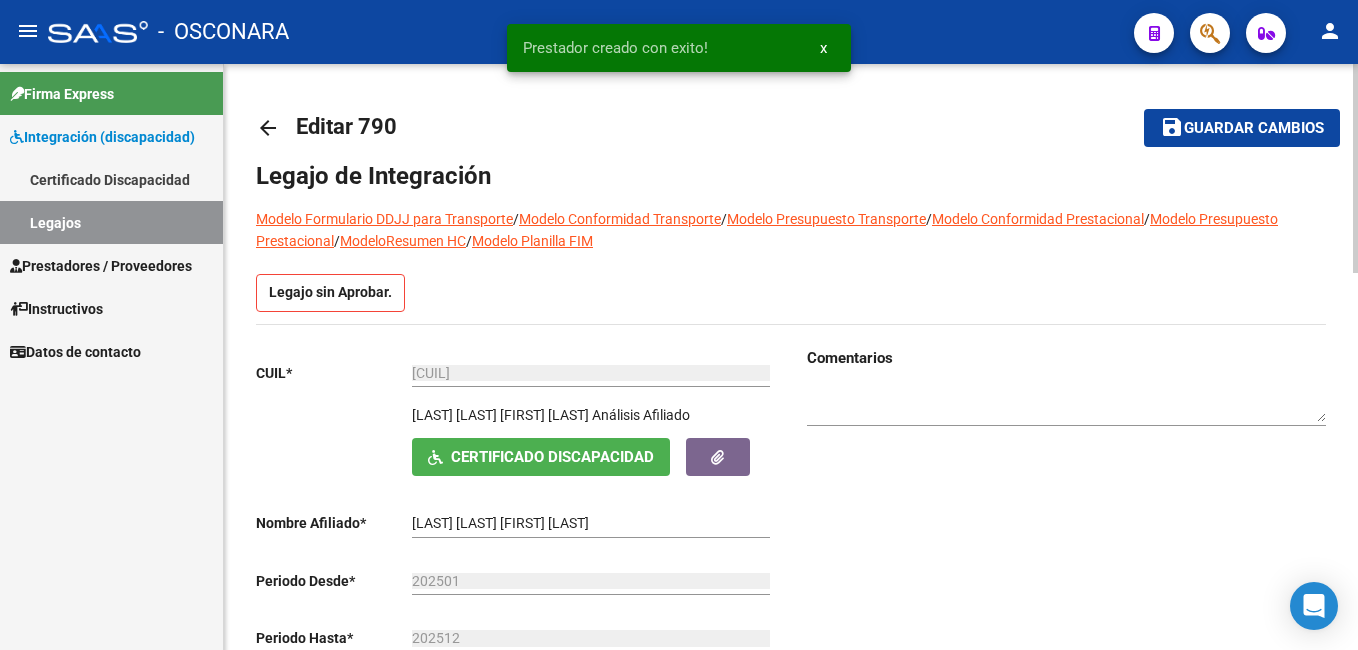click on "menu -   OSCONARA  person    Firma Express     Integración (discapacidad) Certificado Discapacidad Legajos    Prestadores / Proveedores Facturas - Listado/Carga Facturas - Documentación Facturas Recibidas ARCA Pagos x Transferencia Auditorías - Listado Auditorías - Comentarios Auditorías - Cambios Área Auditoría - Ítems Prestadores - Listado Prestadores - Docu. Otros Ingresos Geren.    Instructivos    Datos de contacto arrow_back Editar 790    save Guardar cambios Legajo de Integración Modelo Formulario DDJJ para Transporte  /  Modelo Conformidad Transporte  /  Modelo Presupuesto Transporte  /  Modelo Conformidad Prestacional  /  Modelo Presupuesto Prestacional  /  ModeloResumen HC  /  Modelo Planilla FIM  Legajo sin Aprobar.  CUIL  *   [CUIL] Ingresar CUIL  [FIRST] [LAST]     Análisis Afiliado    Certificado Discapacidad ARCA Padrón Nombre Afiliado  *   [FIRST] [LAST] Ingresar el nombre  Periodo Desde  *   202501 Ej: 202203  Periodo Hasta  *   202512 Ej: 202212" 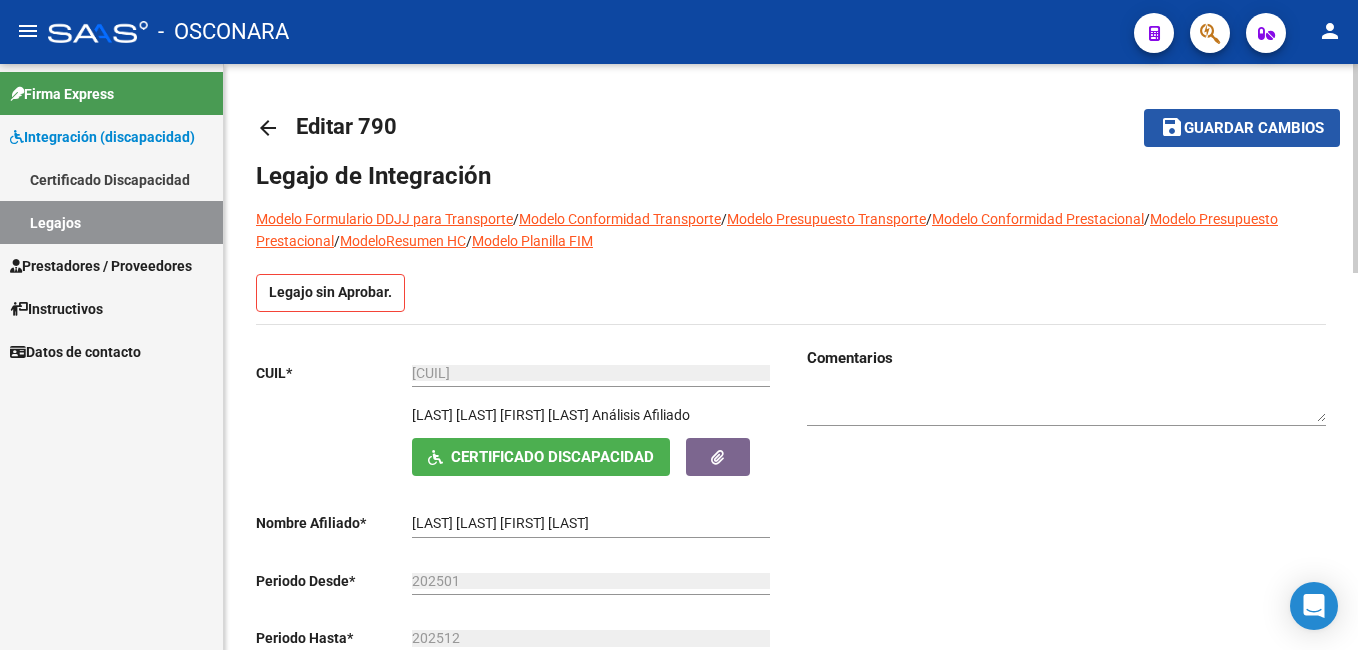 click on "Guardar cambios" 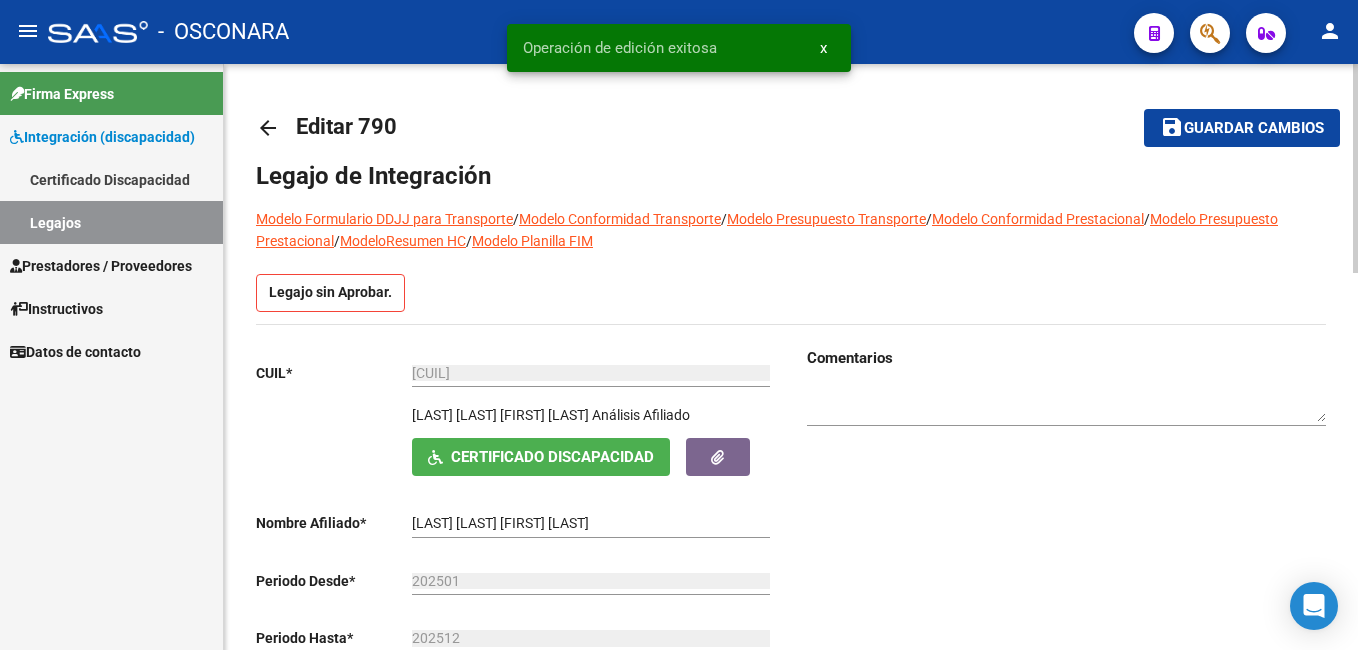click on "Guardar cambios" 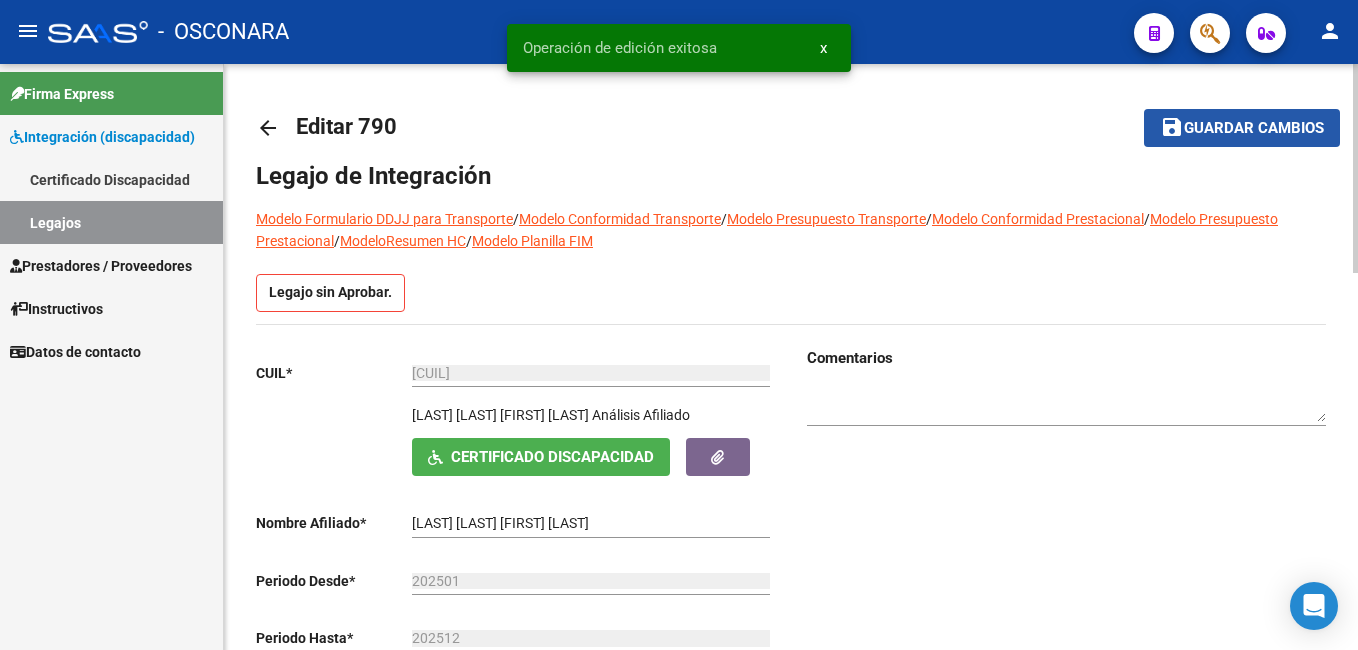 click on "Guardar cambios" 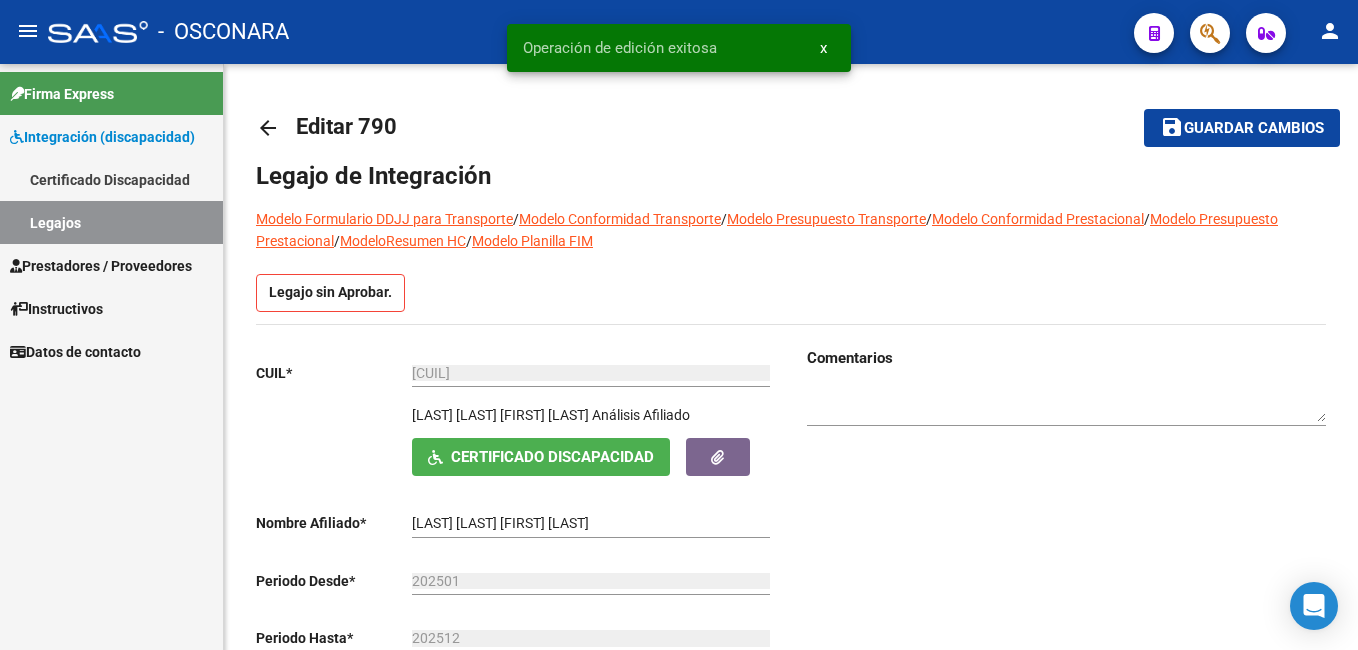 click on "menu -   OSCONARA  person    Firma Express     Integración (discapacidad) Certificado Discapacidad Legajos    Prestadores / Proveedores Facturas - Listado/Carga Facturas - Documentación Facturas Recibidas ARCA Pagos x Transferencia Auditorías - Listado Auditorías - Comentarios Auditorías - Cambios Área Auditoría - Ítems Prestadores - Listado Prestadores - Docu. Otros Ingresos Geren.    Instructivos    Datos de contacto arrow_back Editar 790    save Guardar cambios Legajo de Integración Modelo Formulario DDJJ para Transporte  /  Modelo Conformidad Transporte  /  Modelo Presupuesto Transporte  /  Modelo Conformidad Prestacional  /  Modelo Presupuesto Prestacional  /  ModeloResumen HC  /  Modelo Planilla FIM  Legajo sin Aprobar.  CUIL  *   [CUIL] Ingresar CUIL  [FIRST] [LAST]     Análisis Afiliado    Certificado Discapacidad ARCA Padrón Nombre Afiliado  *   [FIRST] [LAST] Ingresar el nombre  Periodo Desde  *   202501 Ej: 202203  Periodo Hasta  *   202512" at bounding box center [679, 325] 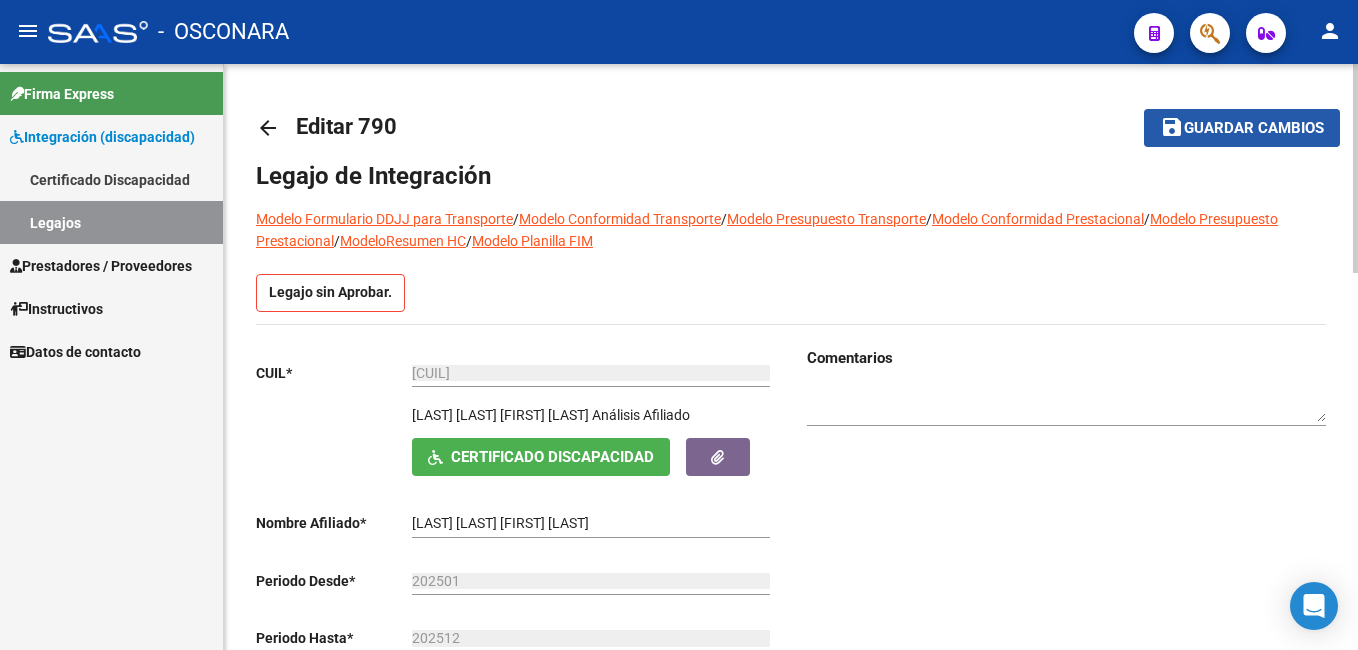 click on "Guardar cambios" 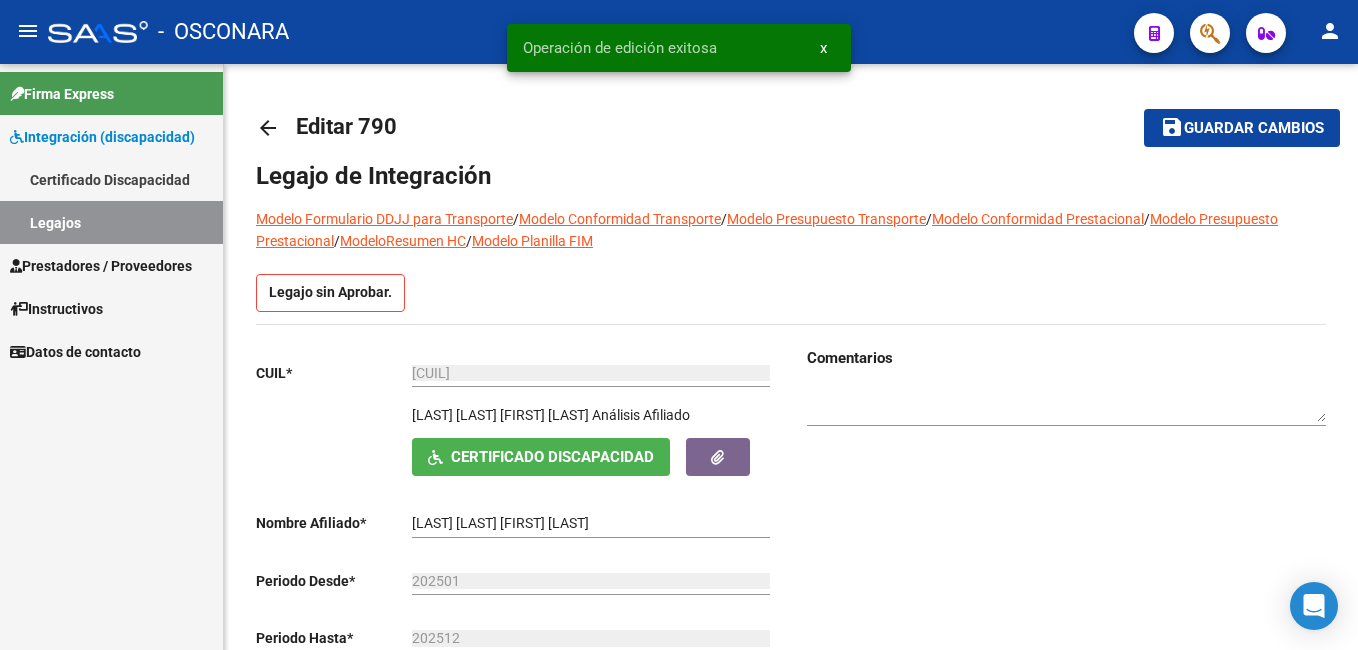 click on "Legajos" at bounding box center (111, 222) 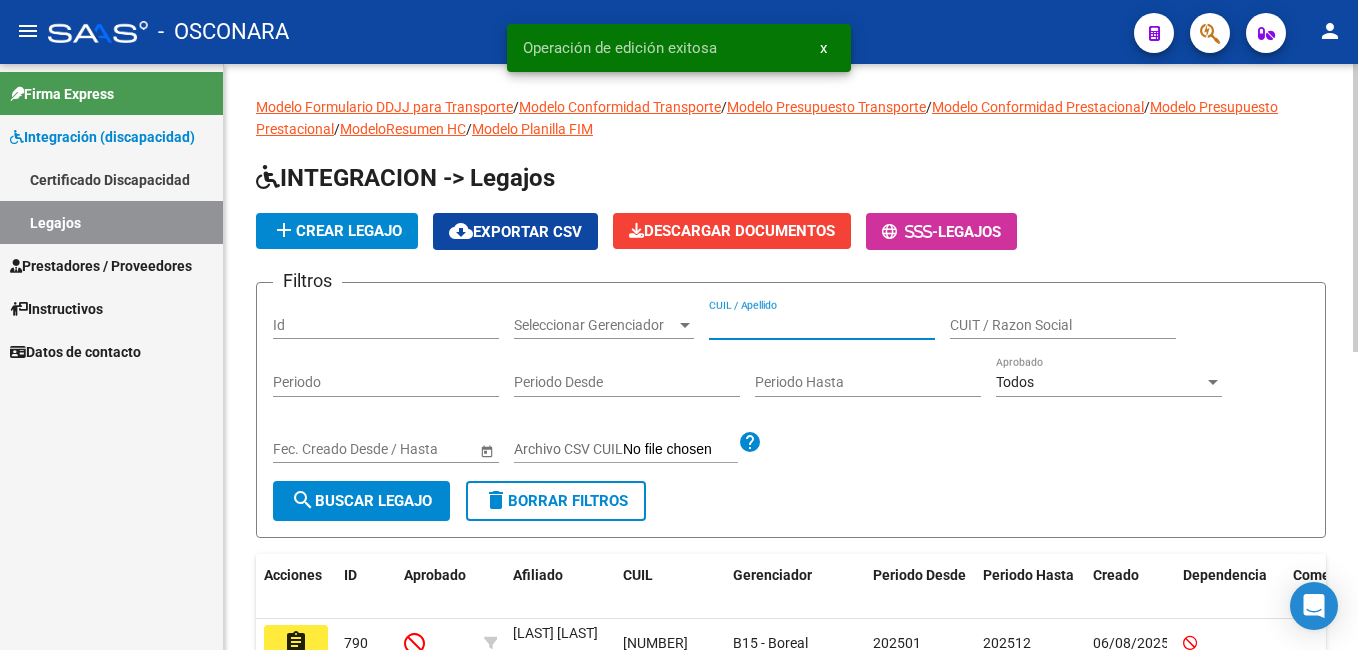 click on "CUIL / Apellido" at bounding box center (822, 325) 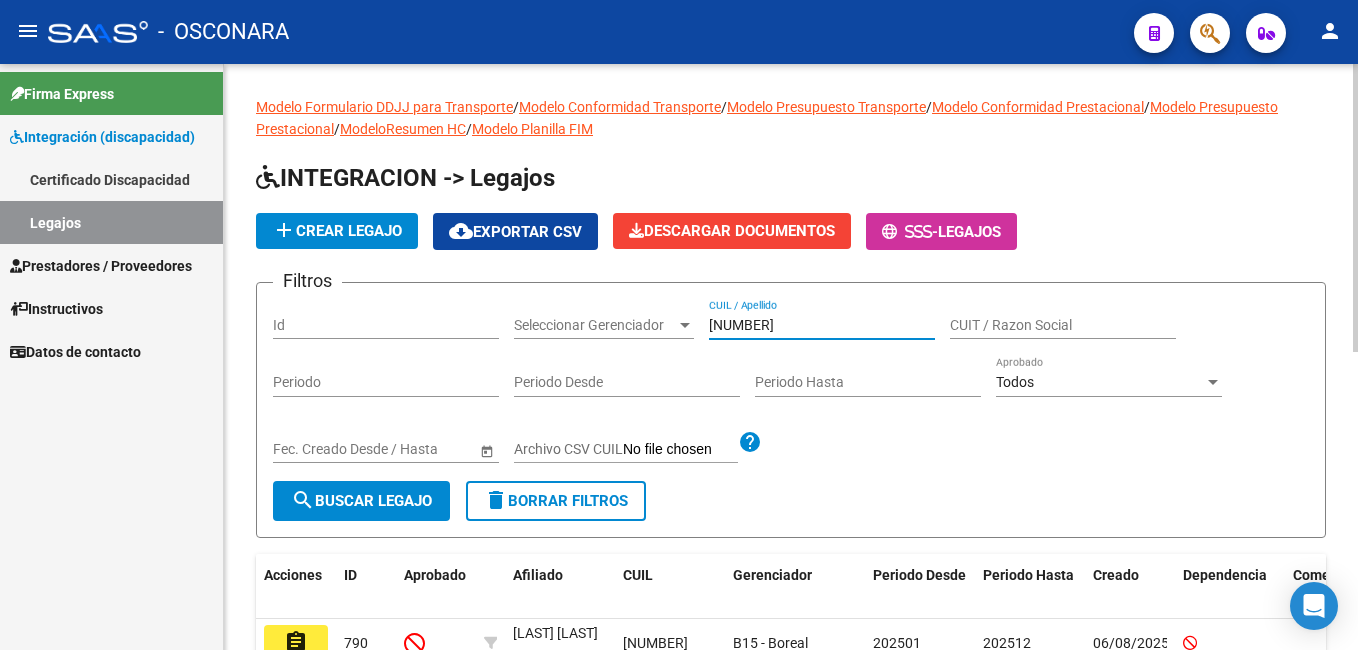 type on "[NUMBER]" 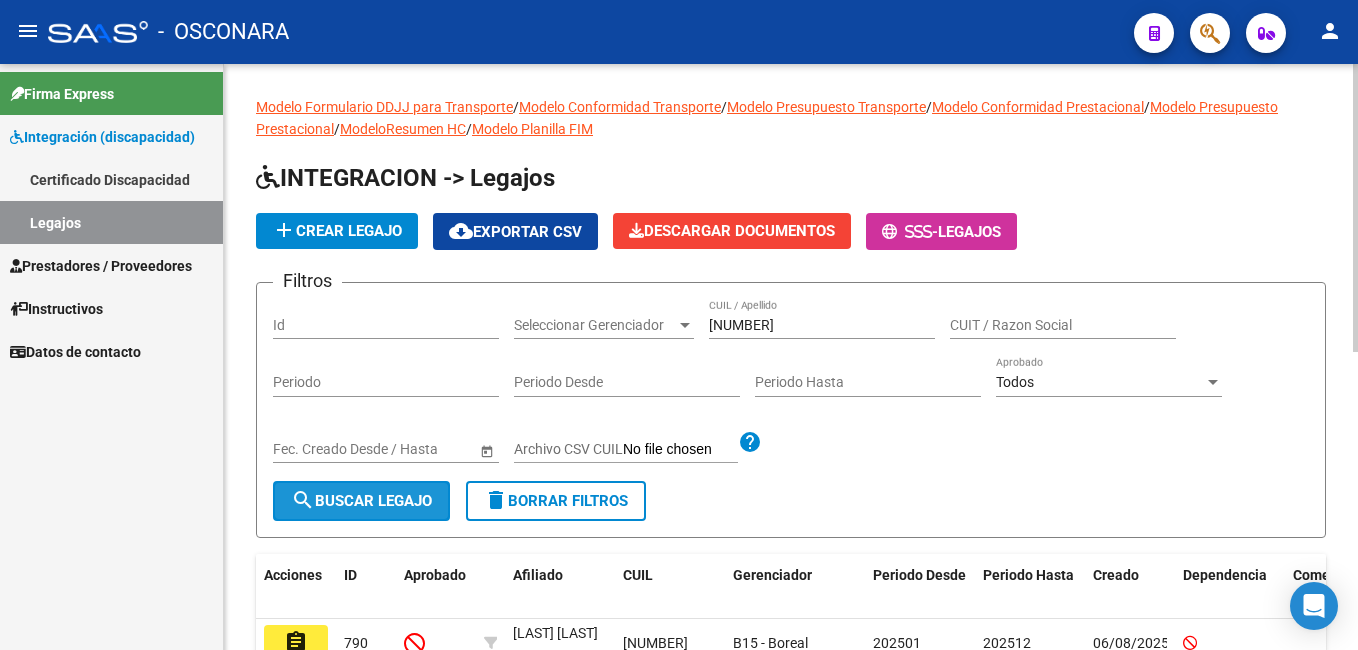 click on "search  Buscar Legajo" 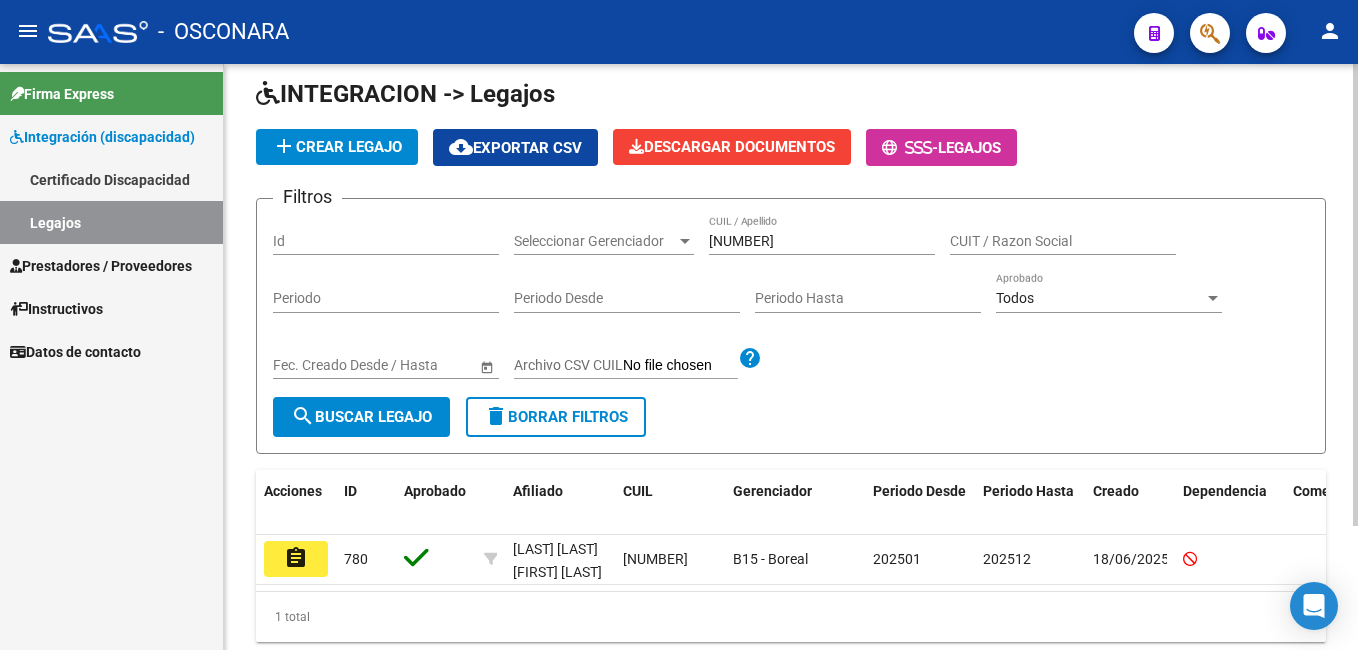 click on "menu -   OSCONARA  person    Firma Express     Integración (discapacidad) Certificado Discapacidad Legajos    Prestadores / Proveedores Facturas - Listado/Carga Facturas - Documentación Facturas Recibidas ARCA Pagos x Transferencia Auditorías - Listado Auditorías - Comentarios Auditorías - Cambios Área Auditoría - Ítems Prestadores - Listado Prestadores - Docu. Otros Ingresos Geren.    Instructivos    Datos de contacto Modelo Formulario DDJJ para Transporte  /  Modelo Conformidad Transporte  /  Modelo Presupuesto Transporte  /  Modelo Conformidad Prestacional  /  Modelo Presupuesto Prestacional  /  ModeloResumen HC  /  Modelo Planilla FIM  INTEGRACION -> Legajos add  Crear Legajo
cloud_download  Exportar CSV  Descargar Documentos
-  Legajos Filtros Id Seleccionar Gerenciador Seleccionar Gerenciador [NUMBER] CUIL / Apellido CUIT / Razon Social Periodo Periodo Desde Periodo Hasta Todos Aprobado Start date – End date Fec. Creado Desde / Hasta Archivo CSV CUIL help search delete" at bounding box center (679, 325) 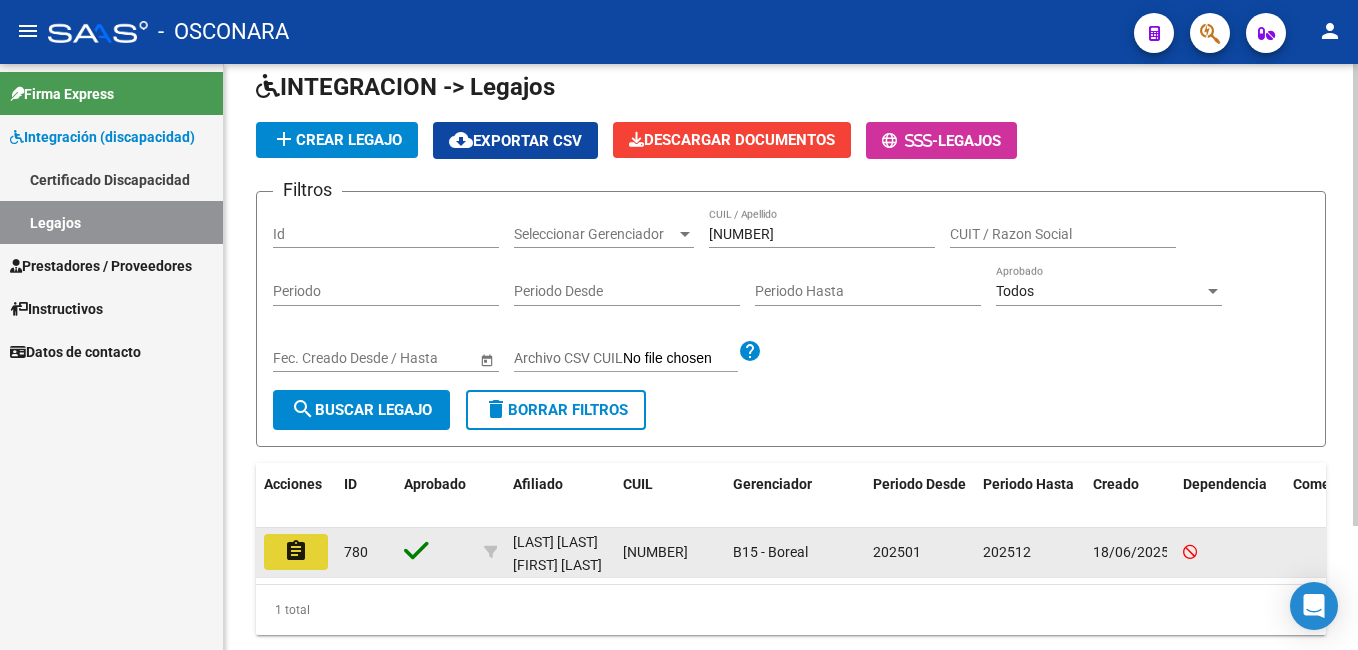 click on "assignment" 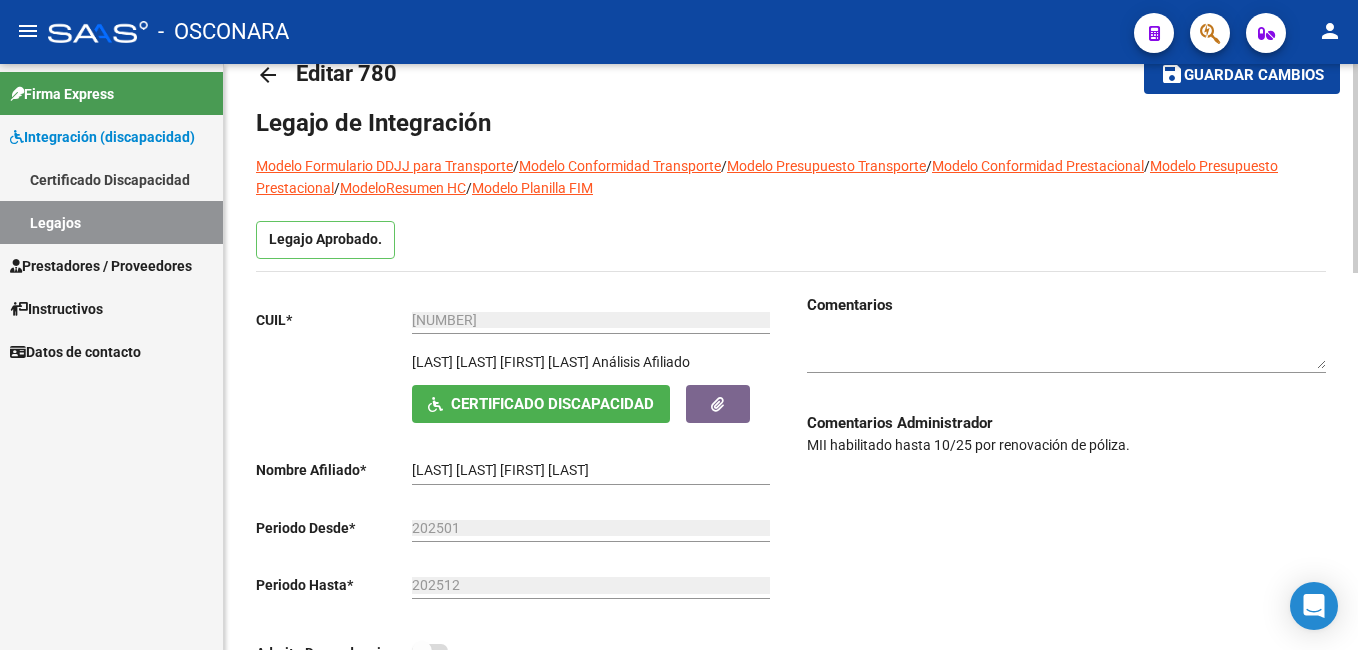 scroll, scrollTop: 0, scrollLeft: 0, axis: both 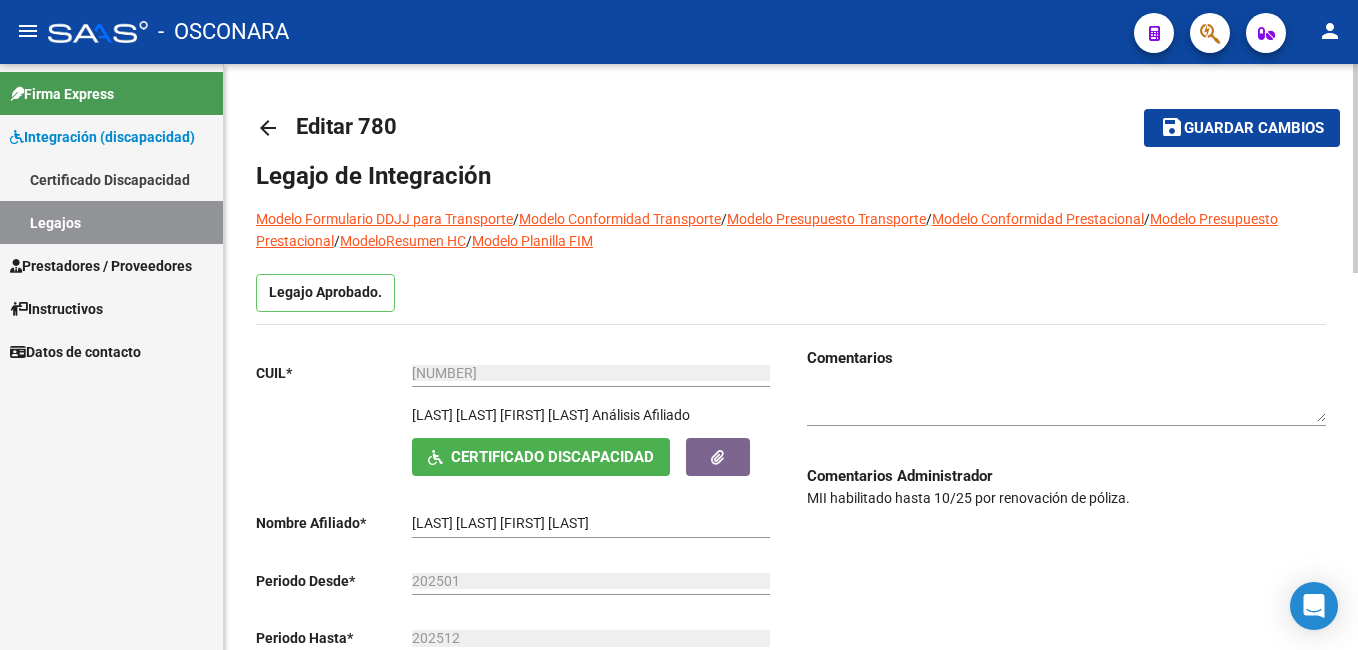 click on "menu -   OSCONARA  person    Firma Express     Integración (discapacidad) Certificado Discapacidad Legajos    Prestadores / Proveedores Facturas - Listado/Carga Facturas - Documentación Facturas Recibidas ARCA Pagos x Transferencia Auditorías - Listado Auditorías - Comentarios Auditorías - Cambios Área Auditoría - Ítems Prestadores - Listado Prestadores - Docu. Otros Ingresos Geren.    Instructivos    Datos de contacto arrow_back Editar 780    save Guardar cambios Legajo de Integración Modelo Formulario DDJJ para Transporte  /  Modelo Conformidad Transporte  /  Modelo Presupuesto Transporte  /  Modelo Conformidad Prestacional  /  Modelo Presupuesto Prestacional  /  ModeloResumen HC  /  Modelo Planilla FIM  Legajo Aprobado.  CUIL  *   [CUIL] Ingresar CUIL  [FIRST] [LAST]     Análisis Afiliado    Certificado Discapacidad ARCA Padrón Nombre Afiliado  *   [FIRST] [LAST] Ingresar el nombre  Periodo Desde  *   202501 Ej: 202203  Periodo Hasta  *   202512" at bounding box center [679, 325] 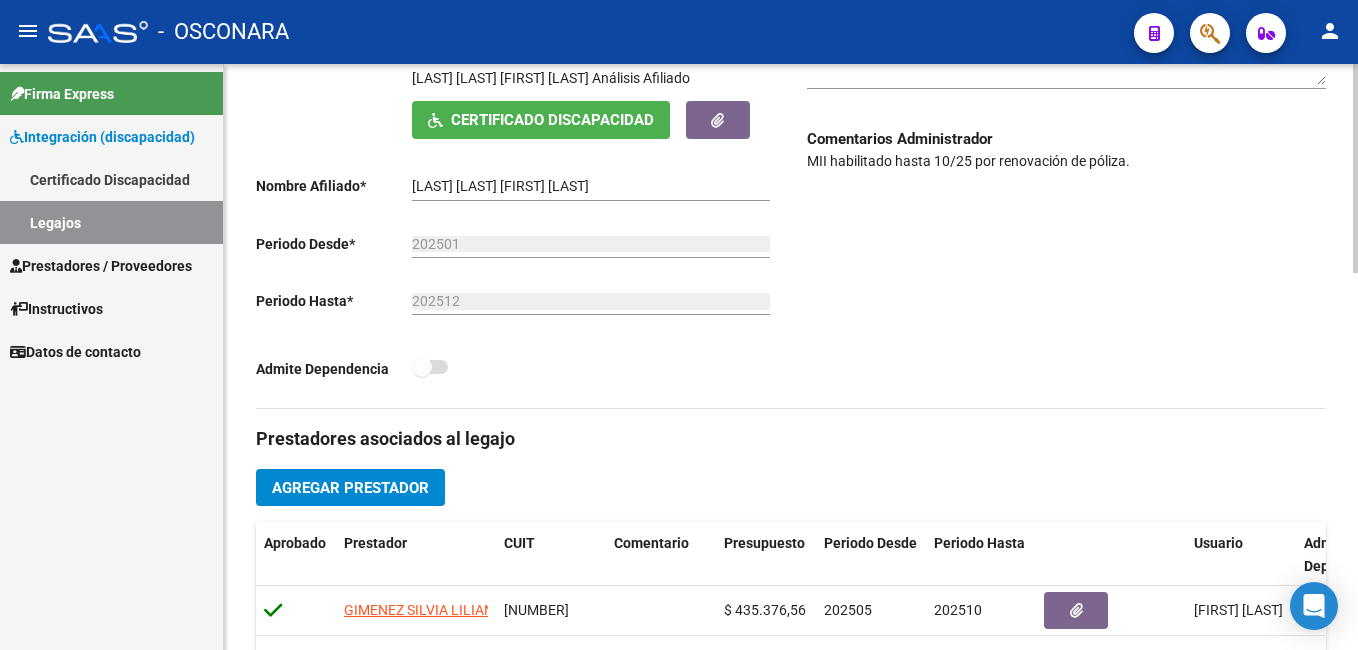 scroll, scrollTop: 393, scrollLeft: 0, axis: vertical 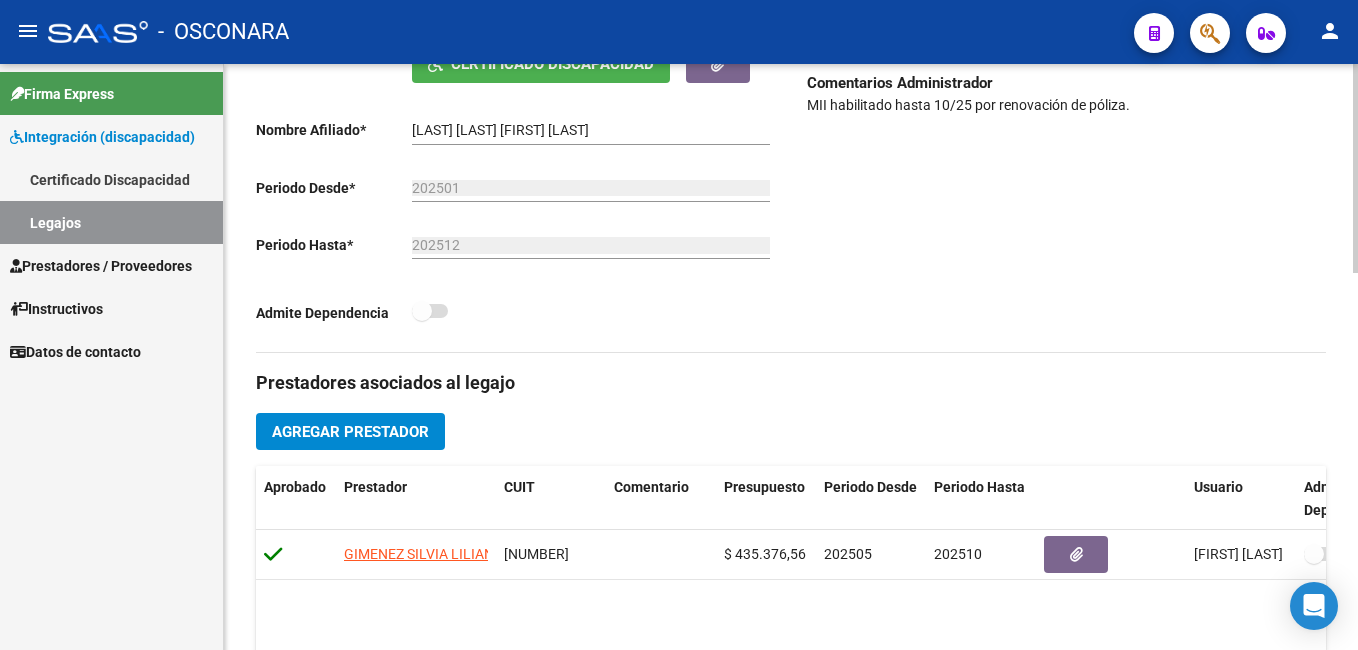 click 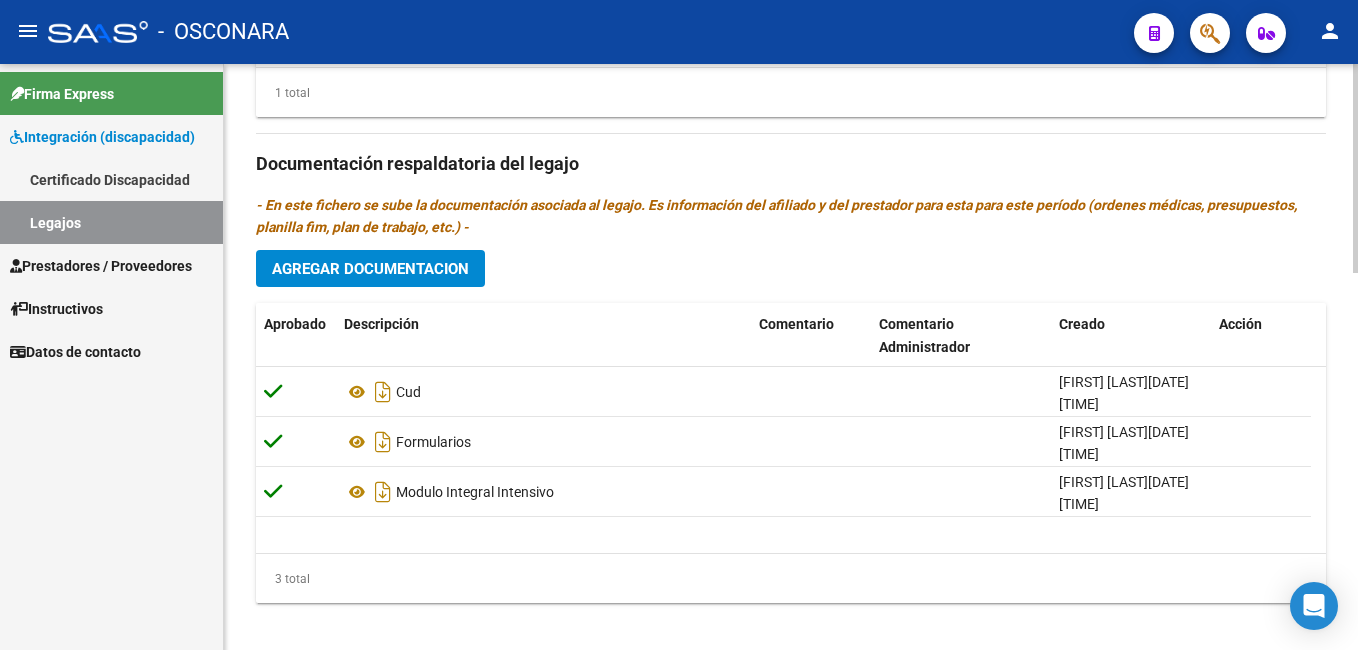 scroll, scrollTop: 1060, scrollLeft: 0, axis: vertical 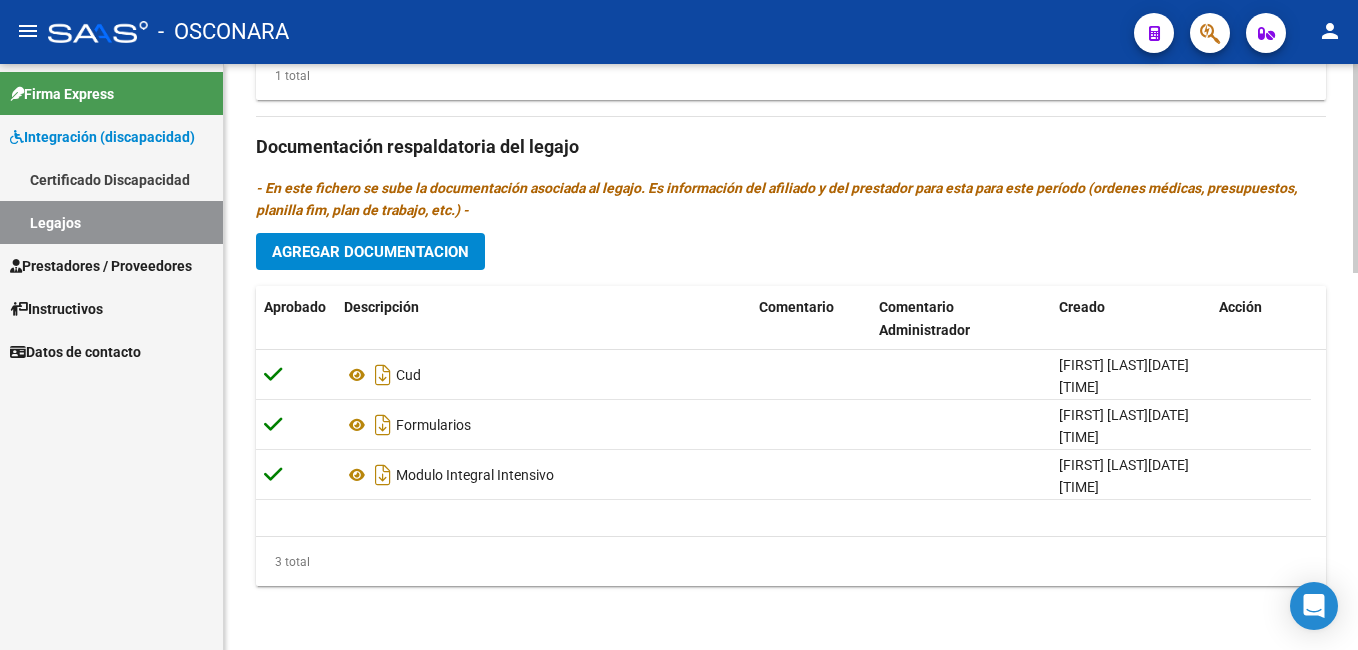 click on "menu -   OSCONARA  person    Firma Express     Integración (discapacidad) Certificado Discapacidad Legajos    Prestadores / Proveedores Facturas - Listado/Carga Facturas - Documentación Facturas Recibidas ARCA Pagos x Transferencia Auditorías - Listado Auditorías - Comentarios Auditorías - Cambios Área Auditoría - Ítems Prestadores - Listado Prestadores - Docu. Otros Ingresos Geren.    Instructivos    Datos de contacto arrow_back Editar 780    save Guardar cambios Legajo de Integración Modelo Formulario DDJJ para Transporte  /  Modelo Conformidad Transporte  /  Modelo Presupuesto Transporte  /  Modelo Conformidad Prestacional  /  Modelo Presupuesto Prestacional  /  ModeloResumen HC  /  Modelo Planilla FIM  Legajo Aprobado.  CUIL  *   [CUIL] Ingresar CUIL  [FIRST] [LAST]     Análisis Afiliado    Certificado Discapacidad ARCA Padrón Nombre Afiliado  *   [FIRST] [LAST] Ingresar el nombre  Periodo Desde  *   202501 Ej: 202203  Periodo Hasta  *   202512" at bounding box center [679, 325] 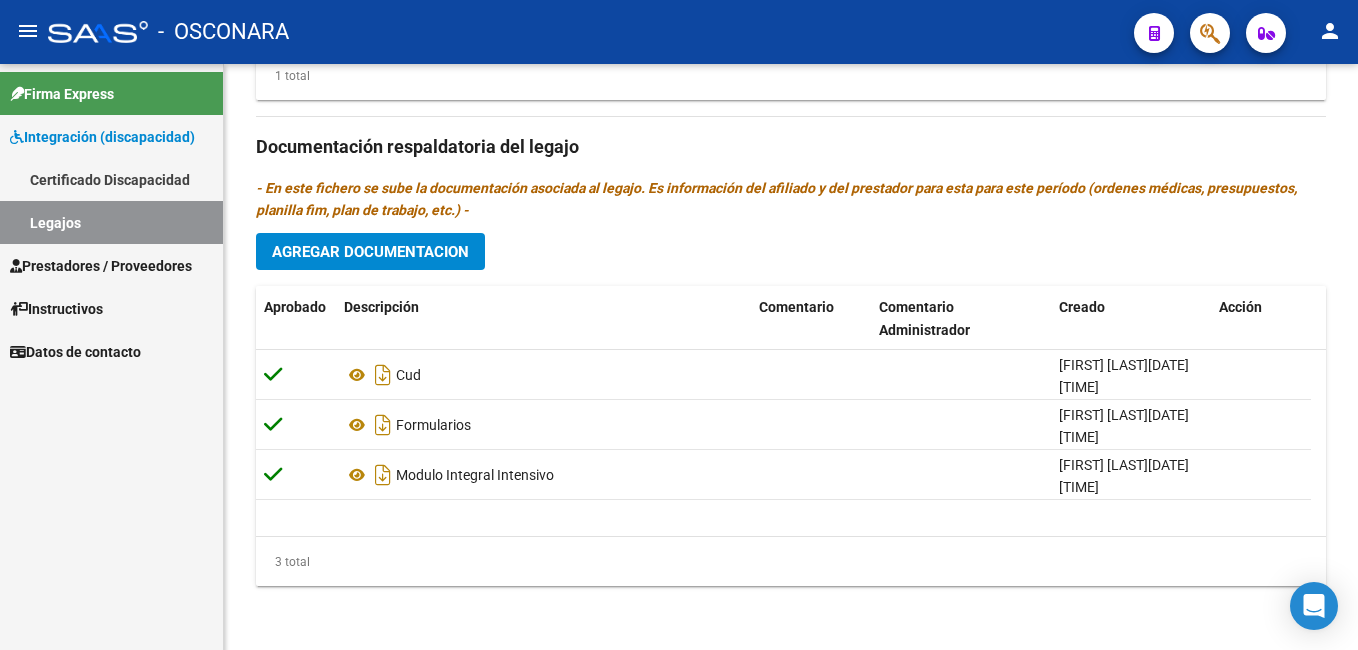 click on "Agregar Documentacion" 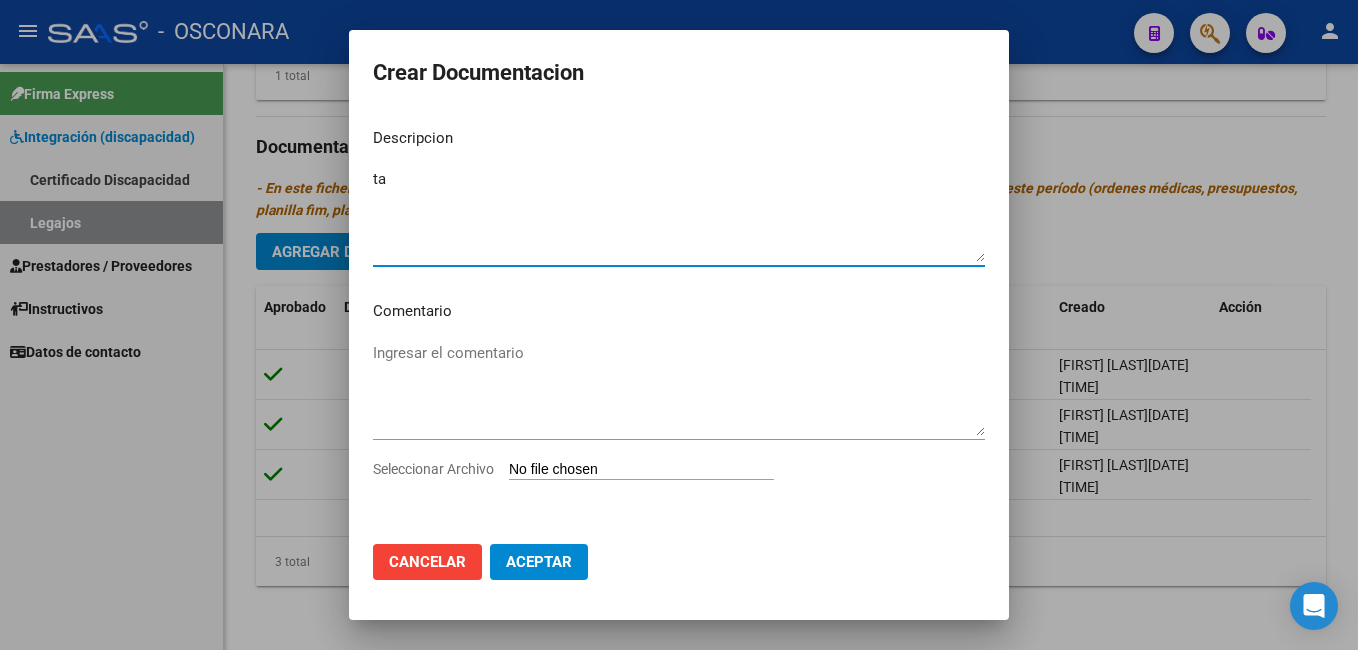 type on "t" 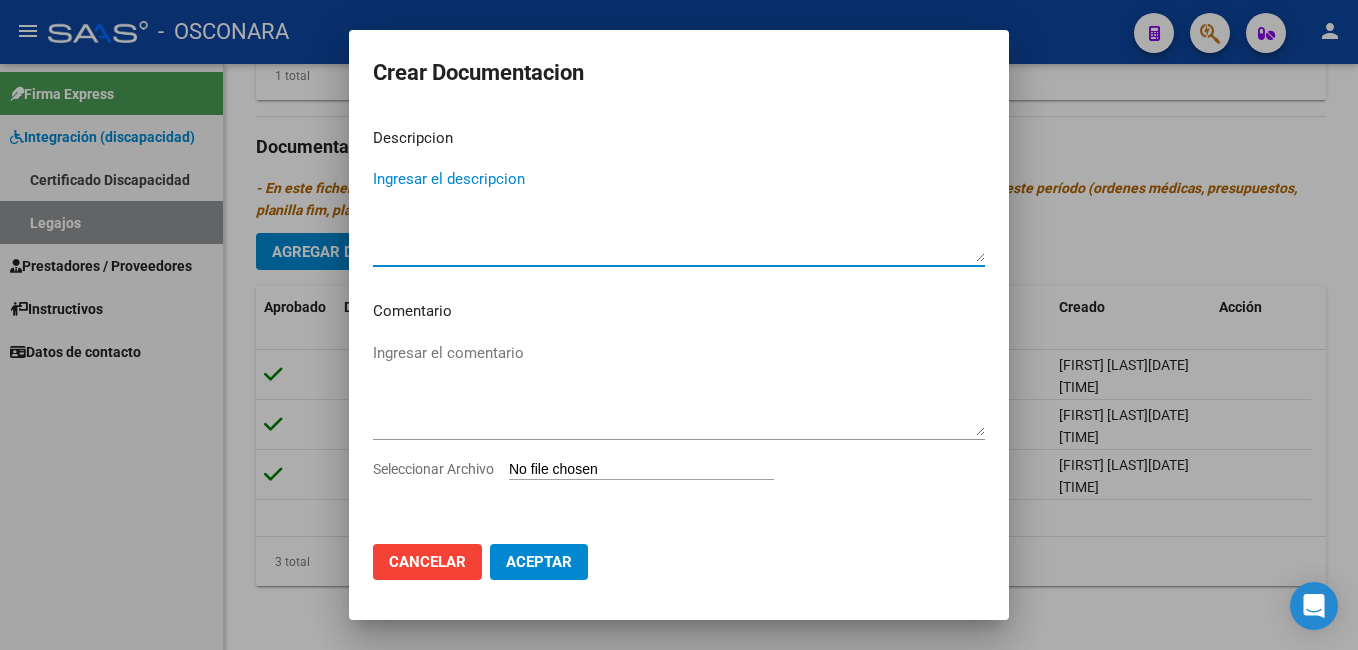 type on "R" 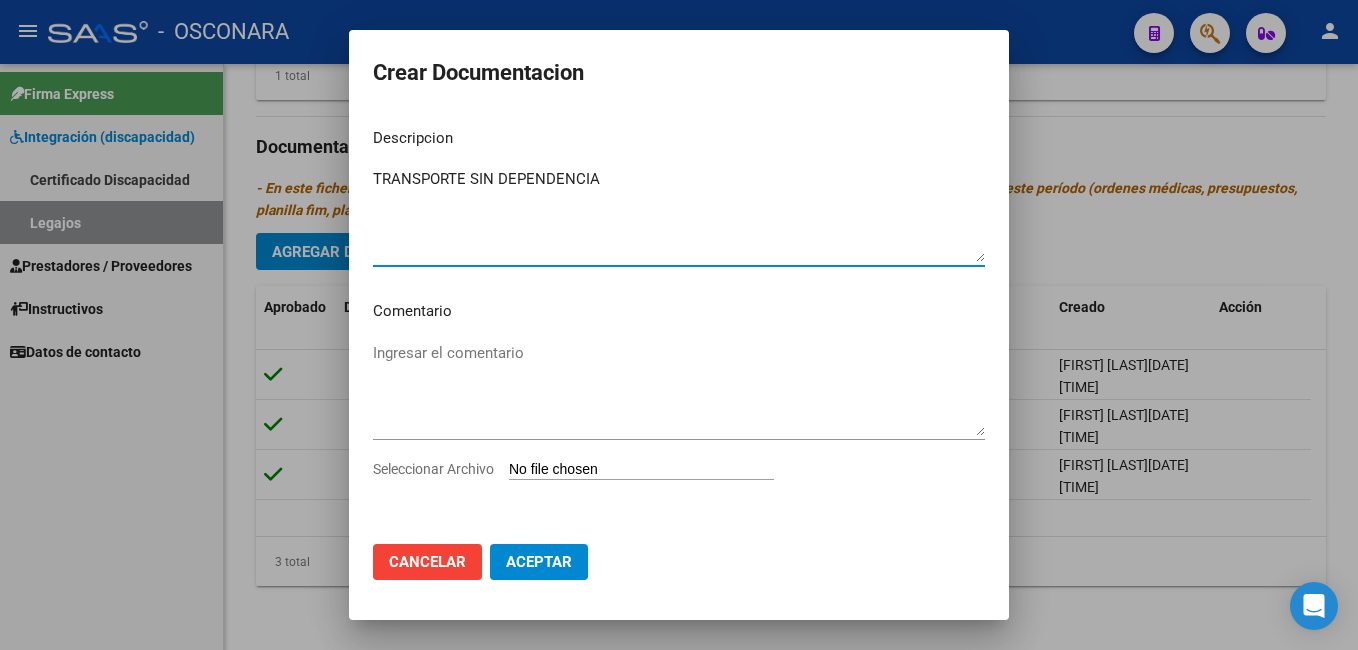 type on "TRANSPORTE SIN DEPENDENCIA" 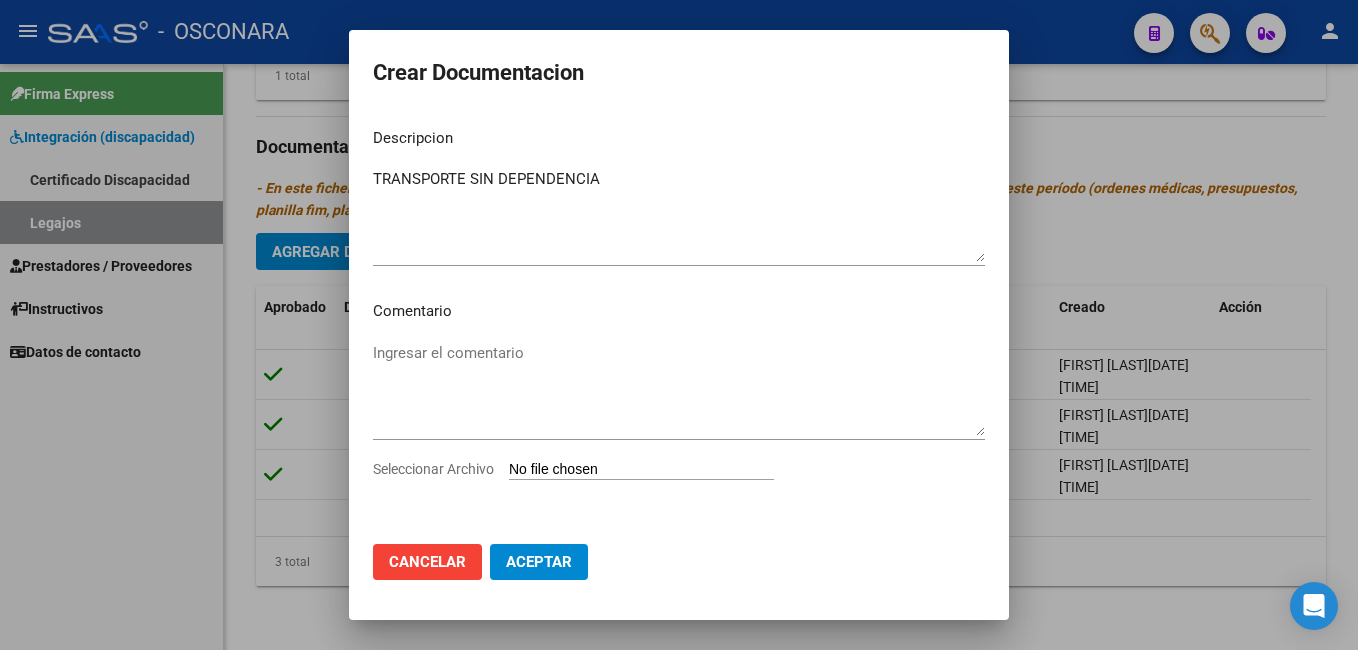 click on "Seleccionar Archivo" at bounding box center (641, 470) 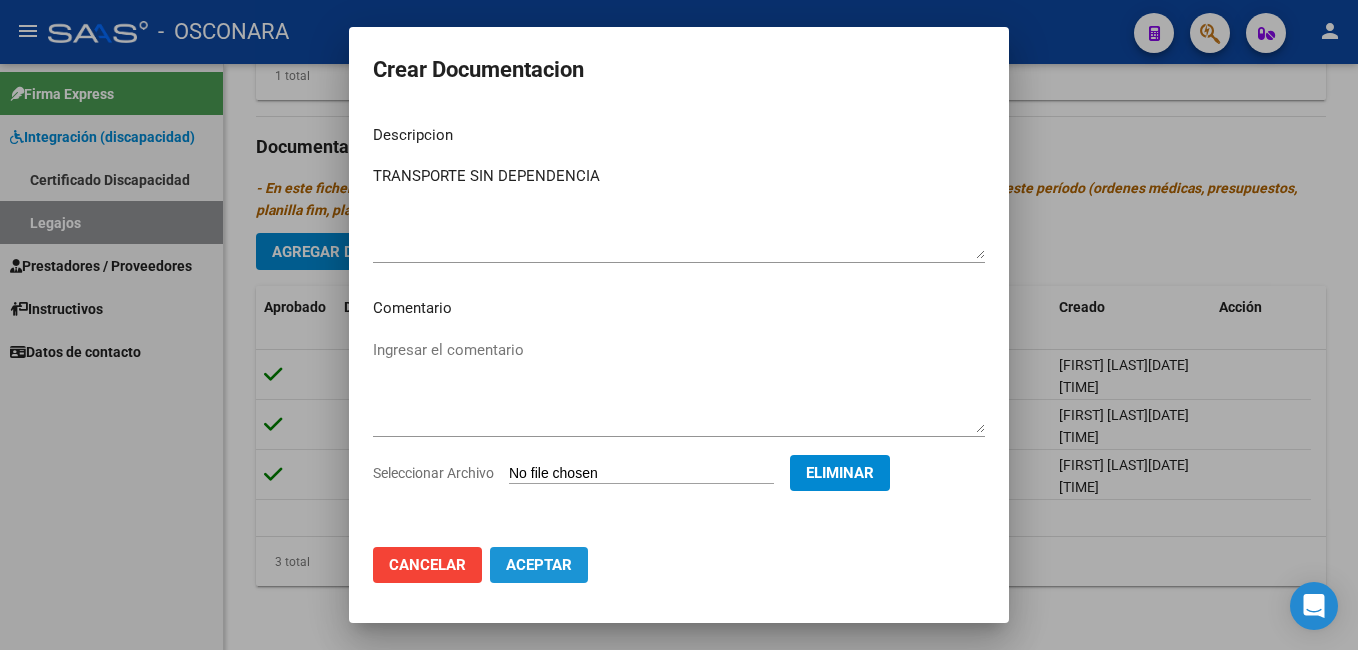 click on "Aceptar" 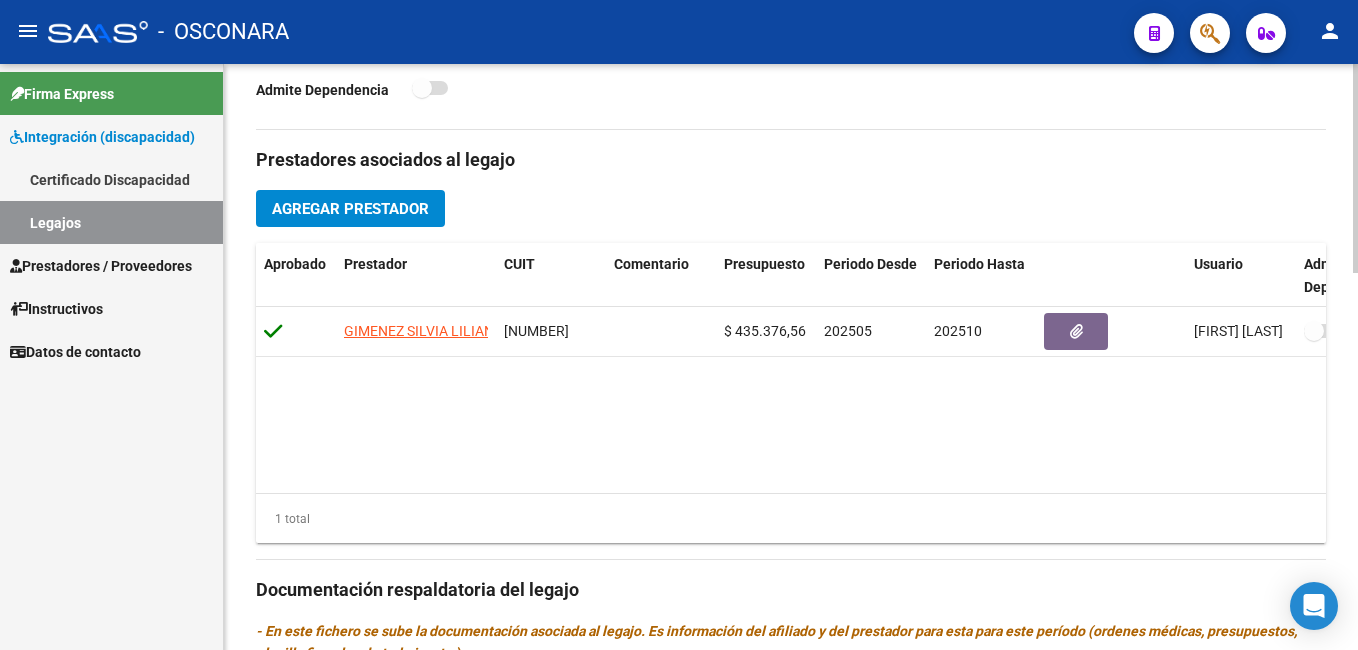 click on "arrow_back Editar 780    save Guardar cambios Legajo de Integración Modelo Formulario DDJJ para Transporte  /  Modelo Conformidad Transporte  /  Modelo Presupuesto Transporte  /  Modelo Conformidad Prestacional  /  Modelo Presupuesto Prestacional  /  ModeloResumen HC  /  Modelo Planilla FIM  Legajo Aprobado.  CUIL  *   [CUIL] Ingresar CUIL  [LAST] [LAST] [FIRST] [LAST]     Análisis Afiliado    Certificado Discapacidad ARCA Padrón Nombre Afiliado  *   [LAST] [LAST] [FIRST] [LAST] Ingresar el nombre  Periodo Desde  *   202501 Ej: 202203  Periodo Hasta  *   202512 Ej: 202212  Admite Dependencia   Comentarios                                  Comentarios Administrador  MII habilitado hasta 10/25 por renovación de póliza. Prestadores asociados al legajo Agregar Prestador Aprobado Prestador CUIT Comentario Presupuesto Periodo Desde Periodo Hasta Usuario Admite Dependencia [LAST] [LAST] [FIRST] [LAST]     $ 435.376,56  202505 202510 [FIRST] [LAST]     18/06/2025    1 total Agregar Documentacion" 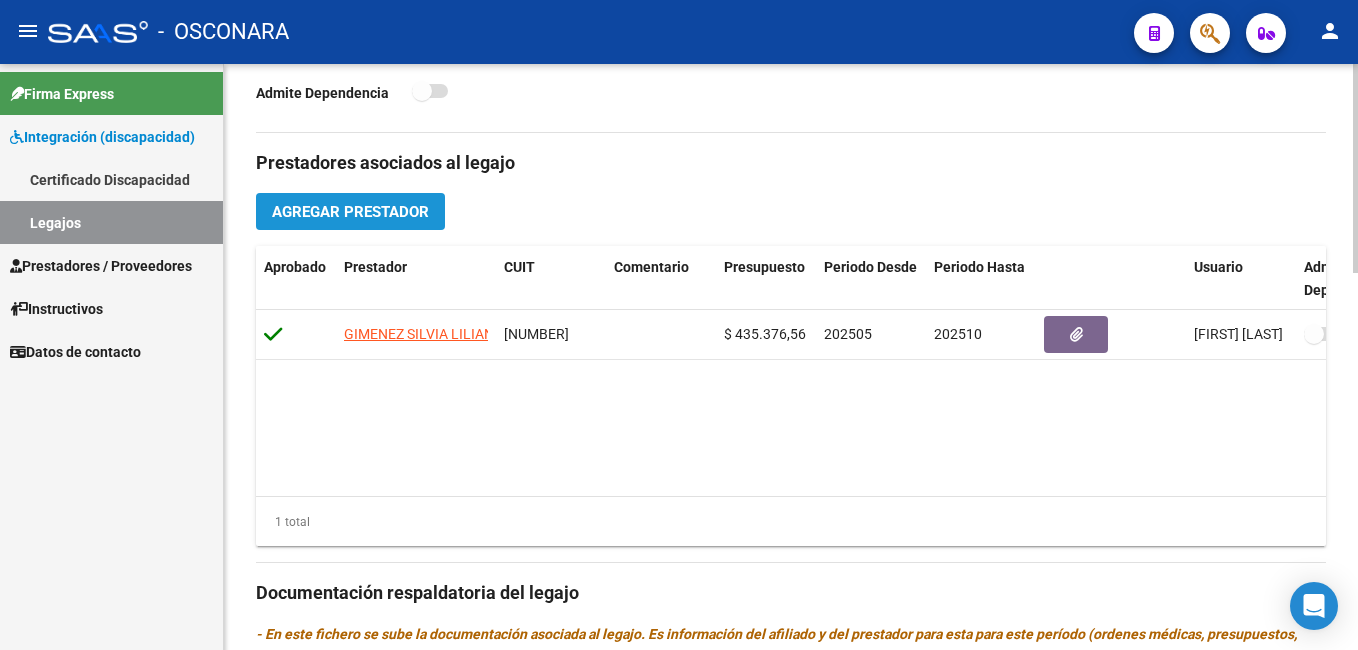 click on "Agregar Prestador" 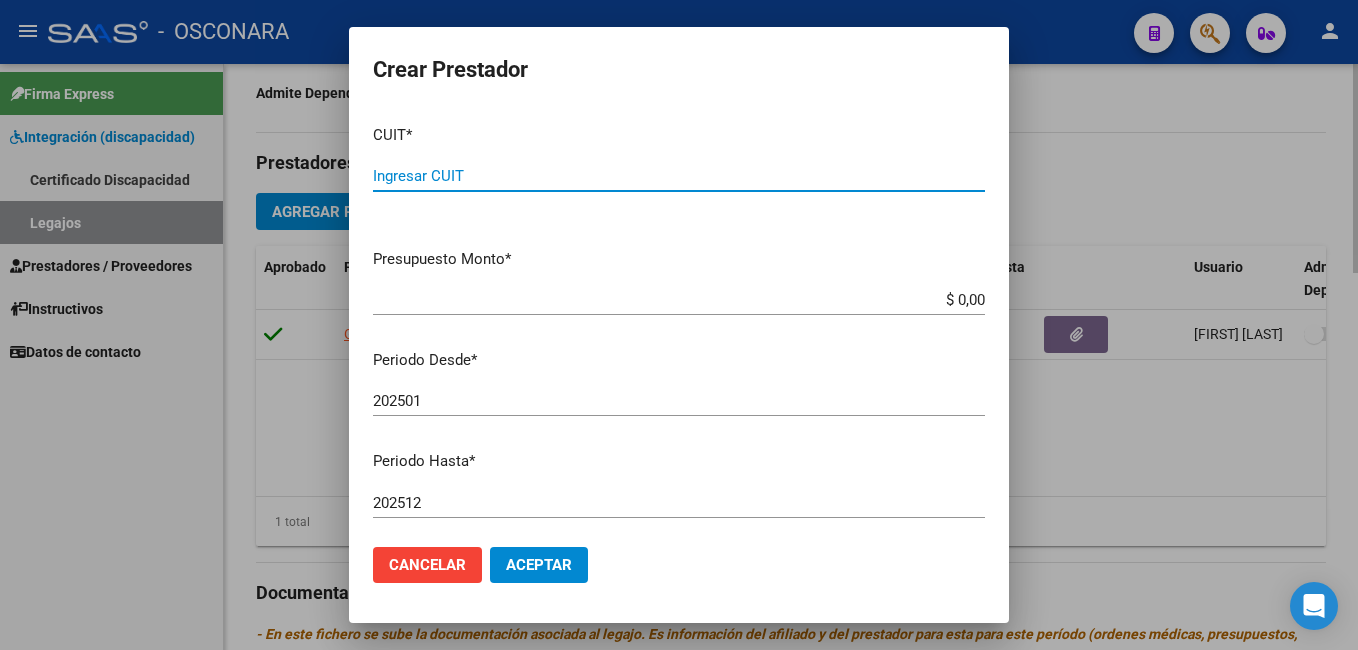 paste on "[NUMBER]" 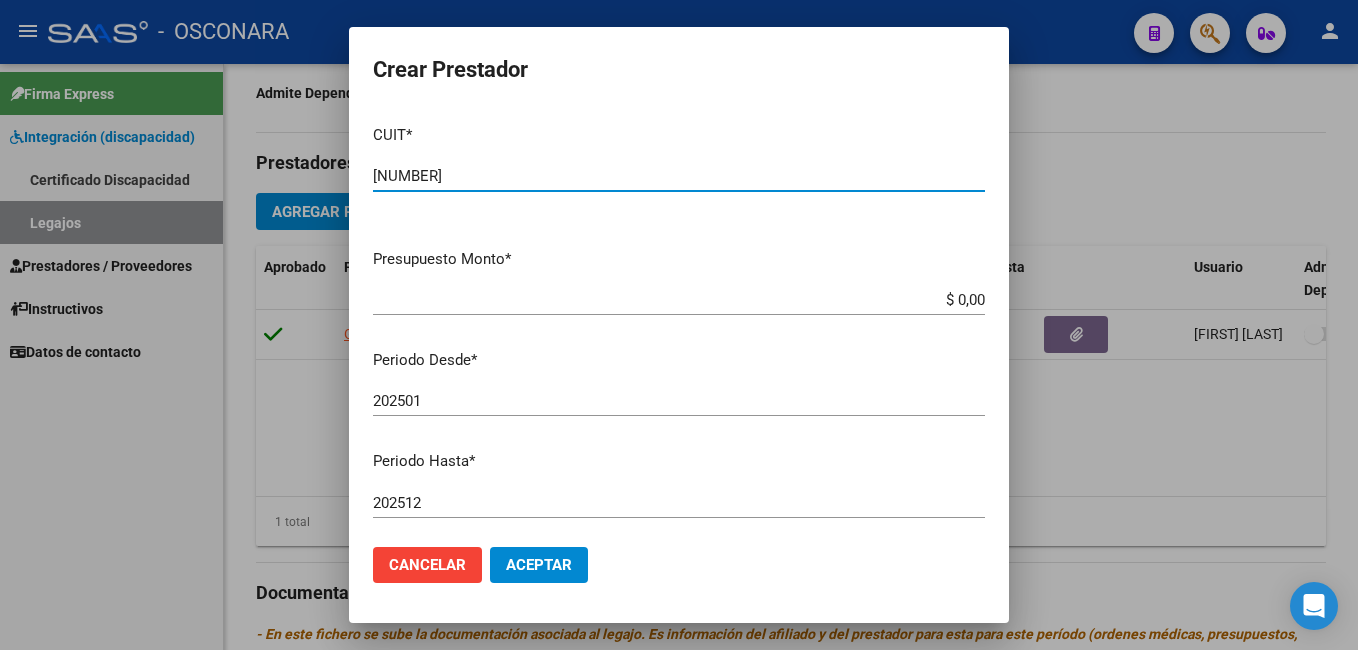 type on "[NUMBER]" 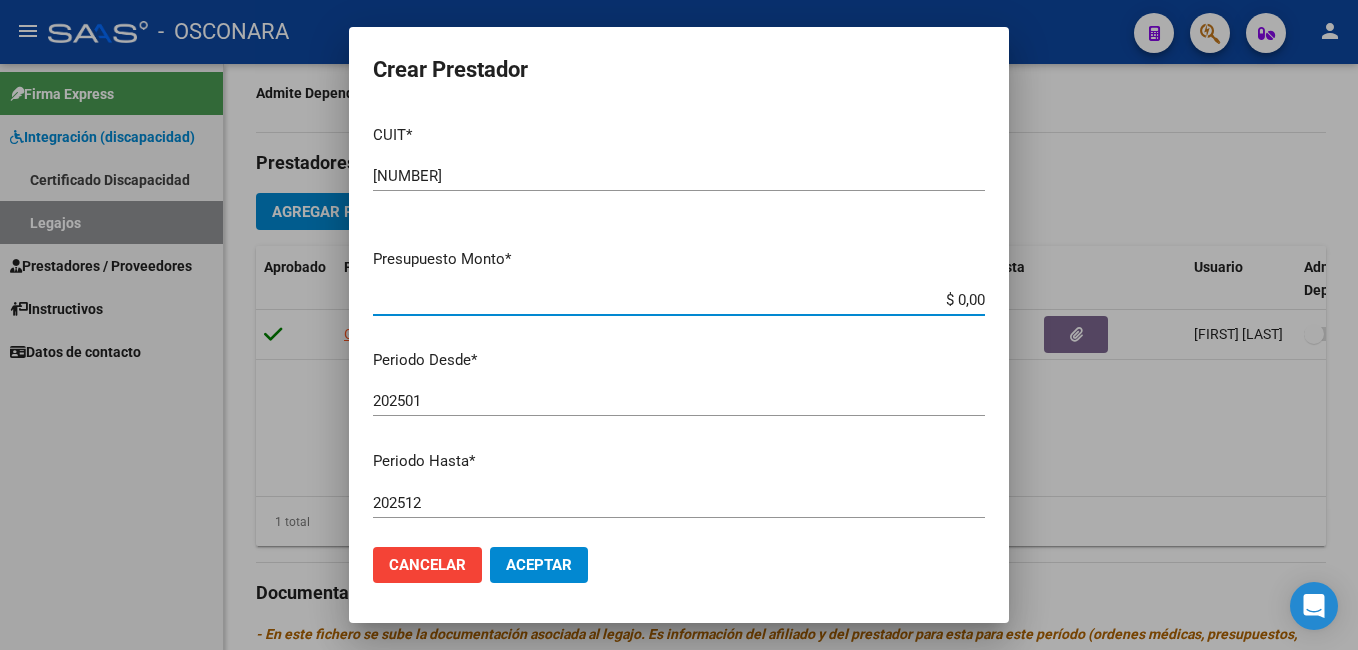 click on "$ 0,00" at bounding box center (679, 300) 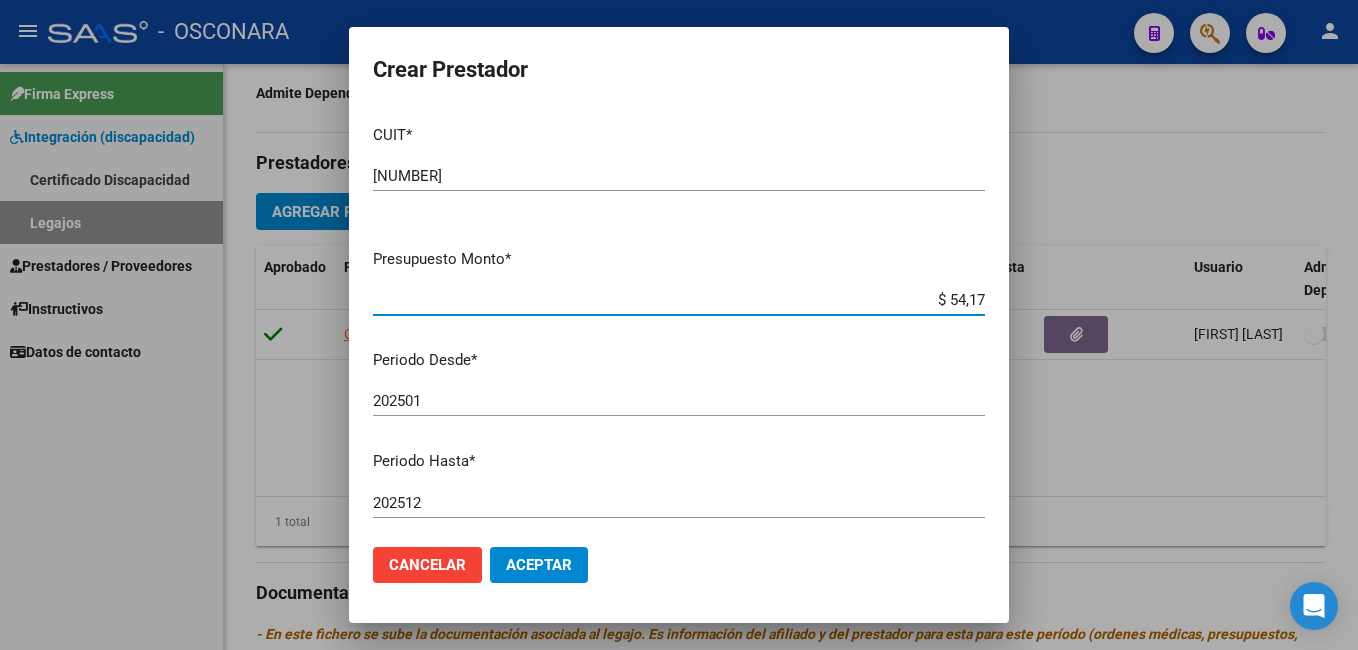type on "$ 541,76" 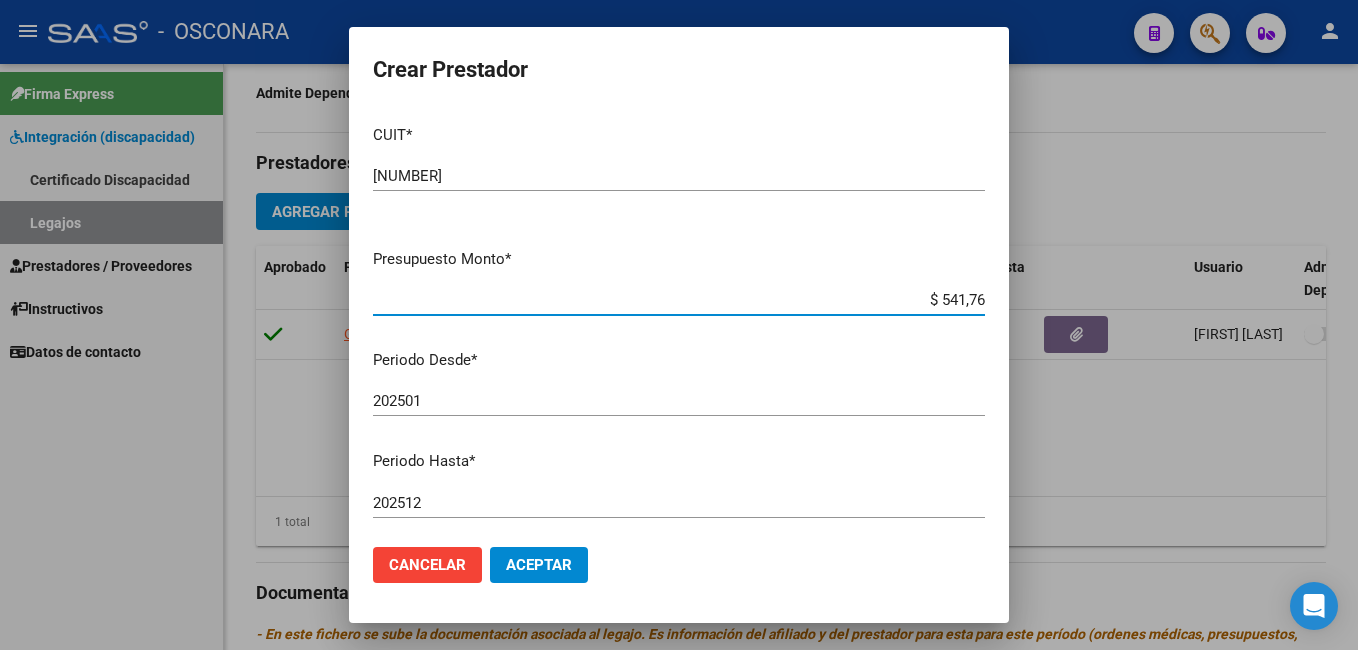click on "202501" at bounding box center [679, 401] 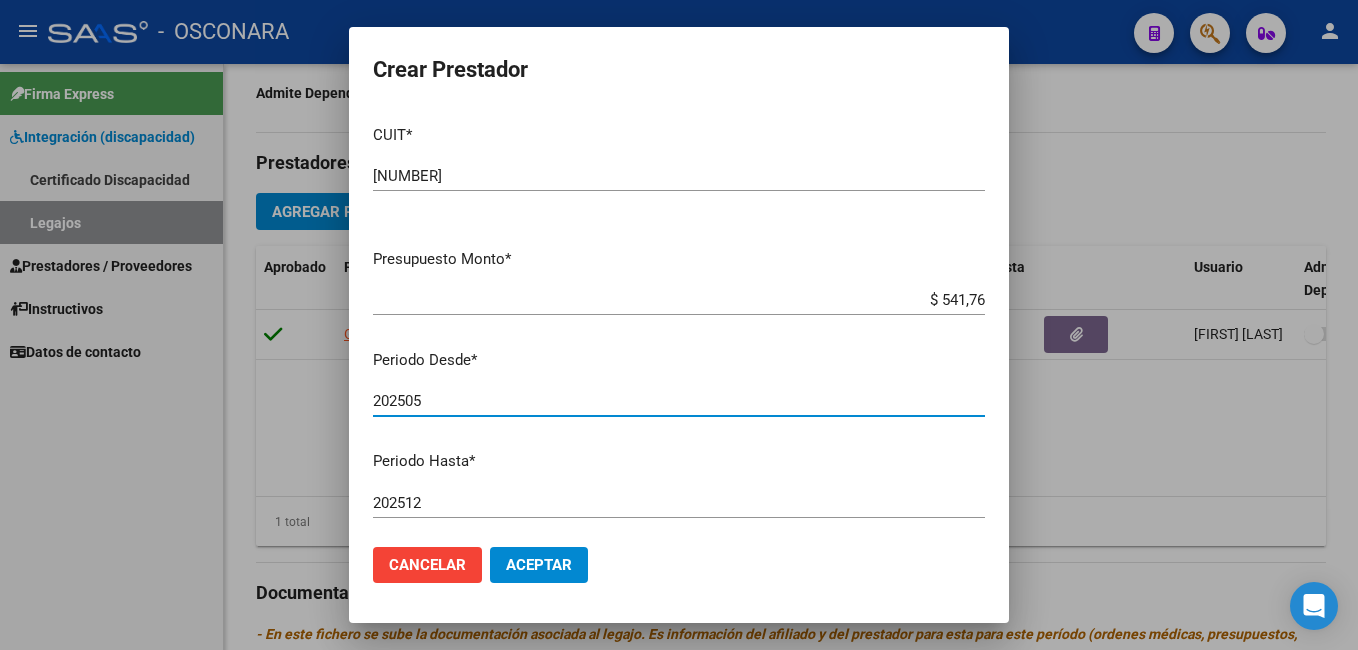 type on "202505" 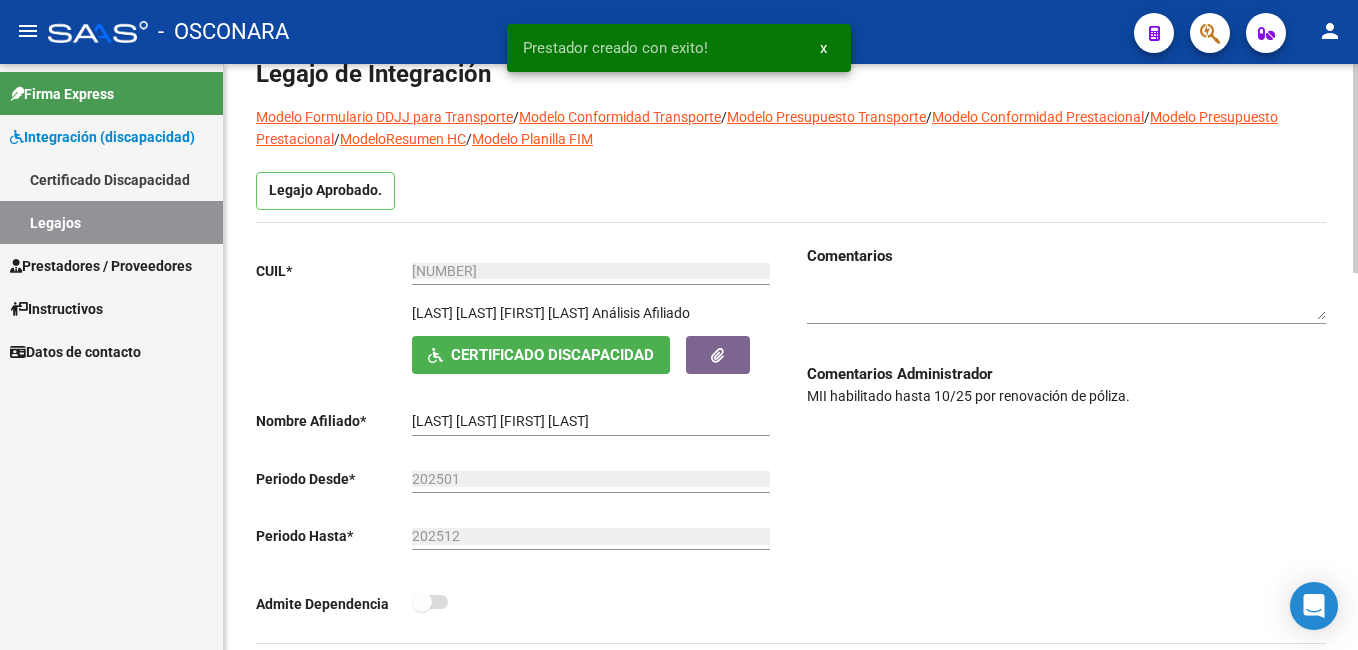 scroll, scrollTop: 0, scrollLeft: 0, axis: both 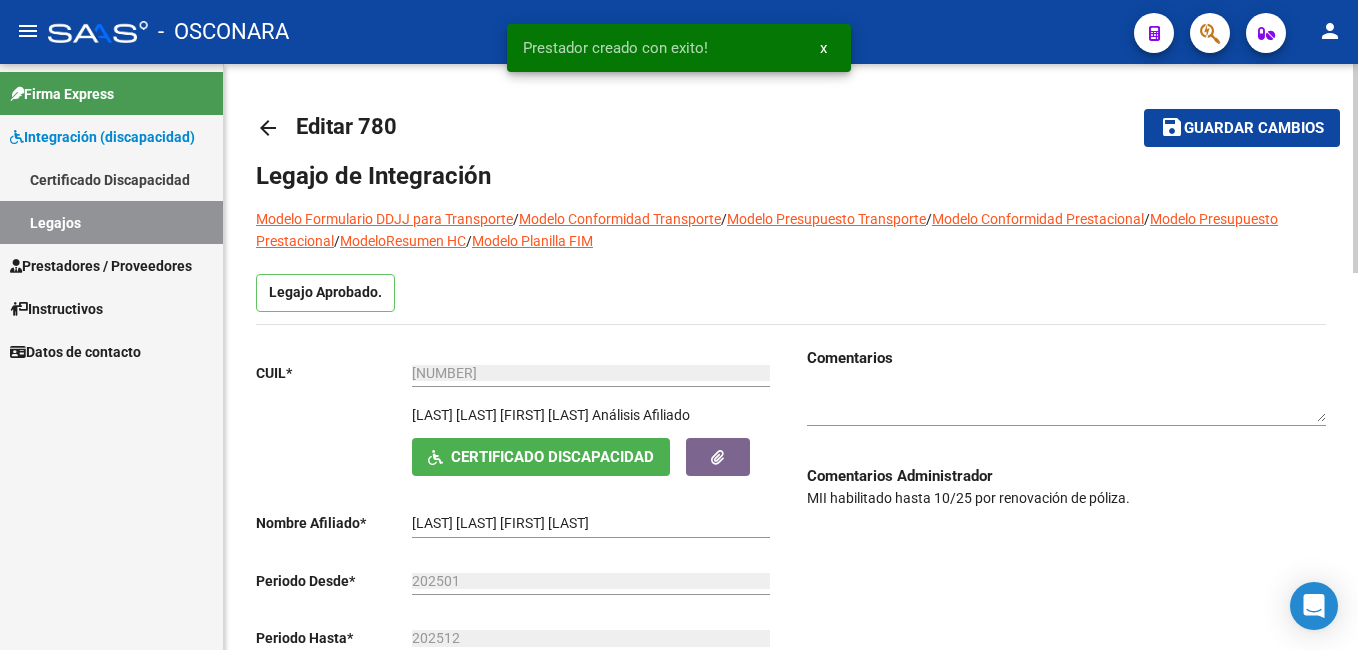 click on "menu -   OSCONARA  person    Firma Express     Integración (discapacidad) Certificado Discapacidad Legajos    Prestadores / Proveedores Facturas - Listado/Carga Facturas - Documentación Facturas Recibidas ARCA Pagos x Transferencia Auditorías - Listado Auditorías - Comentarios Auditorías - Cambios Área Auditoría - Ítems Prestadores - Listado Prestadores - Docu. Otros Ingresos Geren.    Instructivos    Datos de contacto arrow_back Editar 780    save Guardar cambios Legajo de Integración Modelo Formulario DDJJ para Transporte  /  Modelo Conformidad Transporte  /  Modelo Presupuesto Transporte  /  Modelo Conformidad Prestacional  /  Modelo Presupuesto Prestacional  /  ModeloResumen HC  /  Modelo Planilla FIM  Legajo Aprobado.  CUIL  *   [CUIL] Ingresar CUIL  [FIRST] [LAST]     Análisis Afiliado    Certificado Discapacidad ARCA Padrón Nombre Afiliado  *   [FIRST] [LAST] Ingresar el nombre  Periodo Desde  *   202501 Ej: 202203  Periodo Hasta  *   202512" at bounding box center [679, 325] 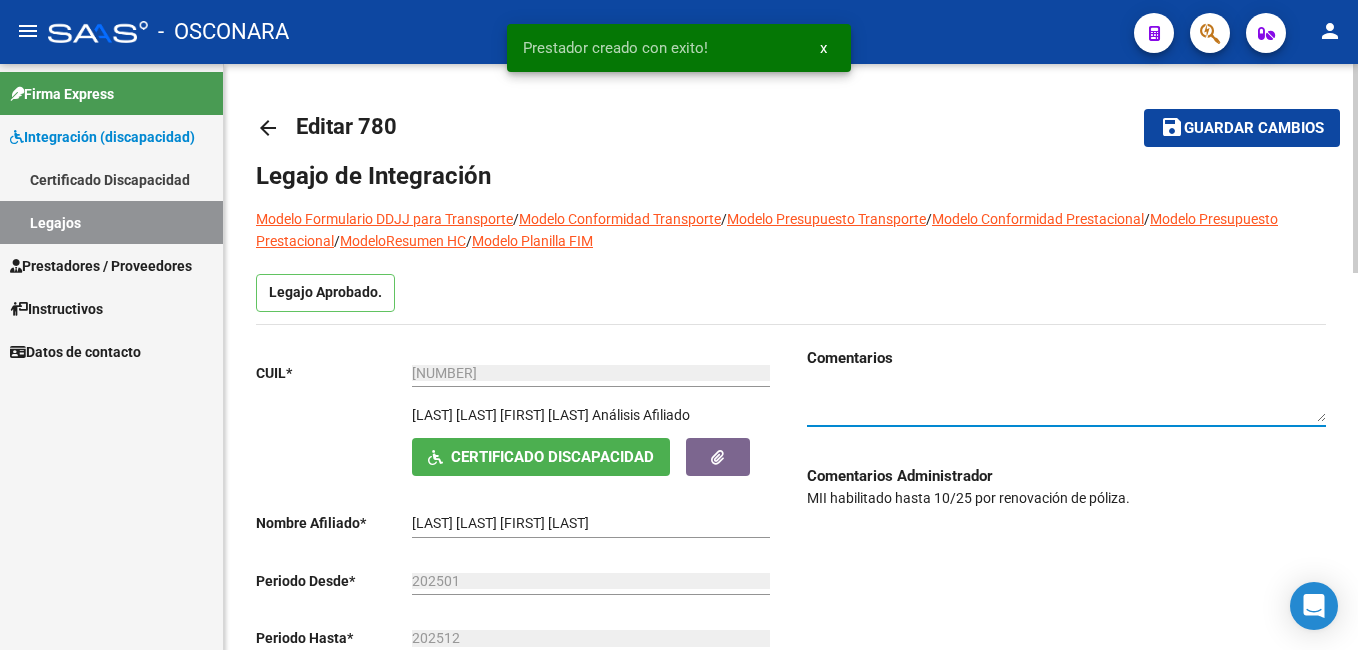click at bounding box center (1066, 404) 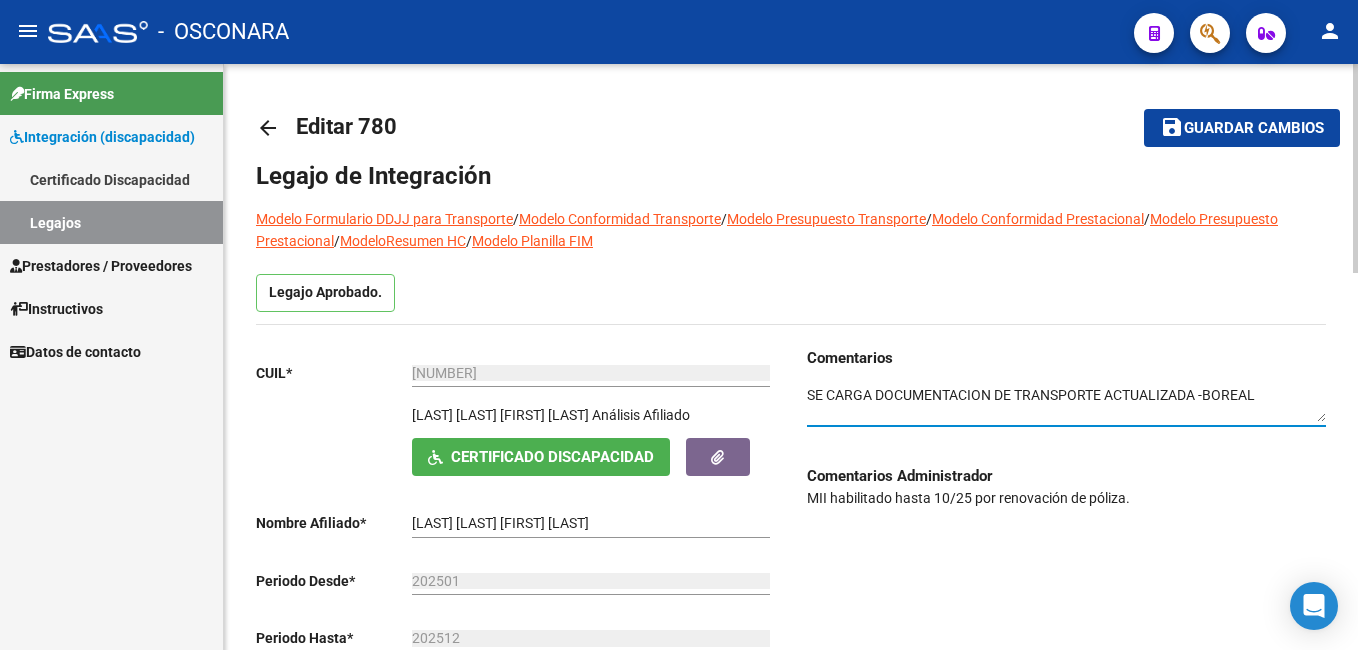 drag, startPoint x: 1108, startPoint y: 394, endPoint x: 1199, endPoint y: 395, distance: 91.00549 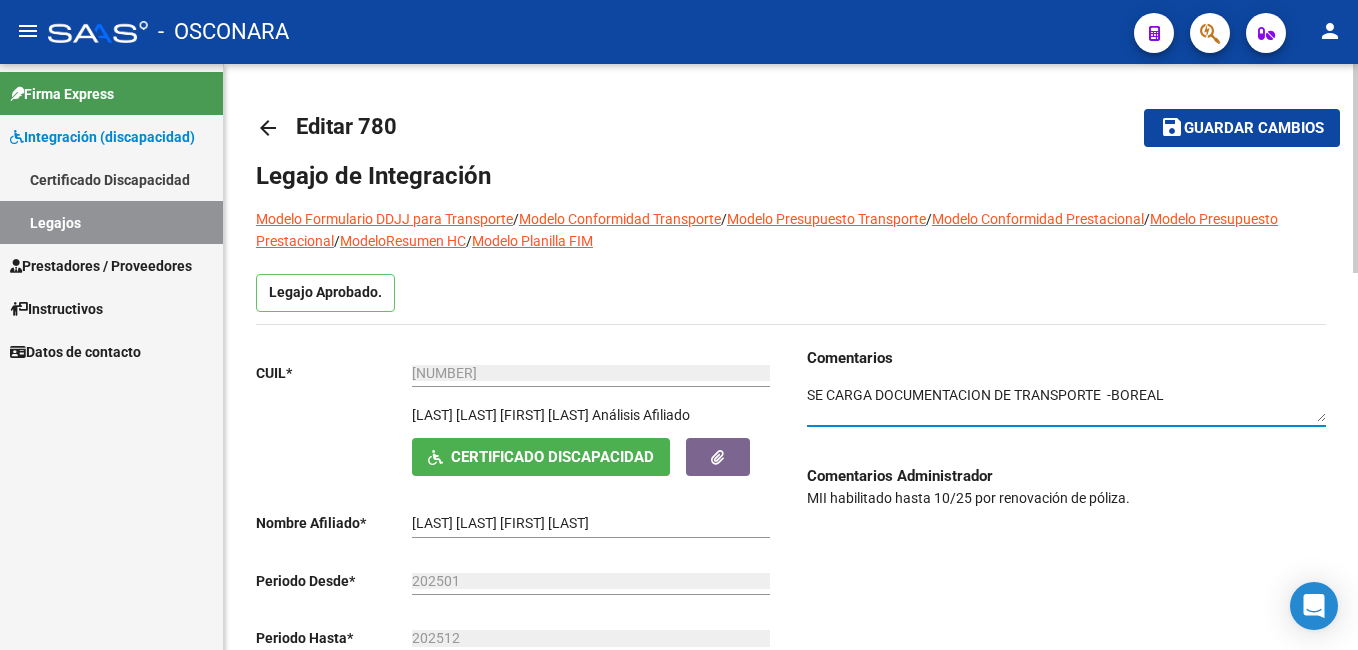 click at bounding box center [1066, 404] 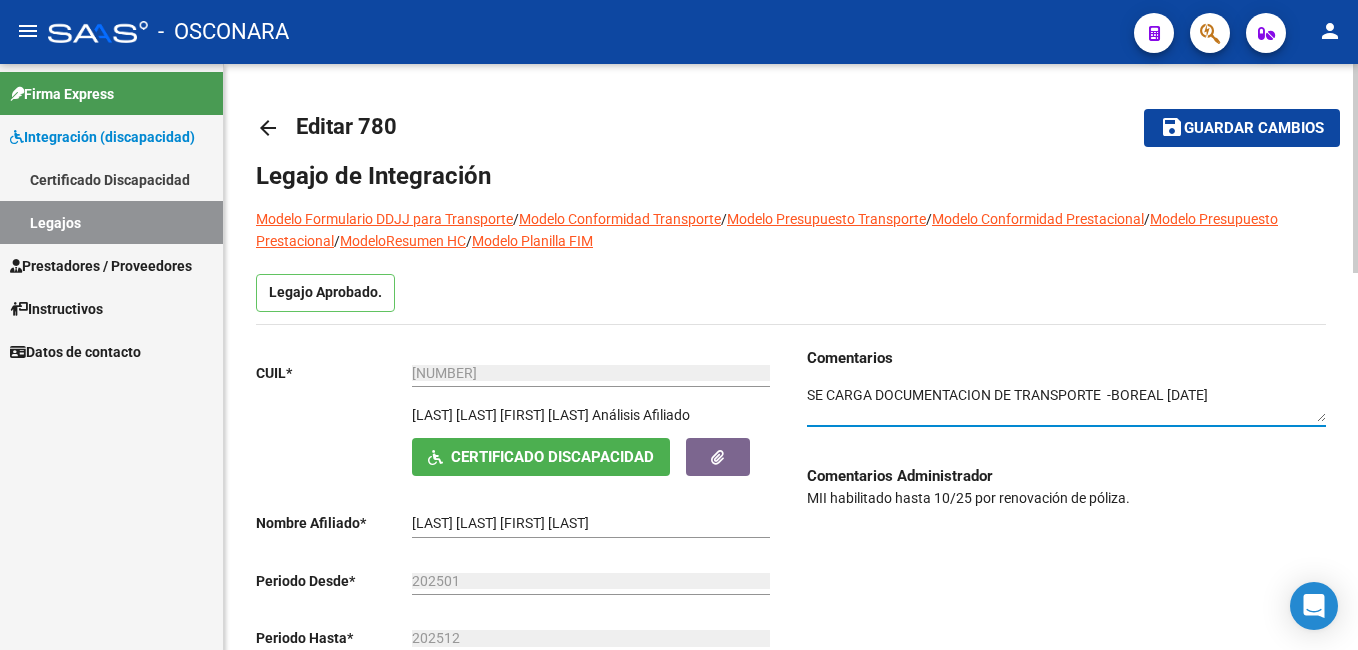 type on "SE CARGA DOCUMENTACION DE TRANSPORTE  -BOREAL [DATE]" 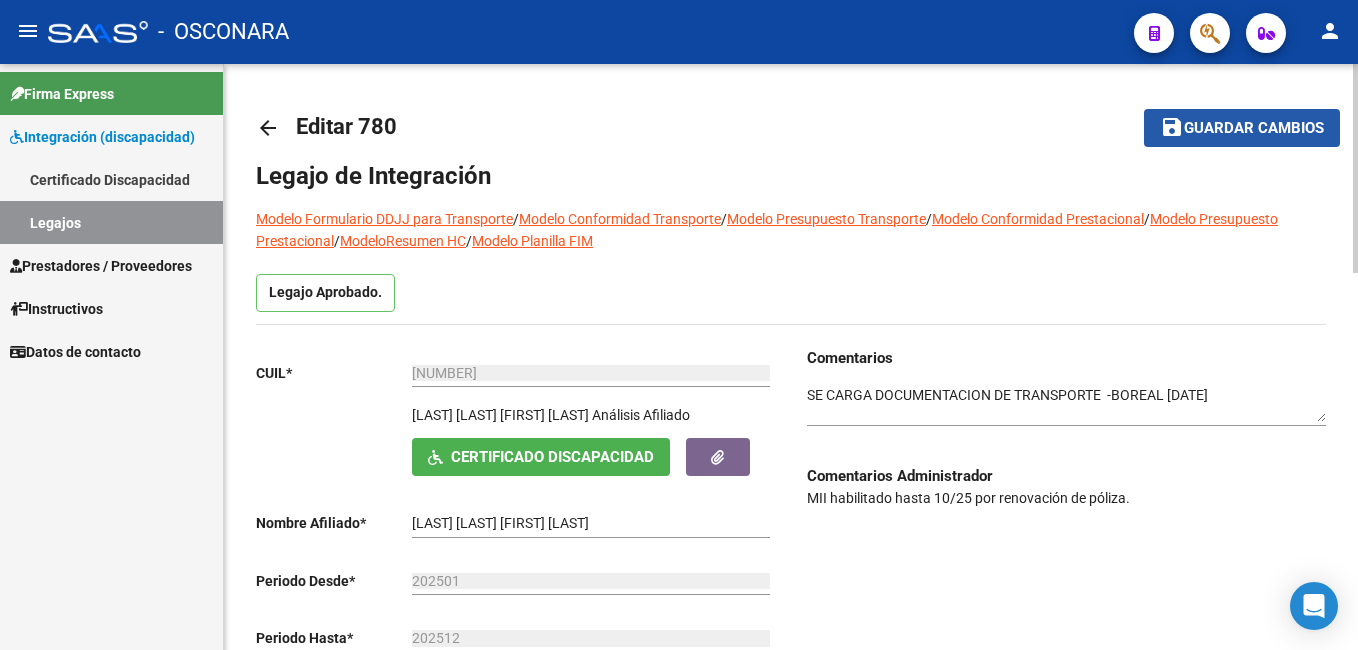 click on "Guardar cambios" 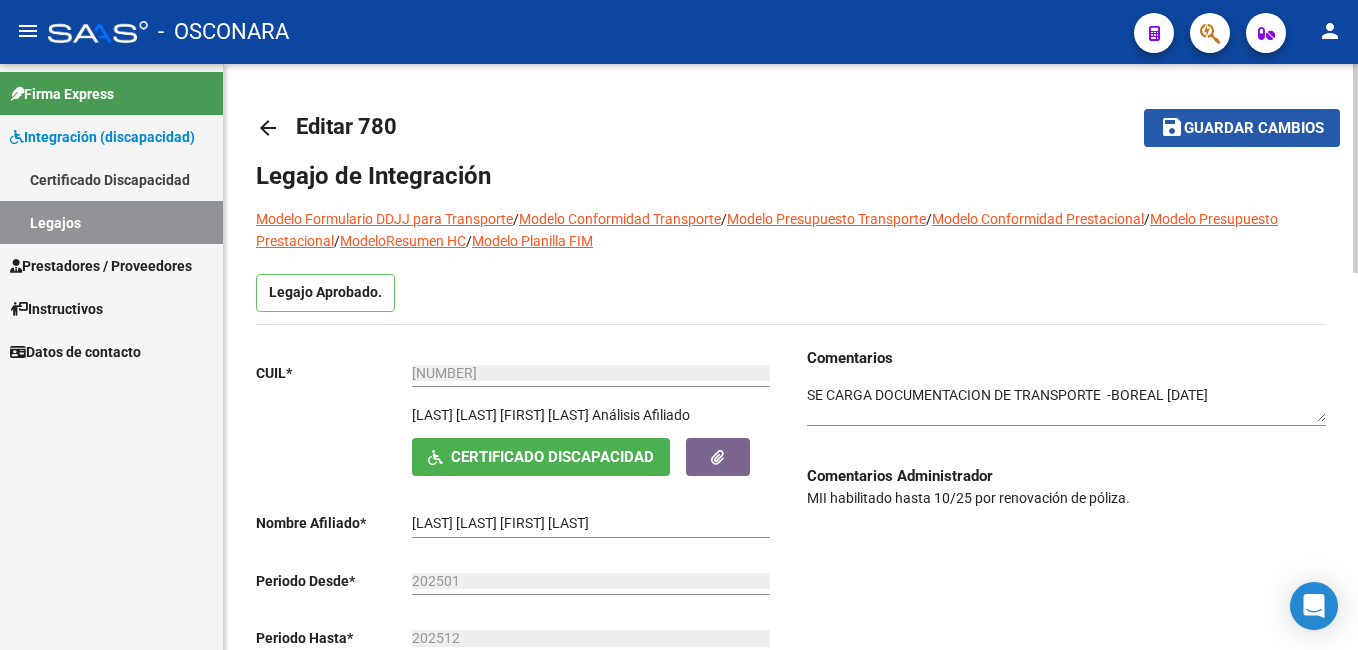 click on "Guardar cambios" 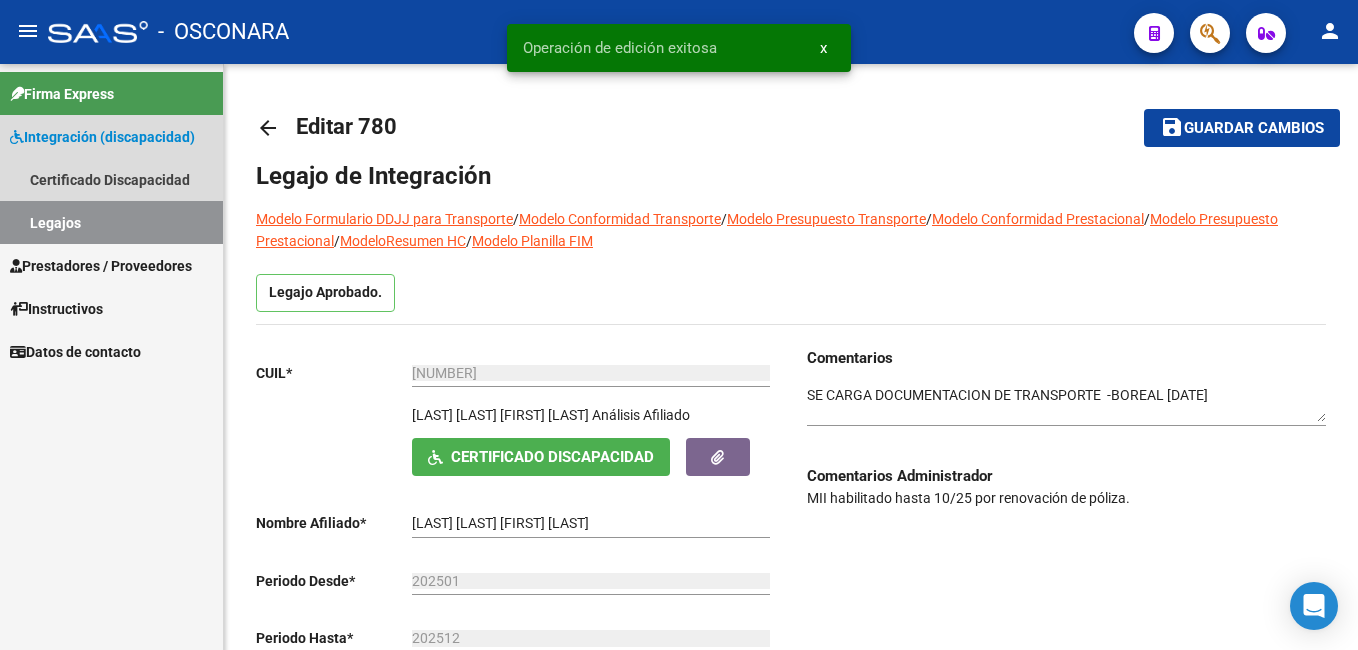 click on "Legajos" at bounding box center [111, 222] 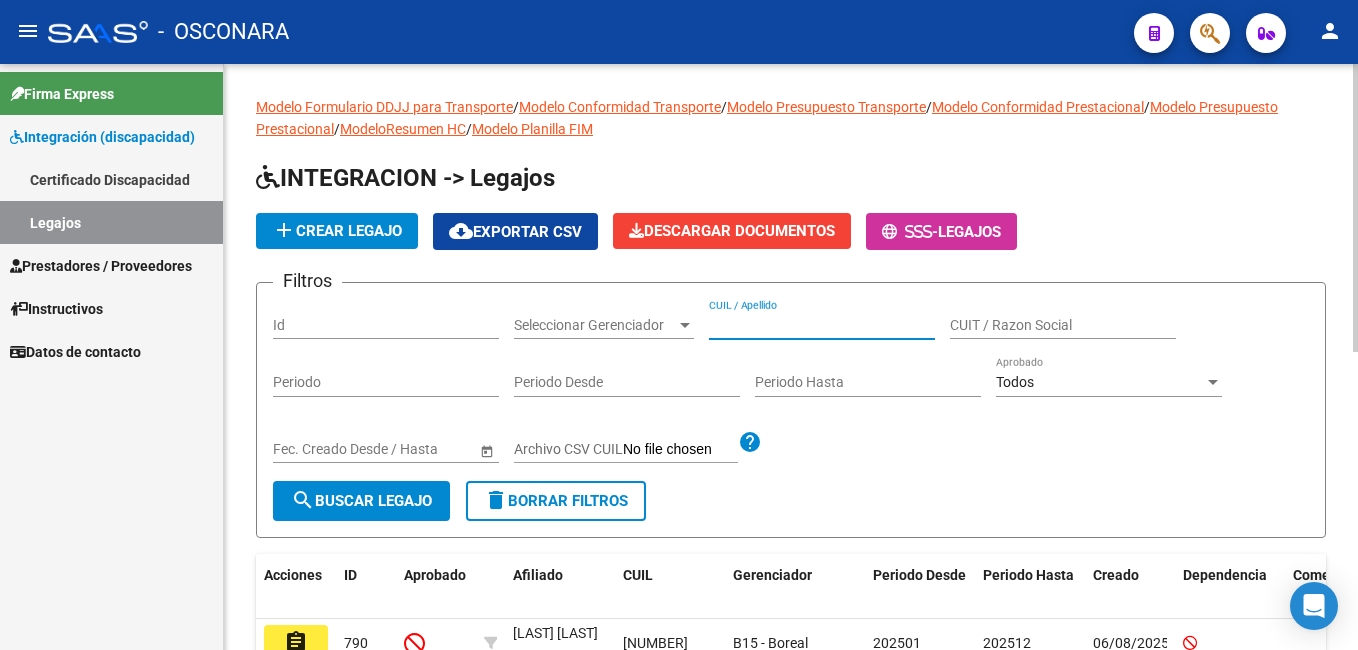 click on "CUIL / Apellido" at bounding box center [822, 325] 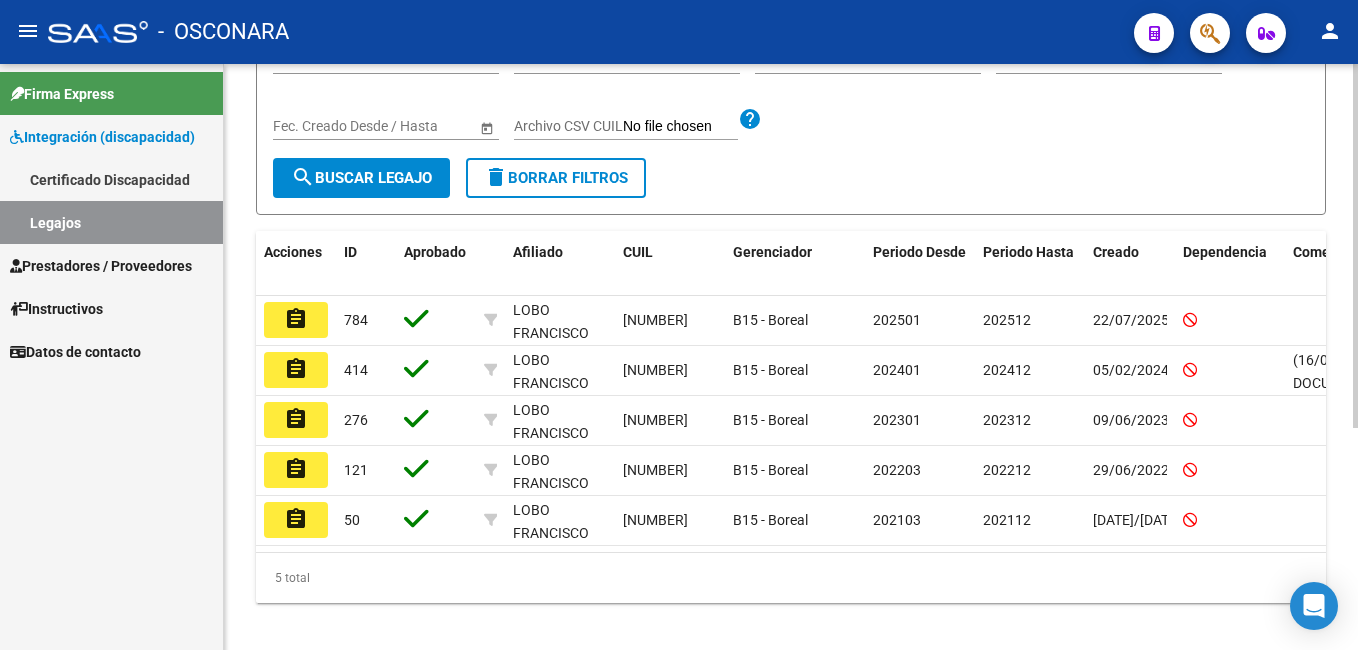 scroll, scrollTop: 327, scrollLeft: 0, axis: vertical 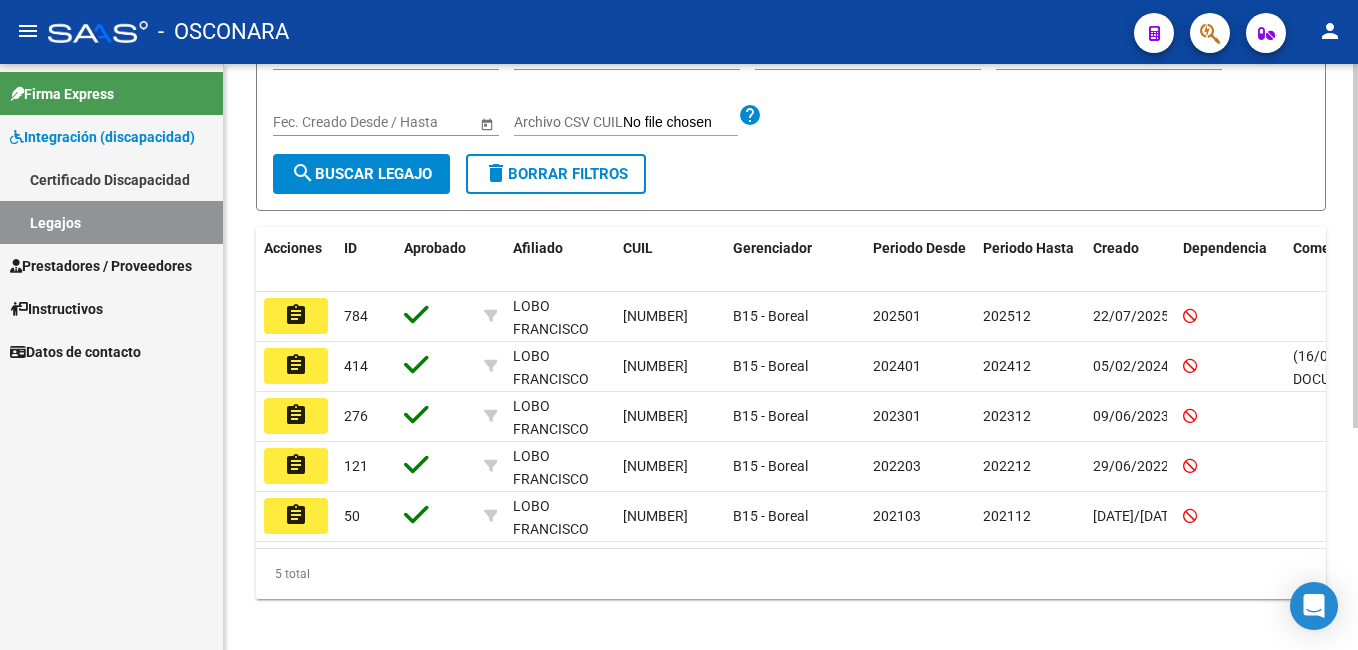 click on "menu -   OSCONARA  person    Firma Express     Integración (discapacidad) Certificado Discapacidad Legajos    Prestadores / Proveedores Facturas - Listado/Carga Facturas - Documentación Facturas Recibidas ARCA Pagos x Transferencia Auditorías - Listado Auditorías - Comentarios Auditorías - Cambios Área Auditoría - Ítems Prestadores - Listado Prestadores - Docu. Otros Ingresos Geren.    Instructivos    Datos de contacto Modelo Formulario DDJJ para Transporte  /  Modelo Conformidad Transporte  /  Modelo Presupuesto Transporte  /  Modelo Conformidad Prestacional  /  Modelo Presupuesto Prestacional  /  ModeloResumen HC  /  Modelo Planilla FIM  INTEGRACION -> Legajos add  Crear Legajo
cloud_download  Exportar CSV  Descargar Documentos
-  Legajos Filtros Id Seleccionar Gerenciador Seleccionar Gerenciador [LAST] [LAST] [LAST] CUIL / Apellido CUIT / Razon Social Periodo Periodo Desde Periodo Hasta Todos Aprobado Start date – End date Fec. Creado Desde / Hasta Archivo CSV CUIL help search ID 50" at bounding box center [679, 325] 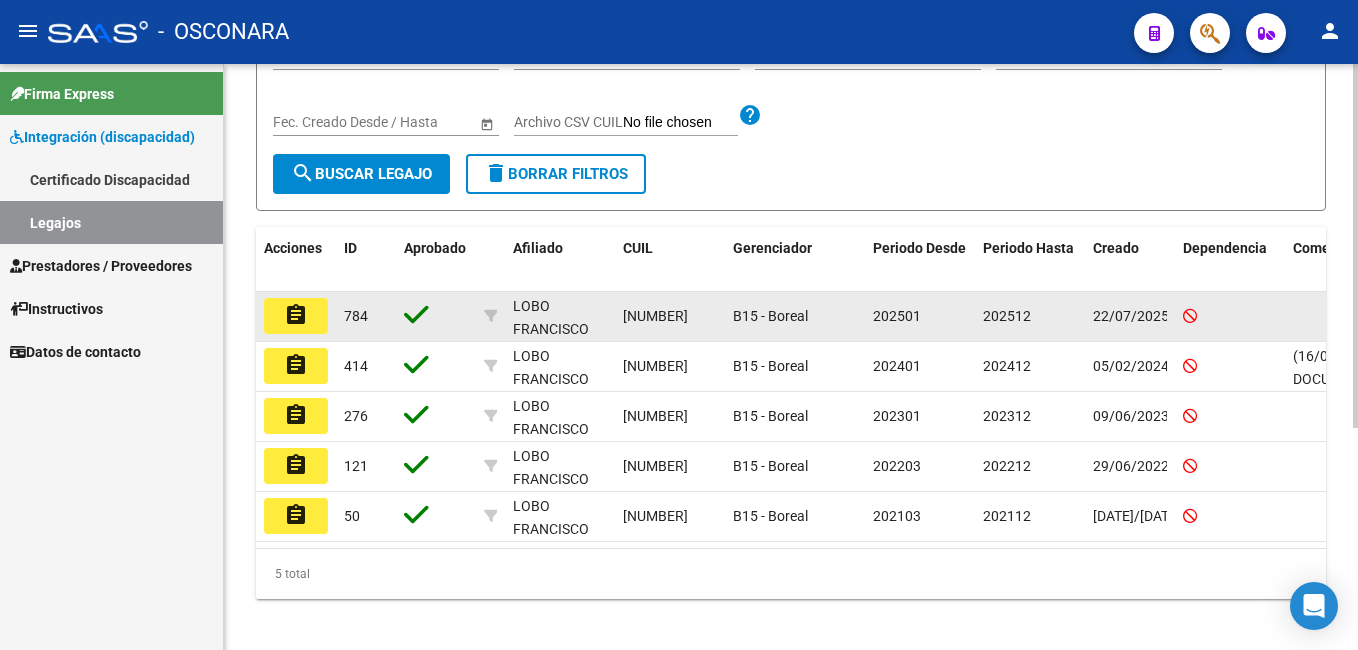 type on "LOBO FRANCISCO" 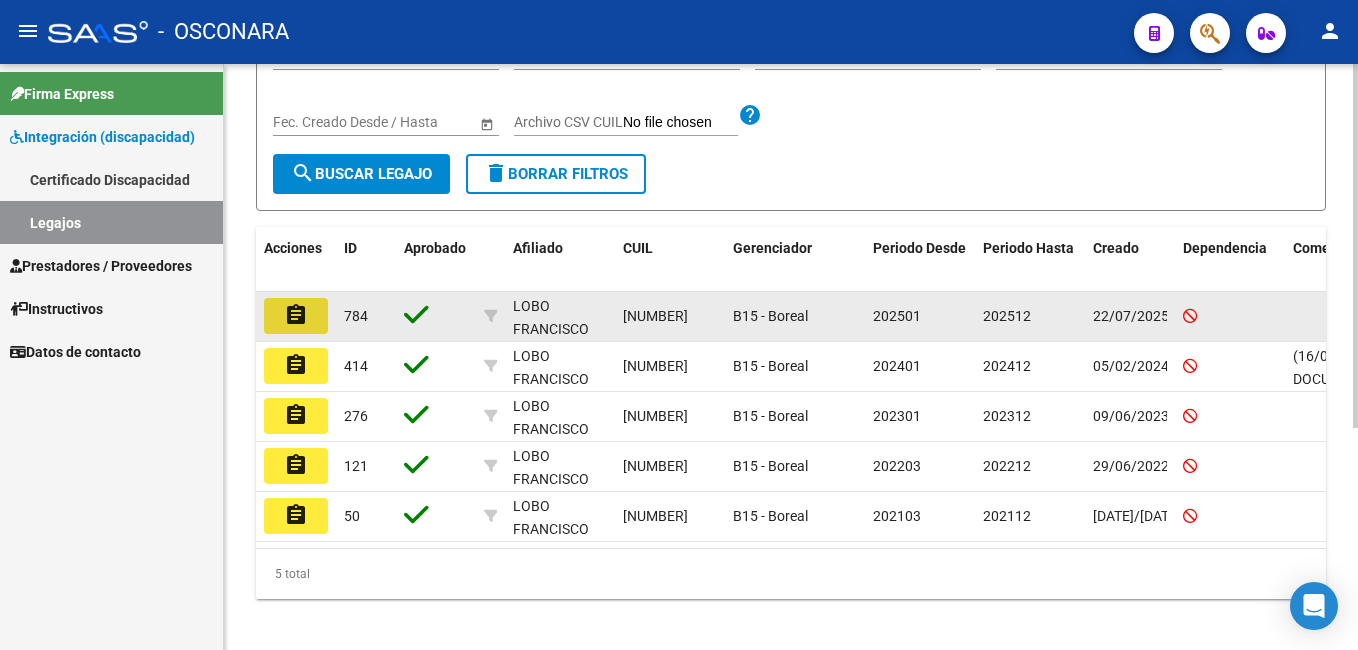 click on "assignment" 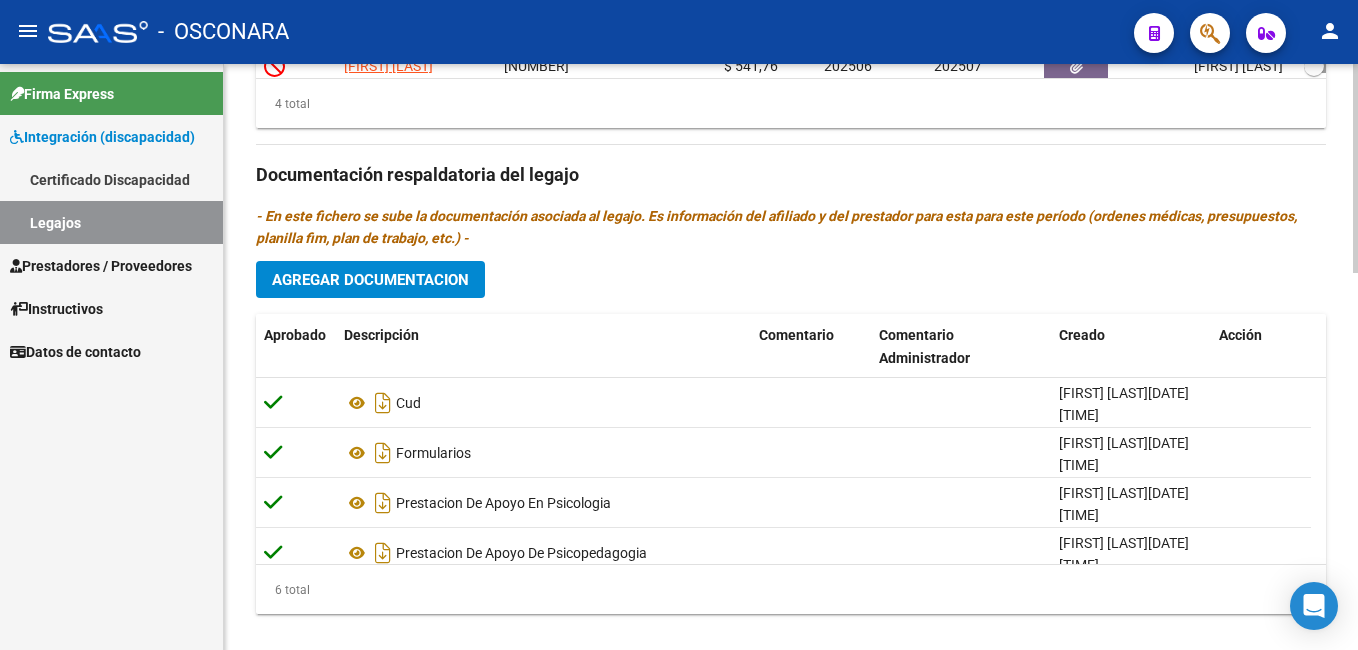 scroll, scrollTop: 1060, scrollLeft: 0, axis: vertical 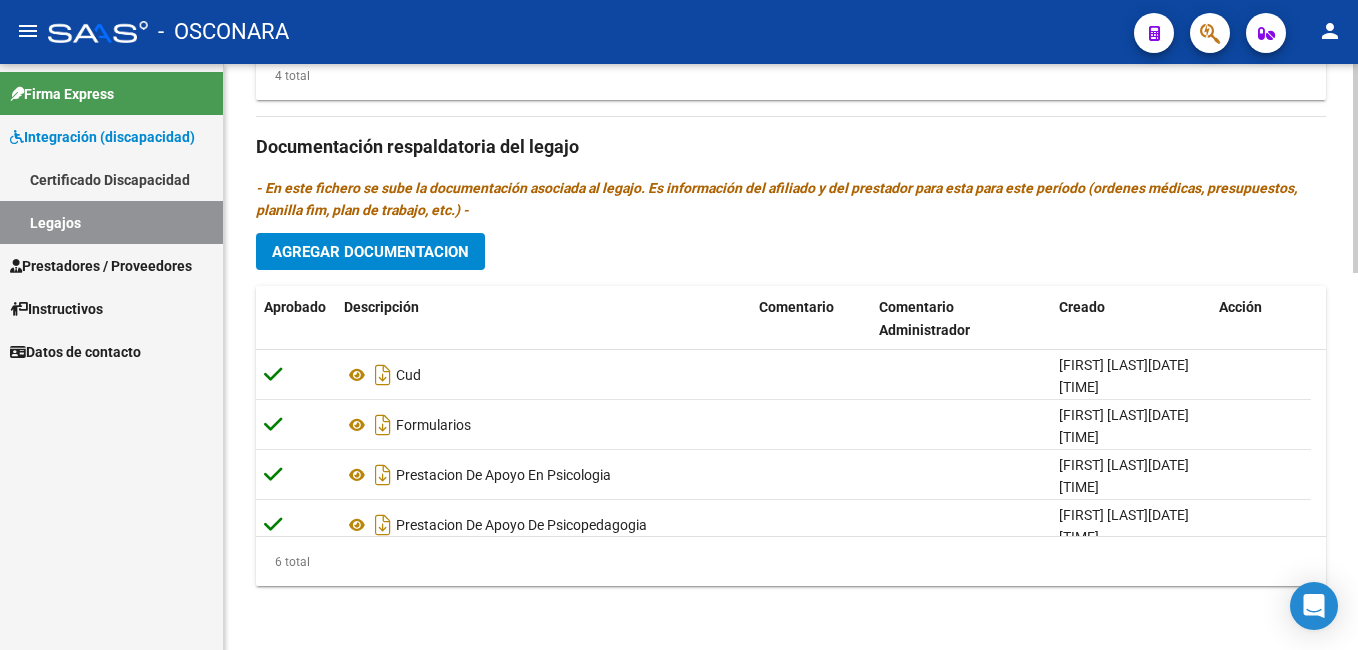 click on "menu -   OSCONARA  person    Firma Express     Integración (discapacidad) Certificado Discapacidad Legajos    Prestadores / Proveedores Facturas - Listado/Carga Facturas - Documentación Facturas Recibidas ARCA Pagos x Transferencia Auditorías - Listado Auditorías - Comentarios Auditorías - Cambios Área Auditoría - Ítems Prestadores - Listado Prestadores - Docu. Otros Ingresos Geren.    Instructivos    Datos de contacto arrow_back Editar 784    save Guardar cambios Legajo de Integración Modelo Formulario DDJJ para Transporte  /  Modelo Conformidad Transporte  /  Modelo Presupuesto Transporte  /  Modelo Conformidad Prestacional  /  Modelo Presupuesto Prestacional  /  ModeloResumen HC  /  Modelo Planilla FIM  Legajo Aprobado.  CUIL  *   [NUMBER] Ingresar CUIL  [LAST] [LAST] [LAST]     Análisis Afiliado    Certificado Discapacidad ARCA Padrón Nombre Afiliado  *   [LAST] [LAST] [LAST] Ingresar el nombre  Periodo Desde  *   [NUMBER] Ej: 202203  Periodo Hasta  *   [NUMBER] Ej: 202212    Comentarios" at bounding box center [679, 325] 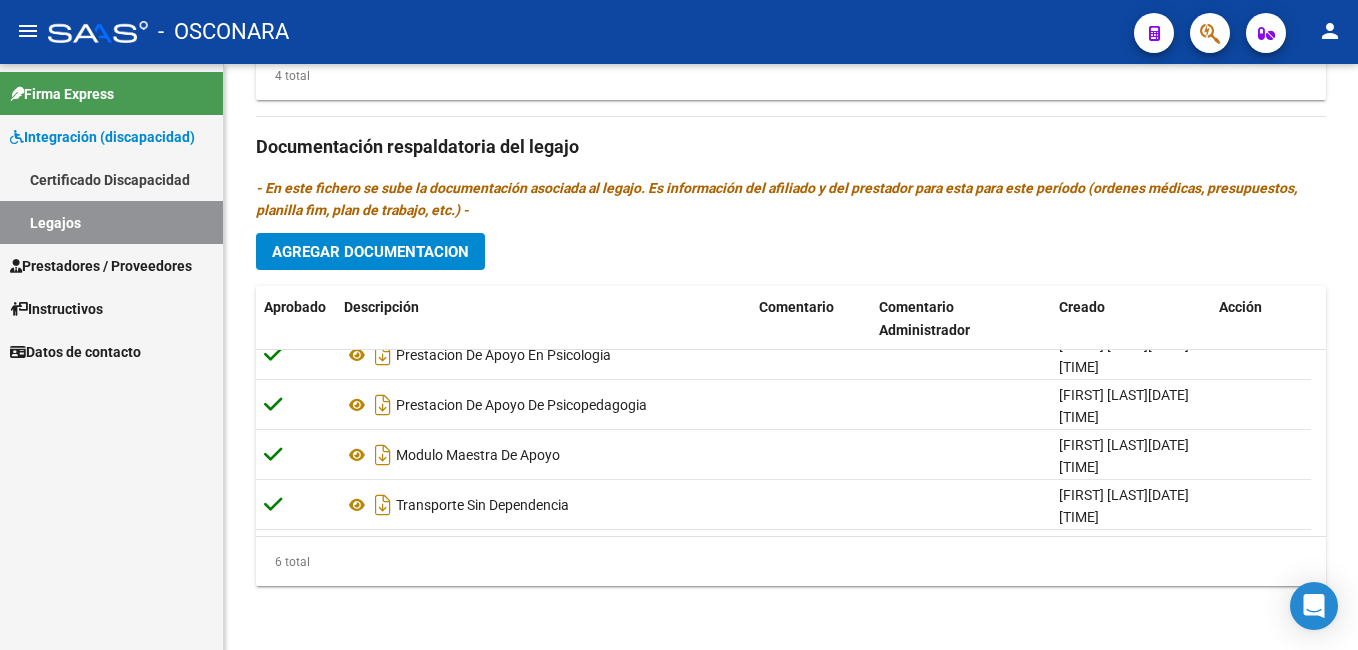 scroll, scrollTop: 0, scrollLeft: 0, axis: both 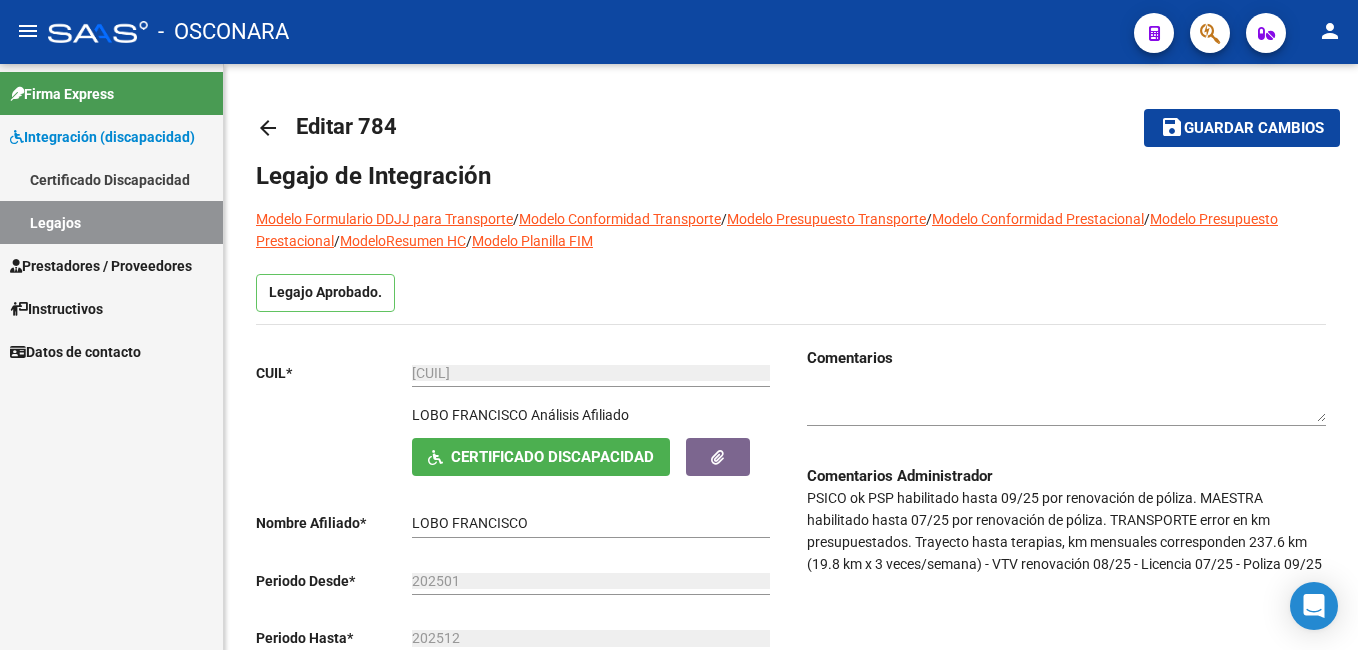 click on "menu -   OSCONARA  person    Firma Express     Integración (discapacidad) Certificado Discapacidad Legajos    Prestadores / Proveedores Facturas - Listado/Carga Facturas - Documentación Facturas Recibidas ARCA Pagos x Transferencia Auditorías - Listado Auditorías - Comentarios Auditorías - Cambios Área Auditoría - Ítems Prestadores - Listado Prestadores - Docu. Otros Ingresos Geren.    Instructivos    Datos de contacto arrow_back Editar 784    save Guardar cambios Legajo de Integración Modelo Formulario DDJJ para Transporte  /  Modelo Conformidad Transporte  /  Modelo Presupuesto Transporte  /  Modelo Conformidad Prestacional  /  Modelo Presupuesto Prestacional  /  ModeloResumen HC  /  Modelo Planilla FIM  Legajo Aprobado.  CUIL  *   [NUMBER] Ingresar CUIL  [LAST] [LAST] [LAST]     Análisis Afiliado    Certificado Discapacidad ARCA Padrón Nombre Afiliado  *   [LAST] [LAST] [LAST] Ingresar el nombre  Periodo Desde  *   [NUMBER] Ej: 202203  Periodo Hasta  *   [NUMBER] Ej: 202212    Comentarios" at bounding box center (679, 325) 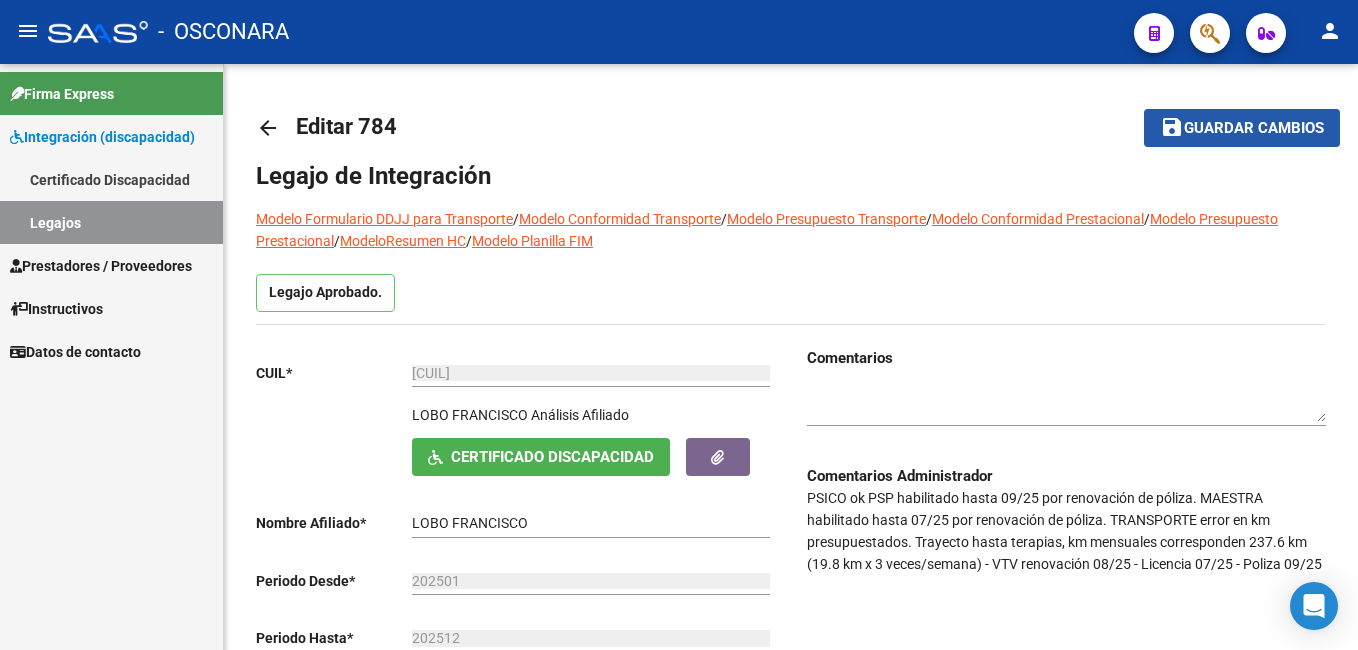 click on "save Guardar cambios" 